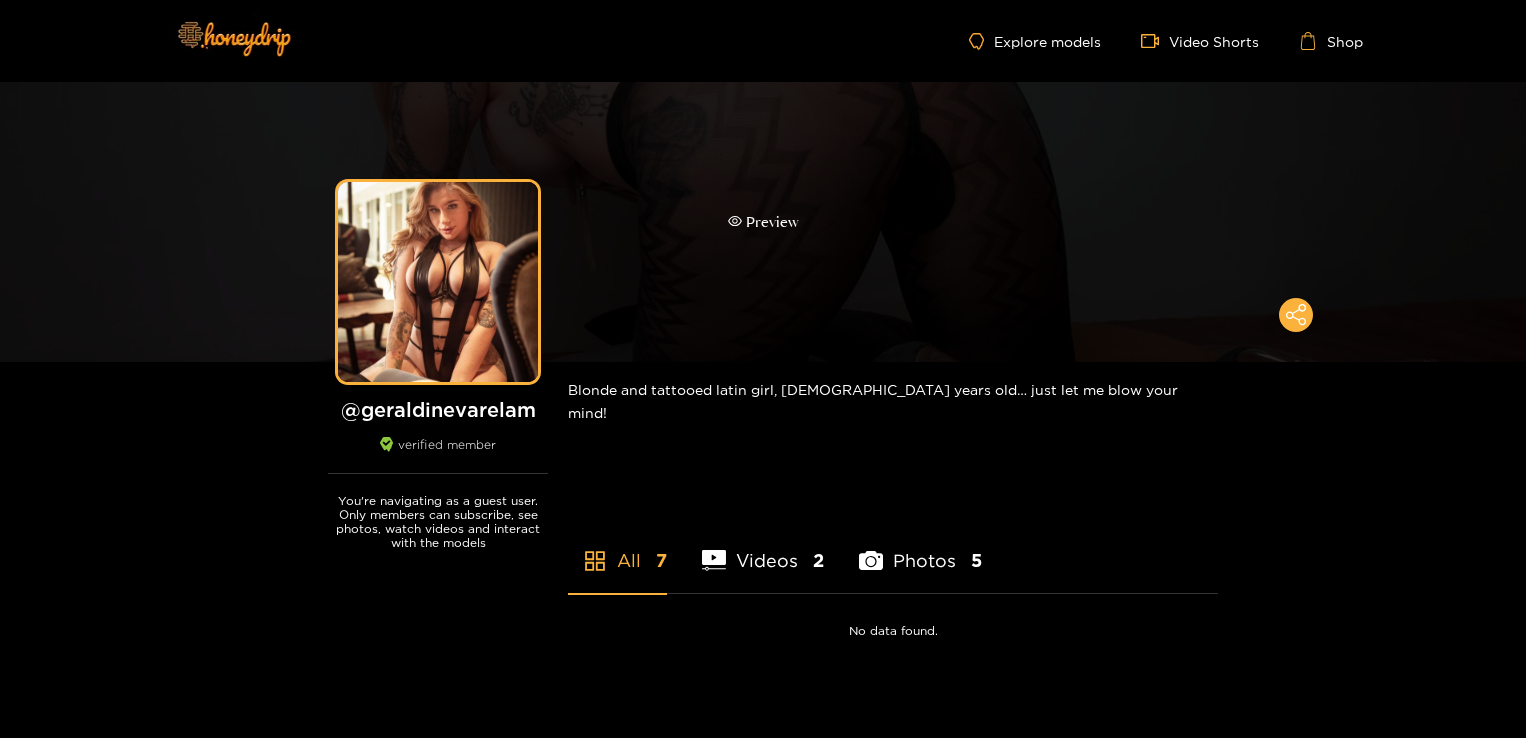 scroll, scrollTop: 0, scrollLeft: 0, axis: both 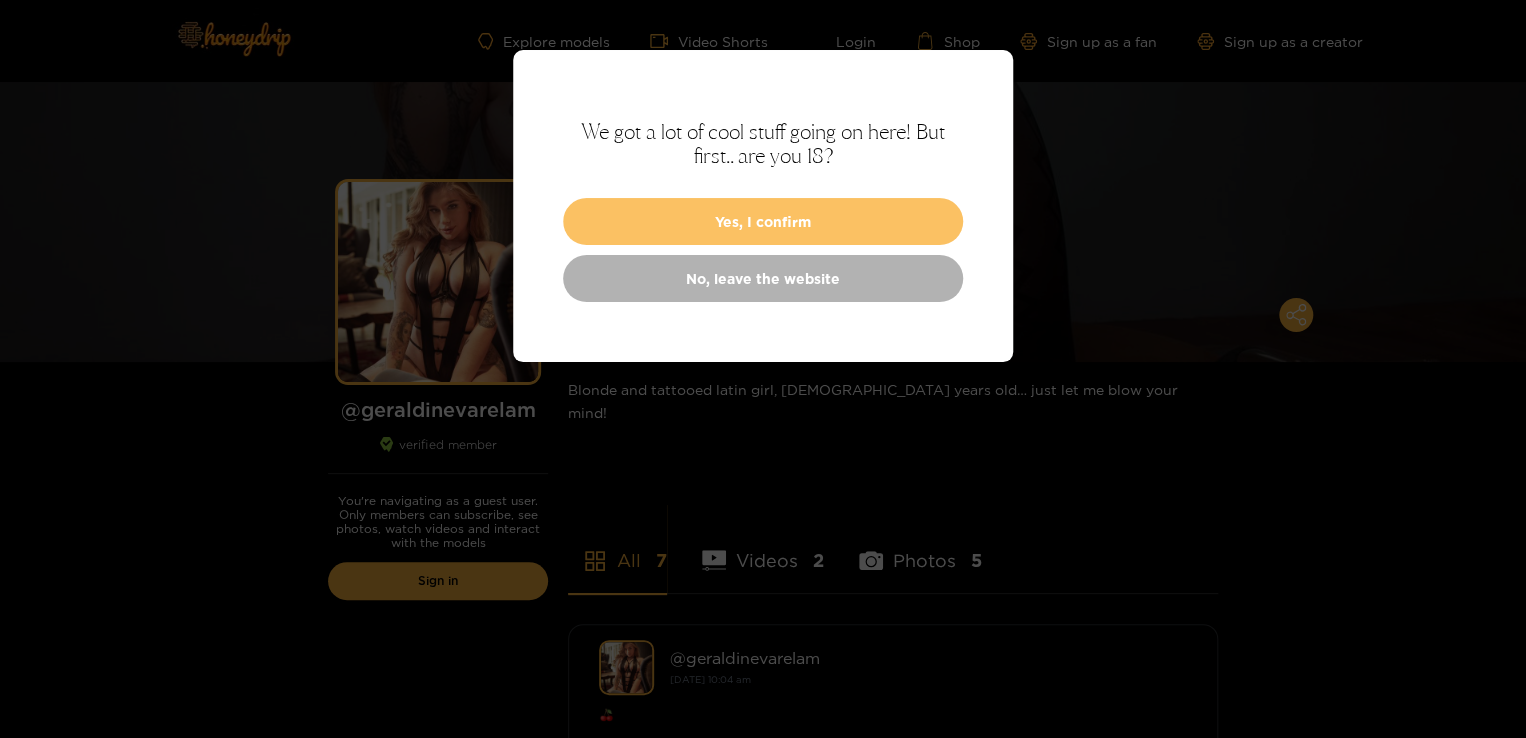click on "Yes, I confirm" at bounding box center (763, 221) 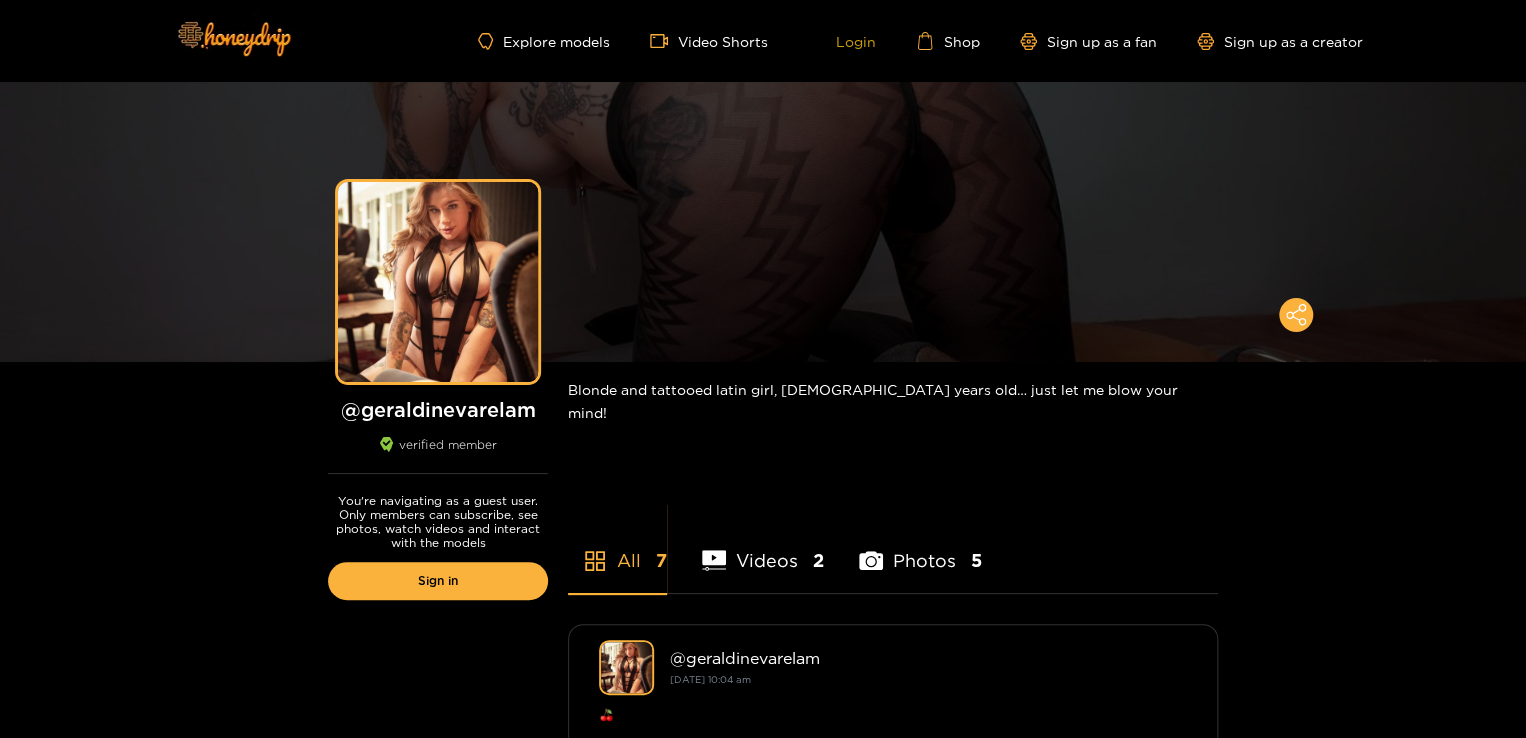 click on "Login" at bounding box center (842, 41) 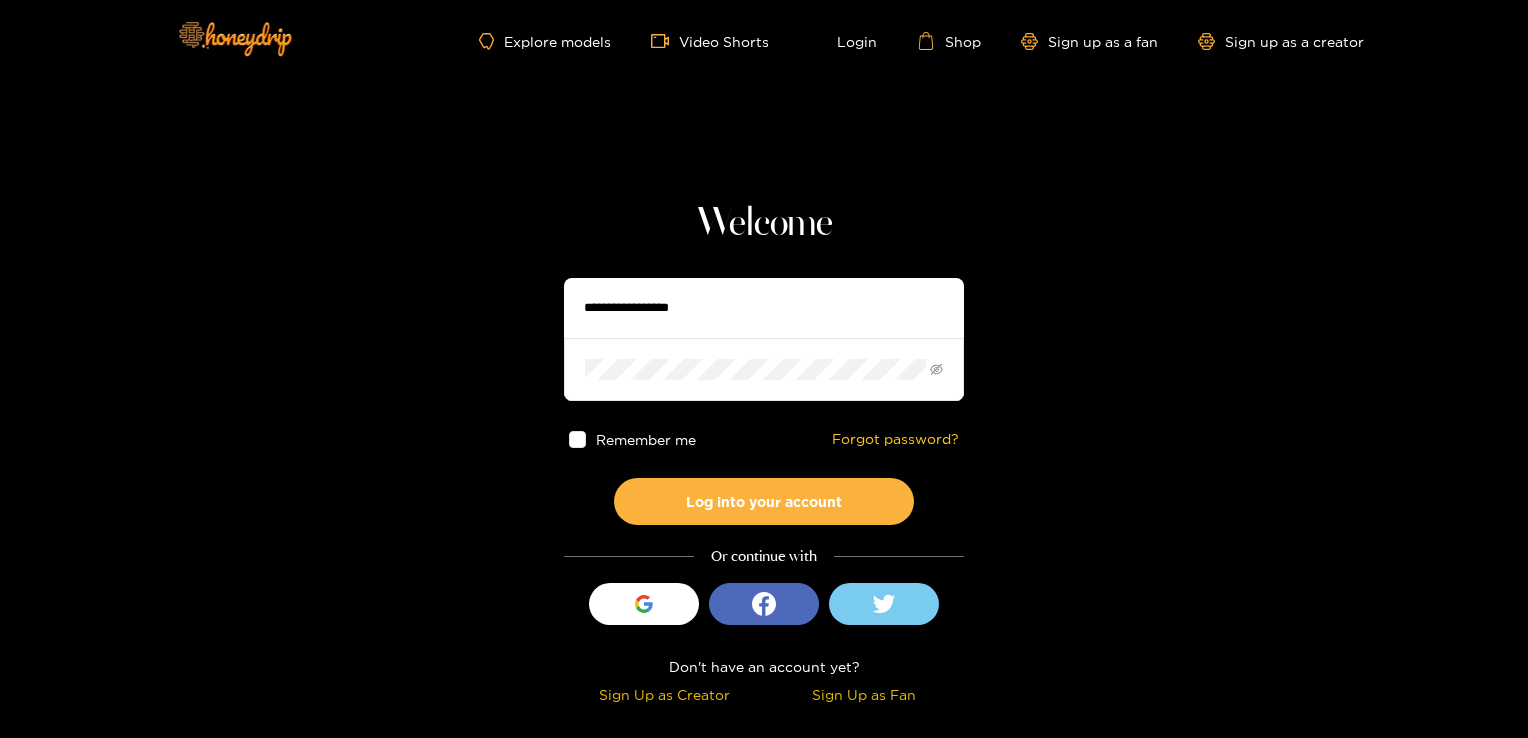 click at bounding box center [764, 308] 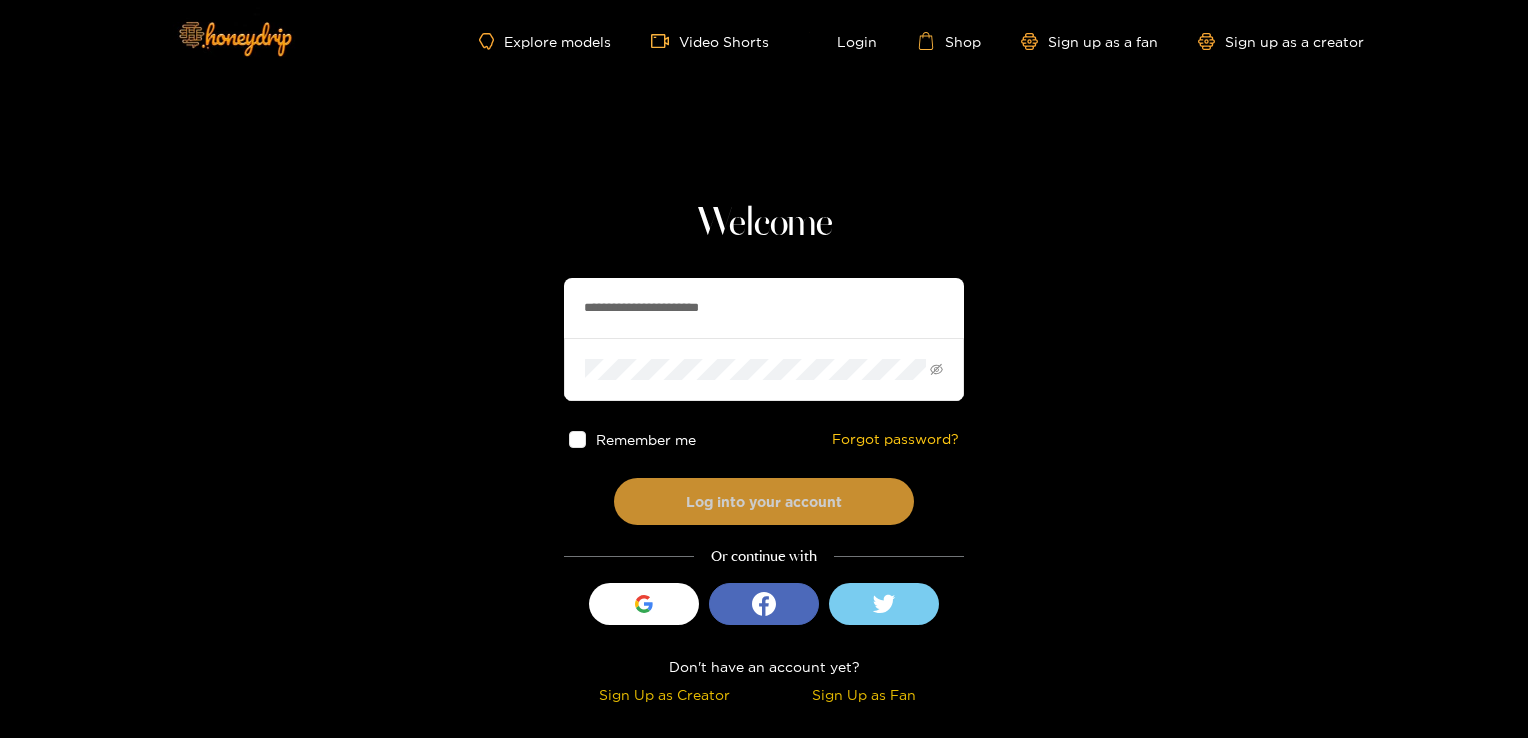 click on "Log into your account" at bounding box center [764, 501] 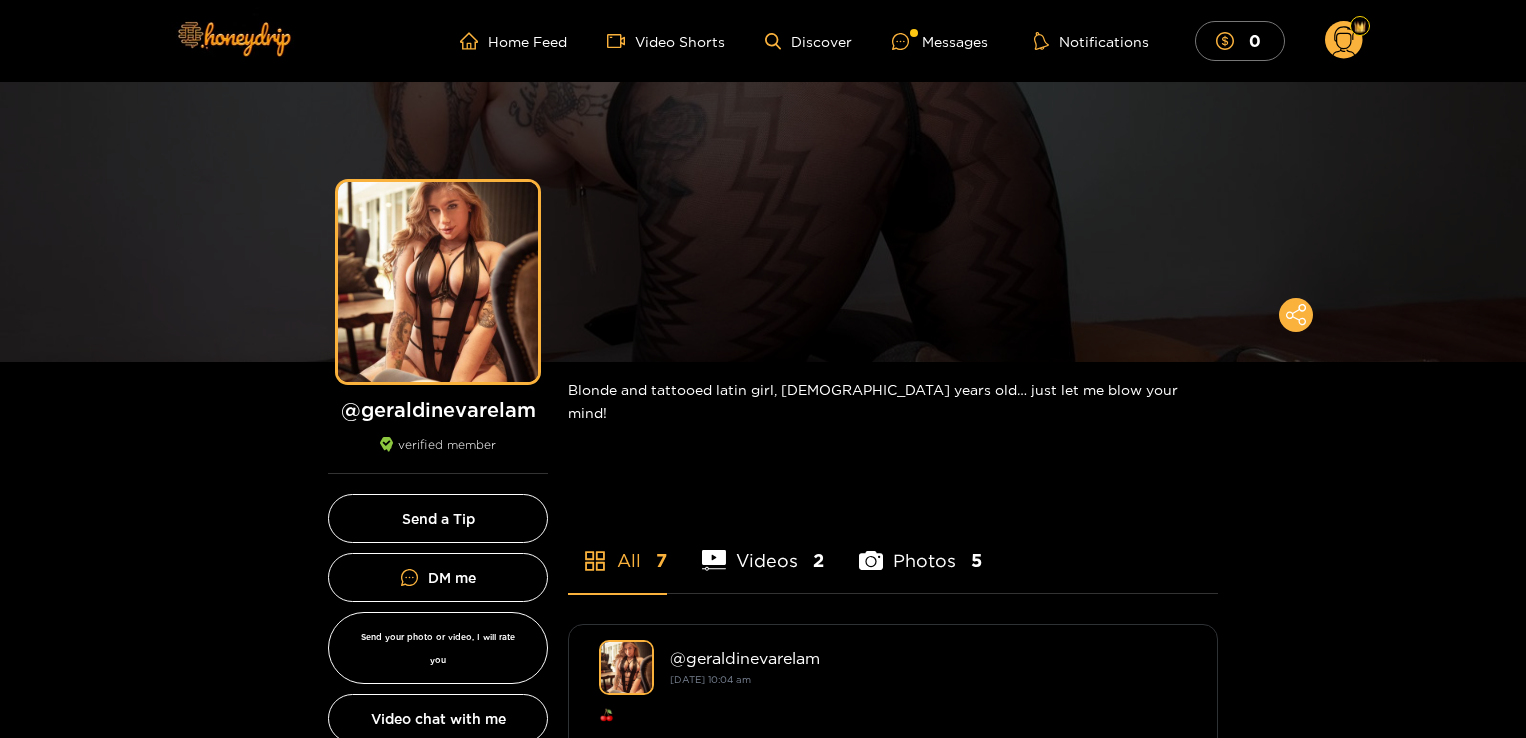 scroll, scrollTop: 0, scrollLeft: 0, axis: both 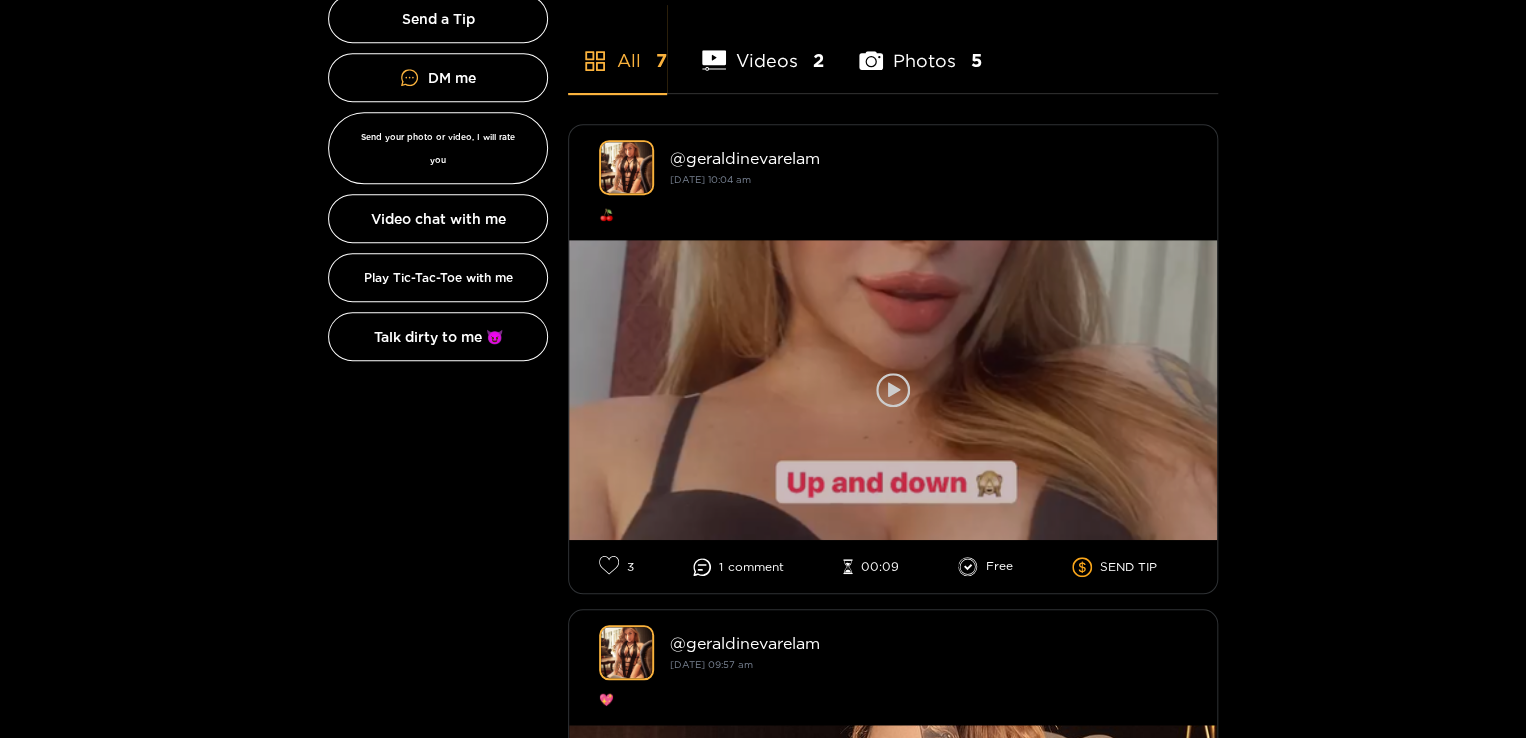 click 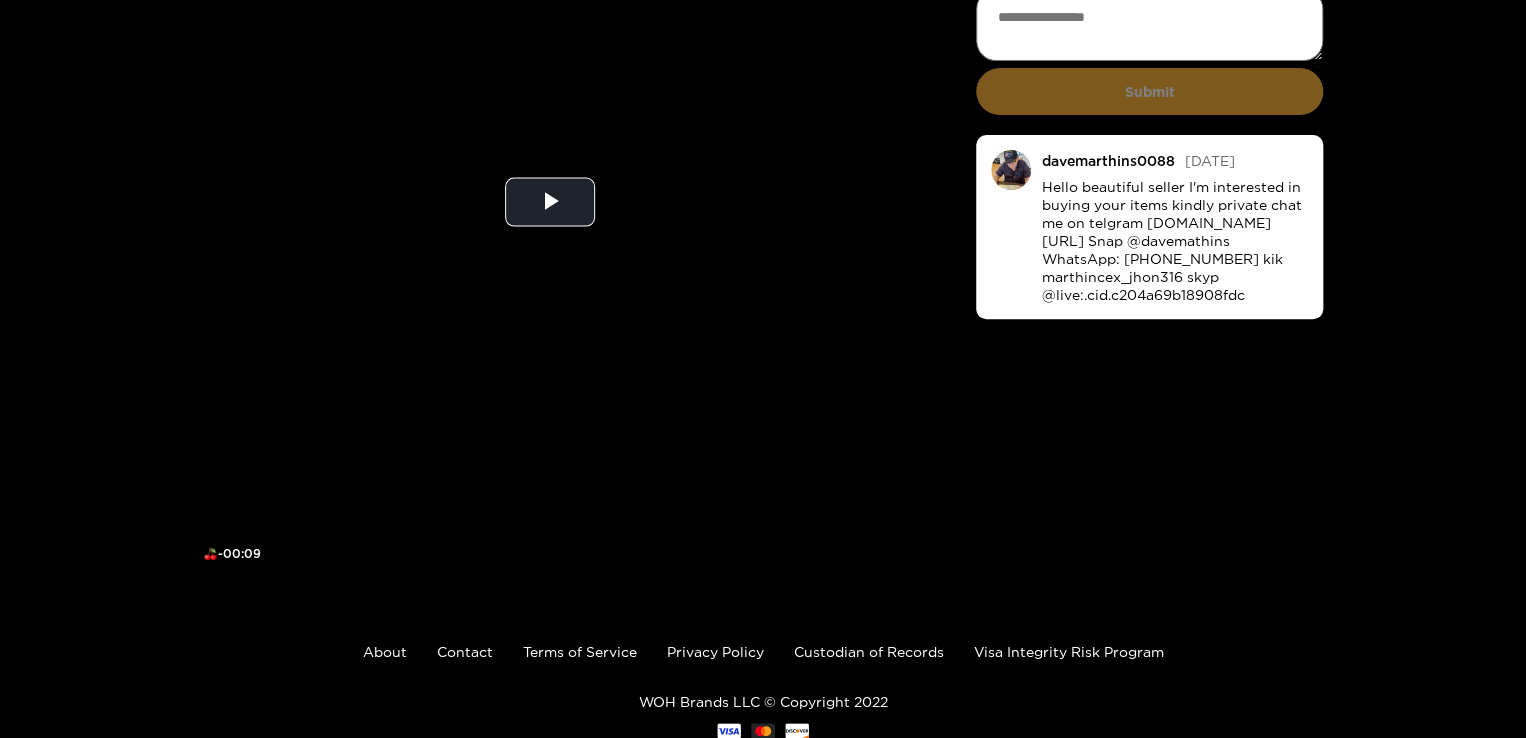 scroll, scrollTop: 0, scrollLeft: 0, axis: both 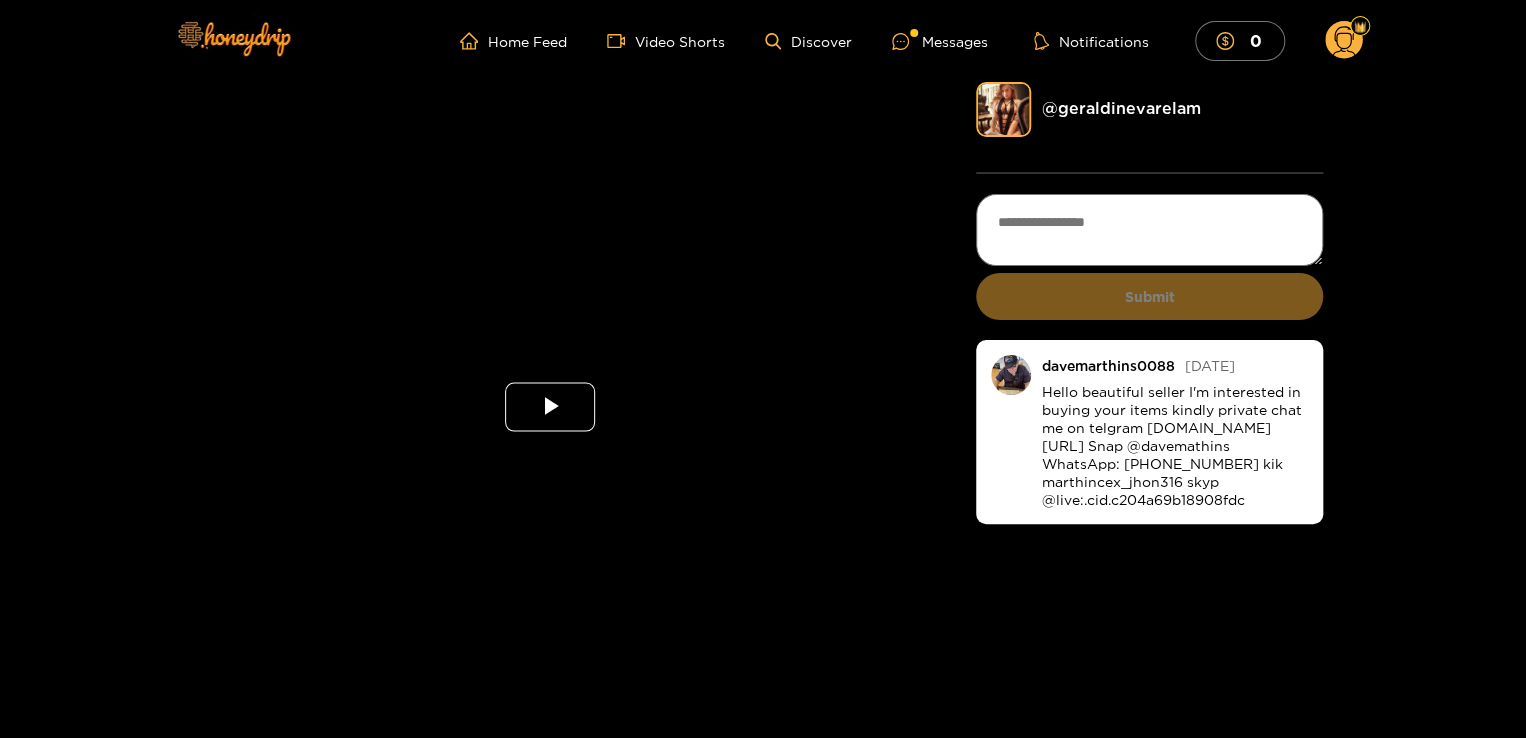 click at bounding box center [550, 407] 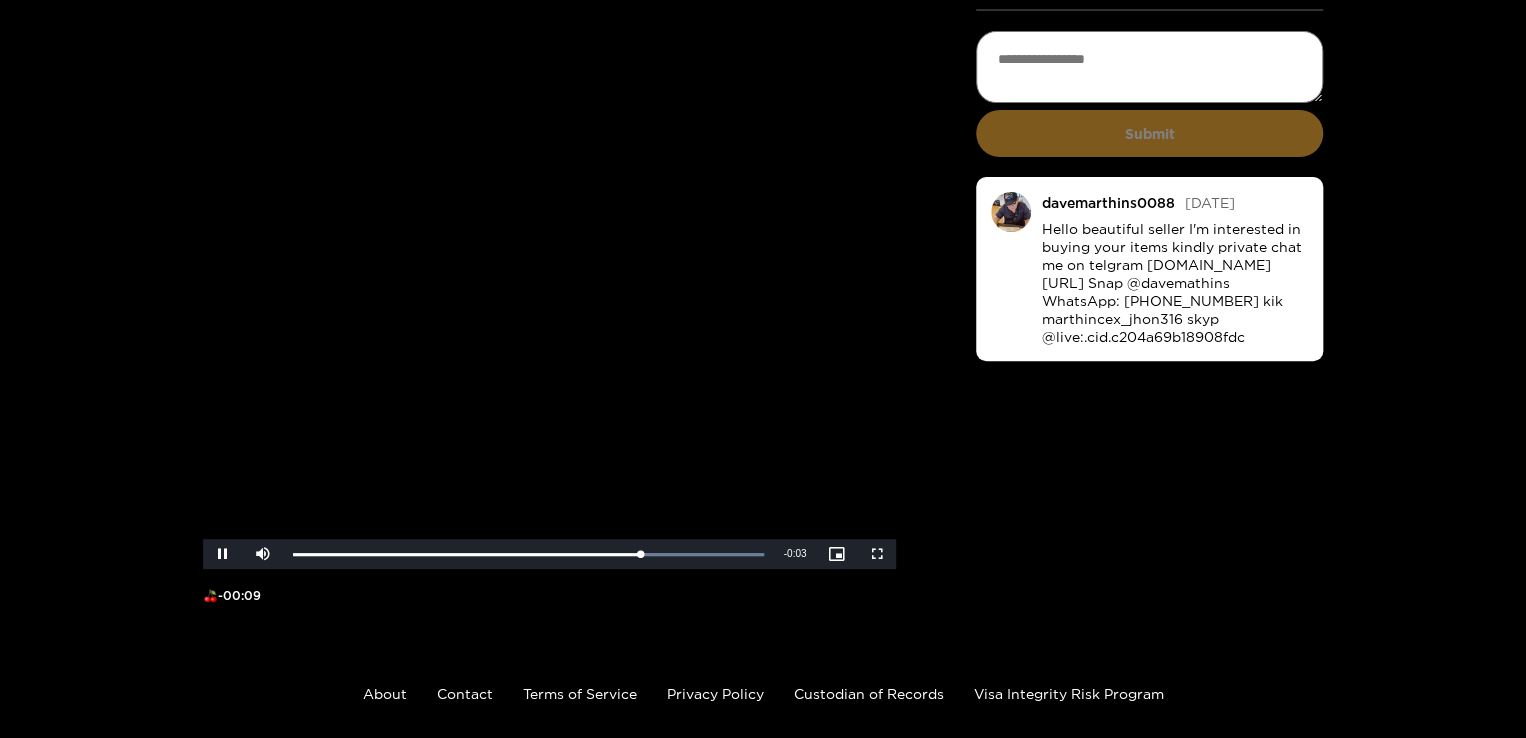 scroll, scrollTop: 100, scrollLeft: 0, axis: vertical 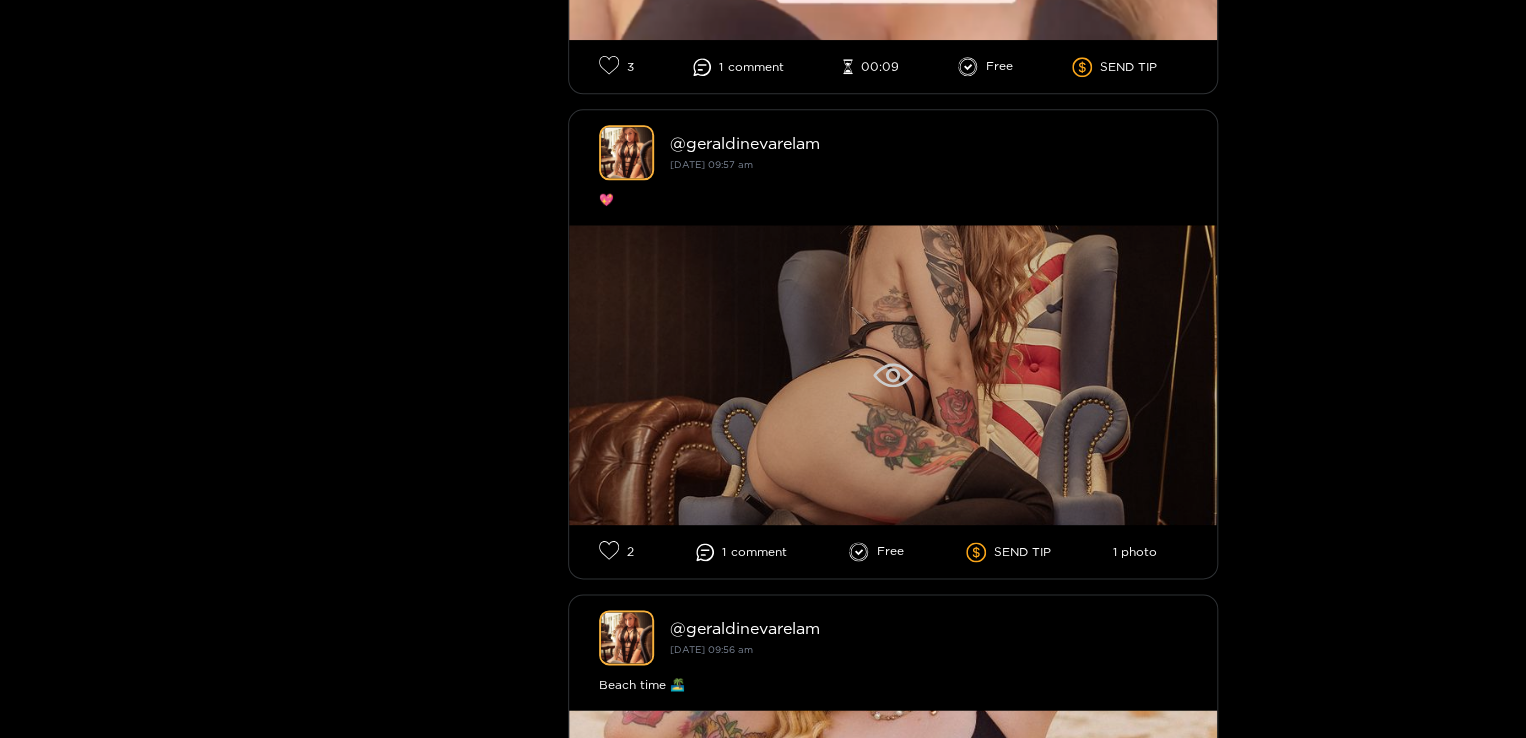 click at bounding box center (893, 375) 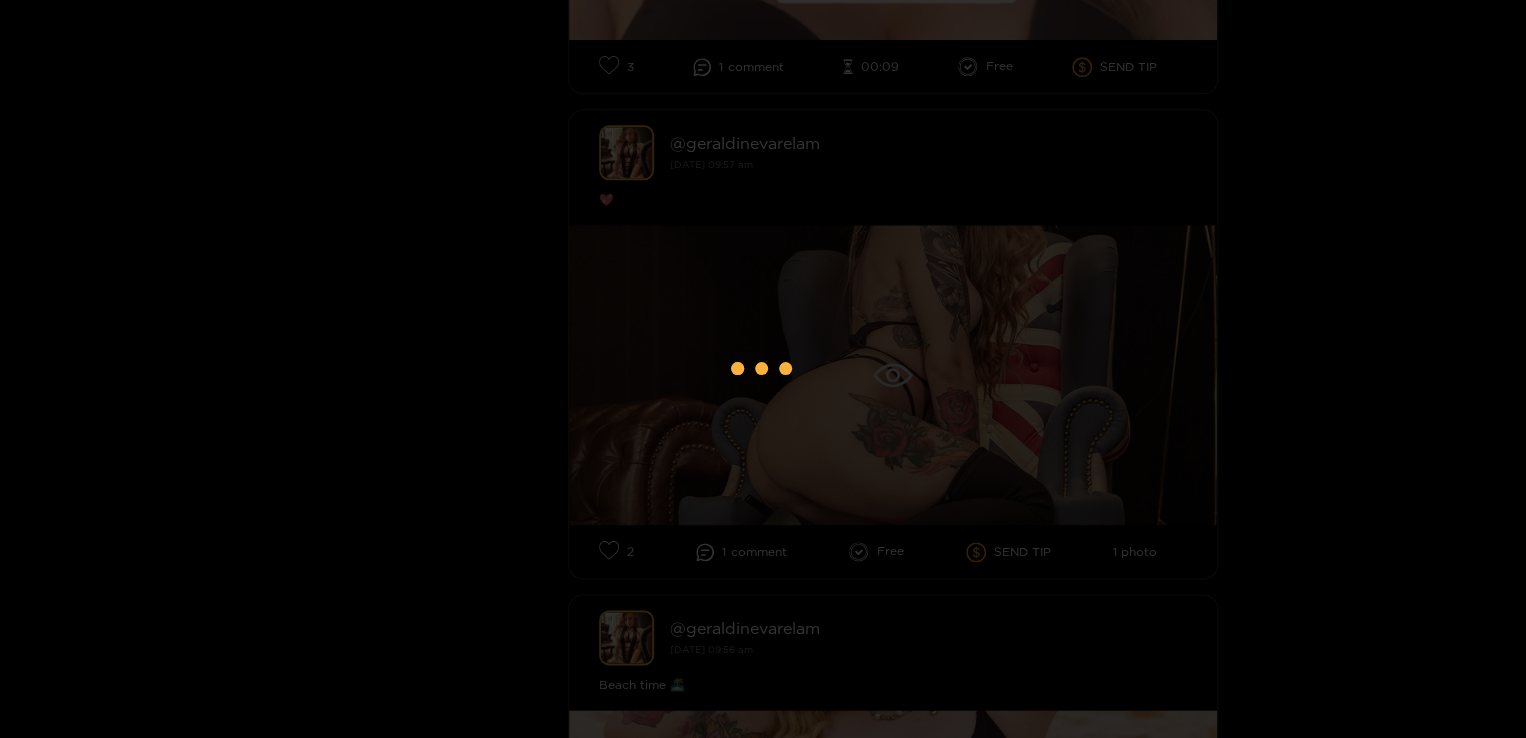 scroll, scrollTop: 0, scrollLeft: 0, axis: both 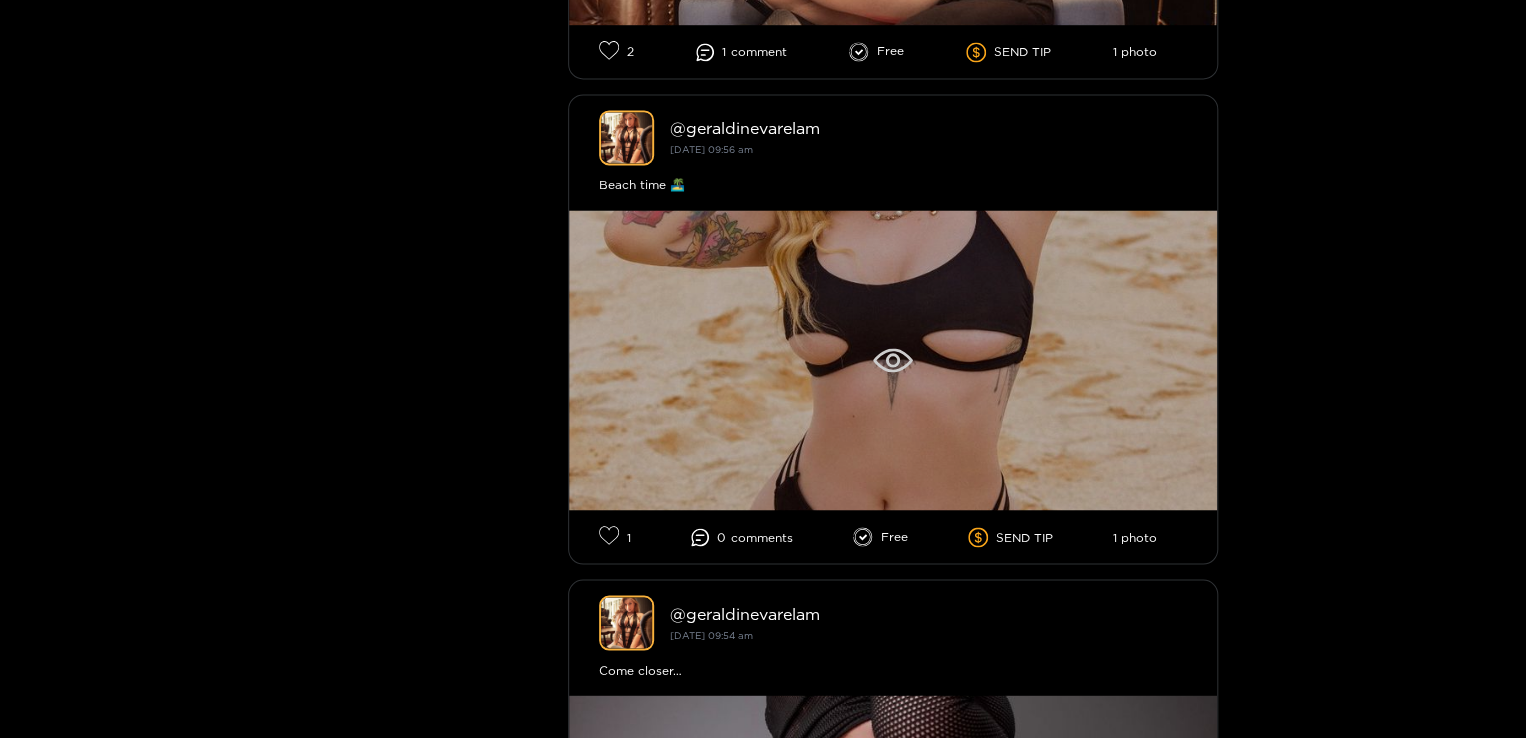 click at bounding box center (893, 360) 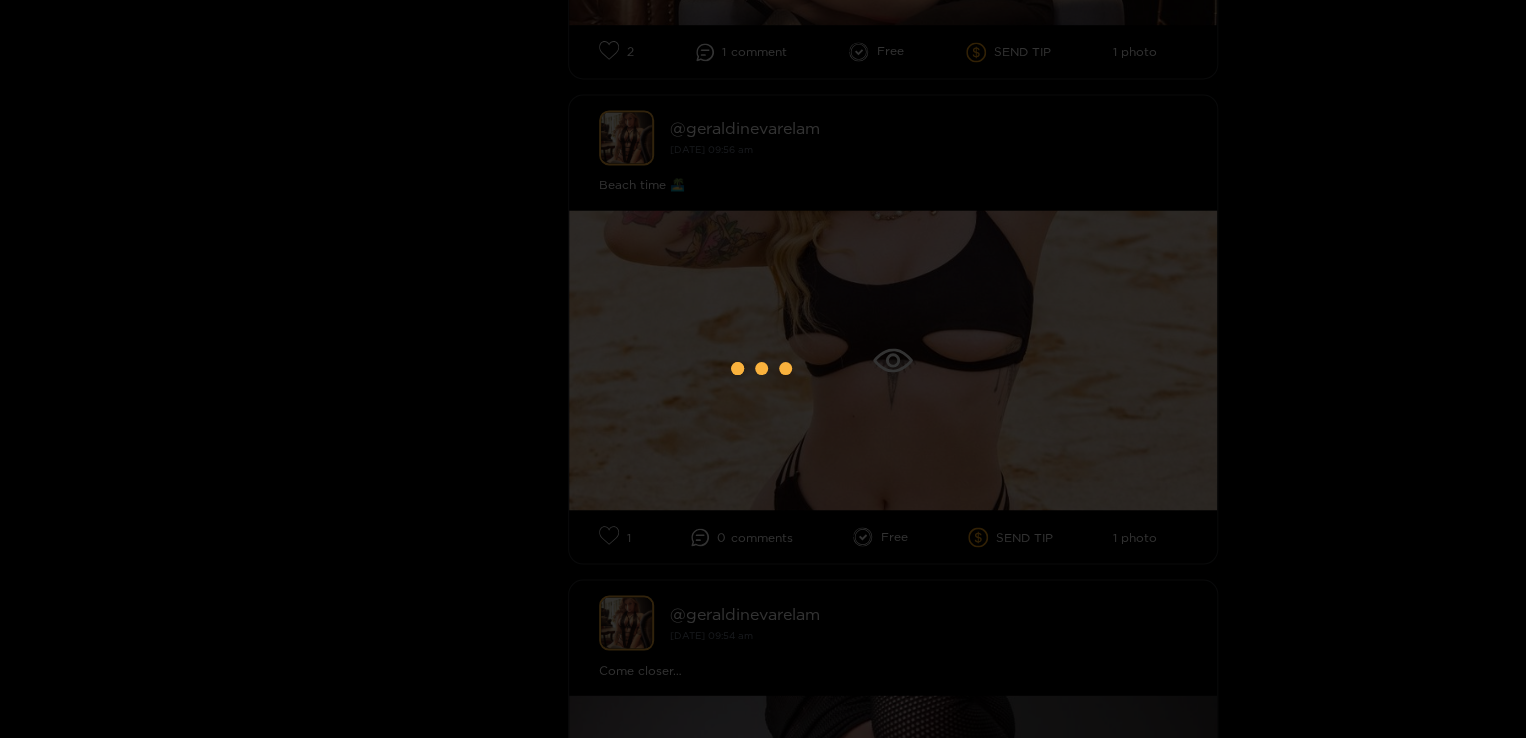 scroll, scrollTop: 0, scrollLeft: 0, axis: both 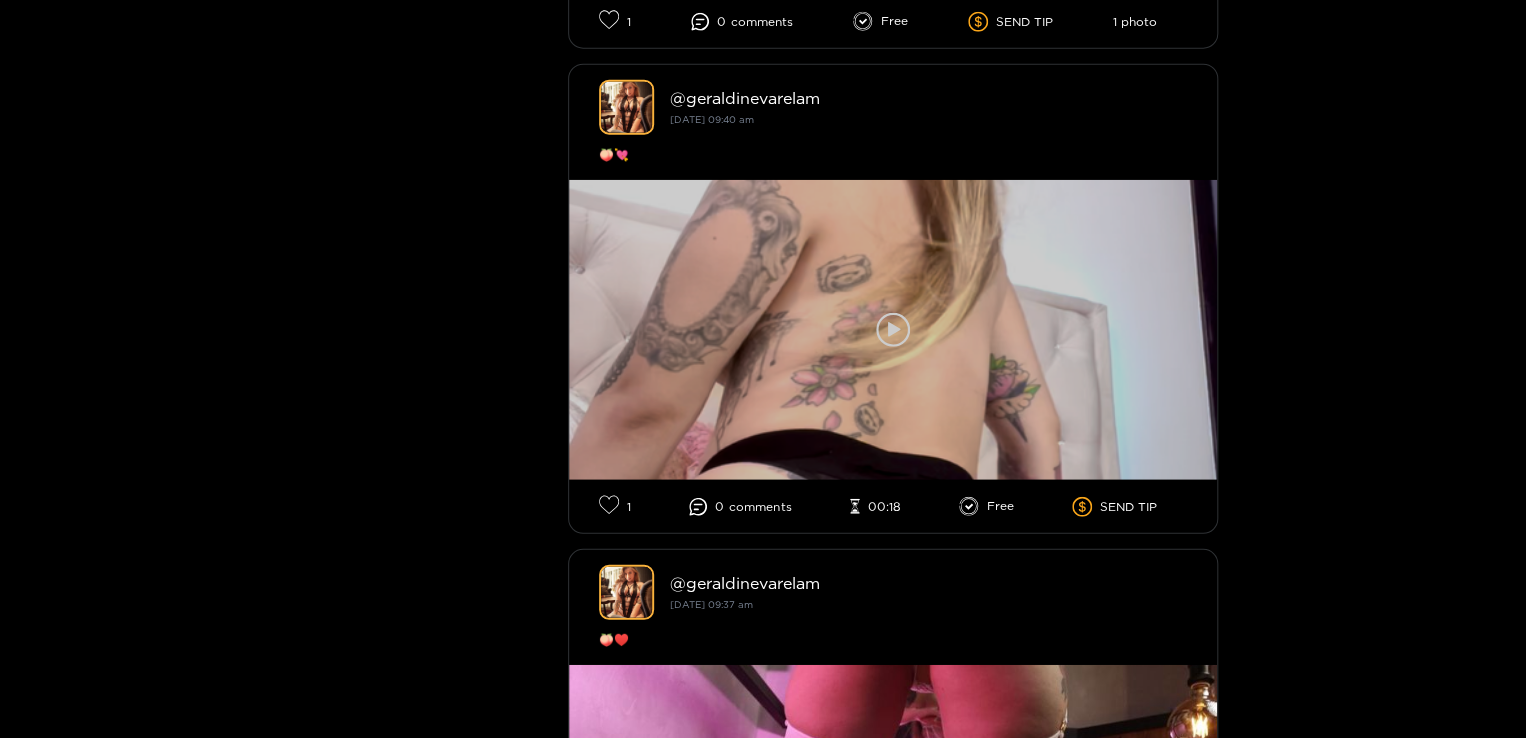 click at bounding box center [893, 330] 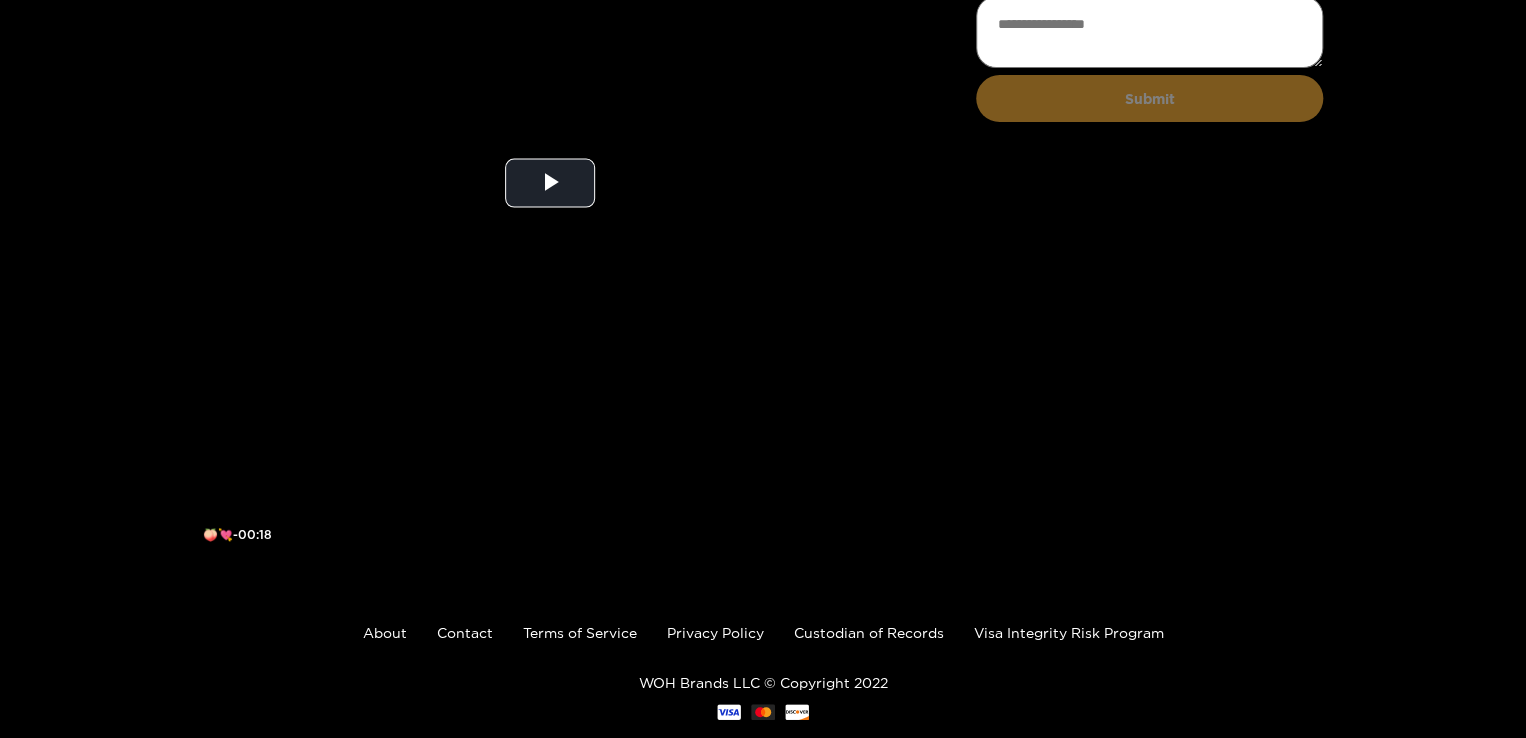 scroll, scrollTop: 0, scrollLeft: 0, axis: both 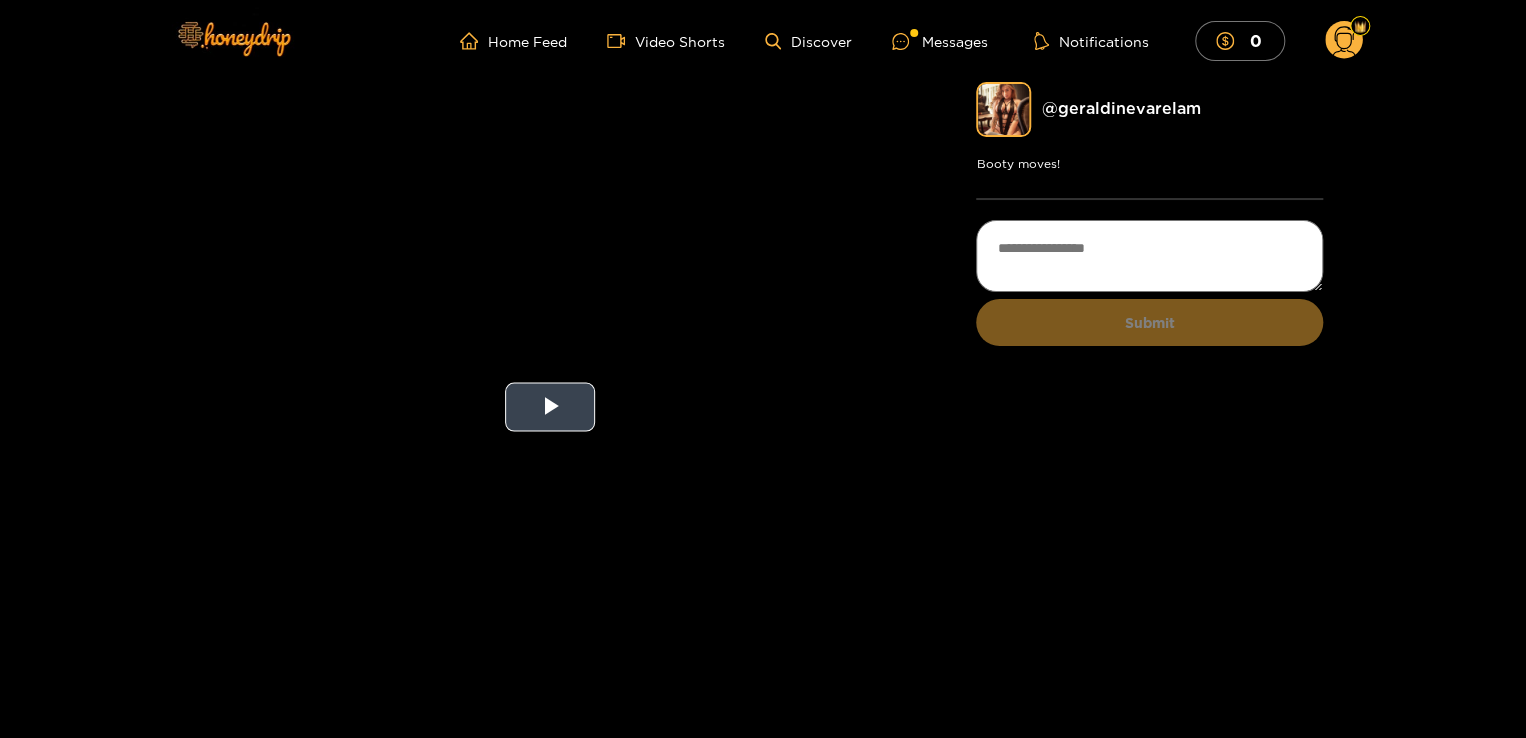 click at bounding box center [549, 407] 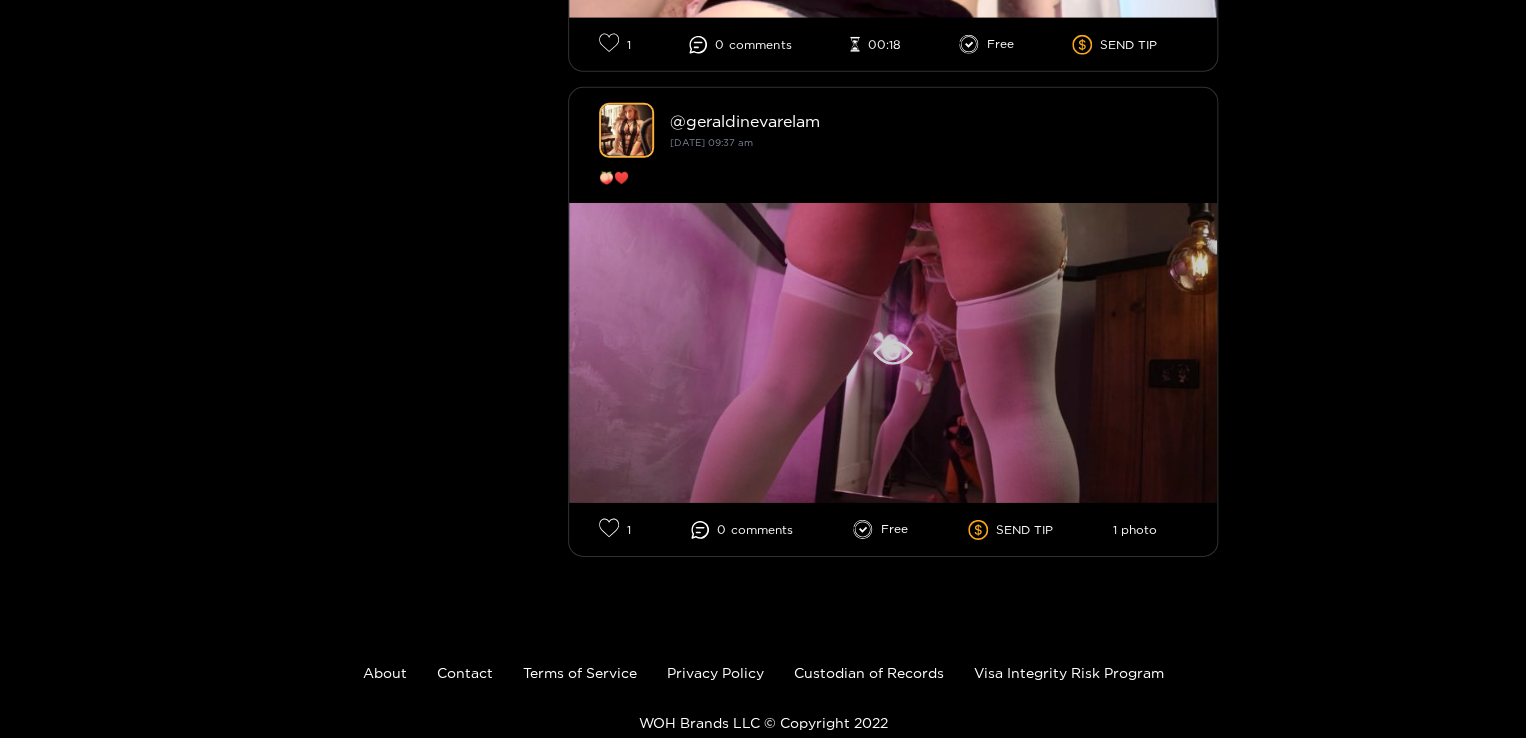 scroll, scrollTop: 3016, scrollLeft: 0, axis: vertical 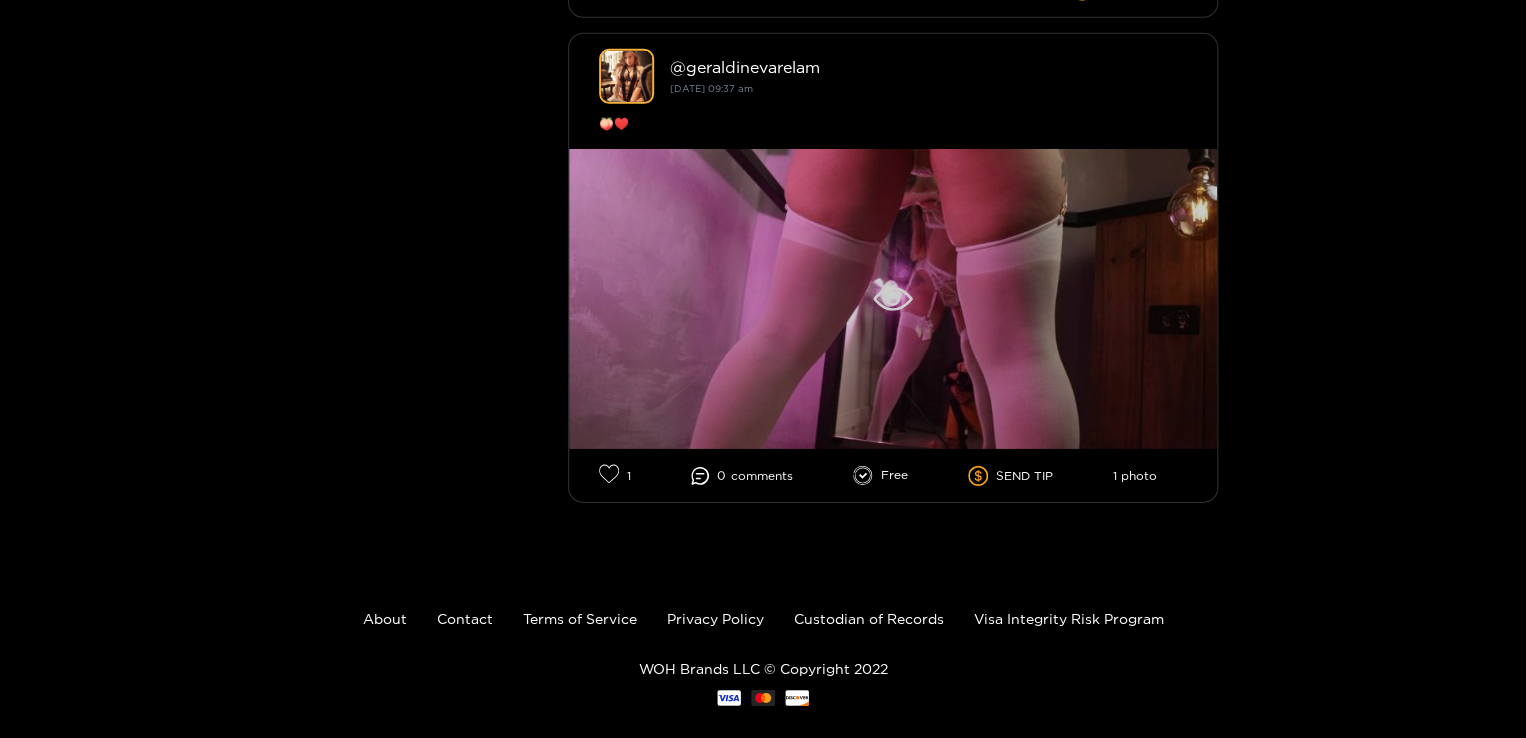 click at bounding box center [893, 299] 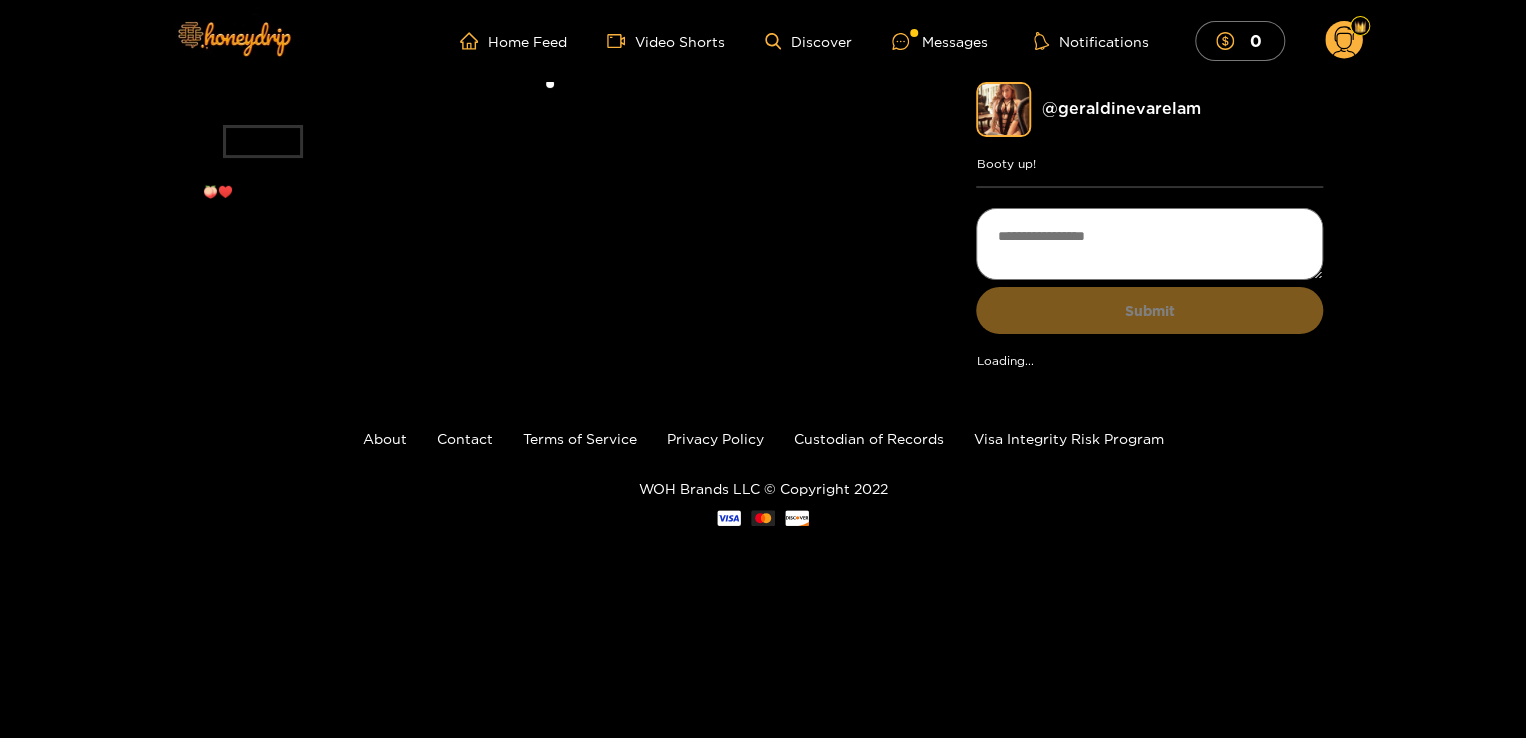 scroll, scrollTop: 0, scrollLeft: 0, axis: both 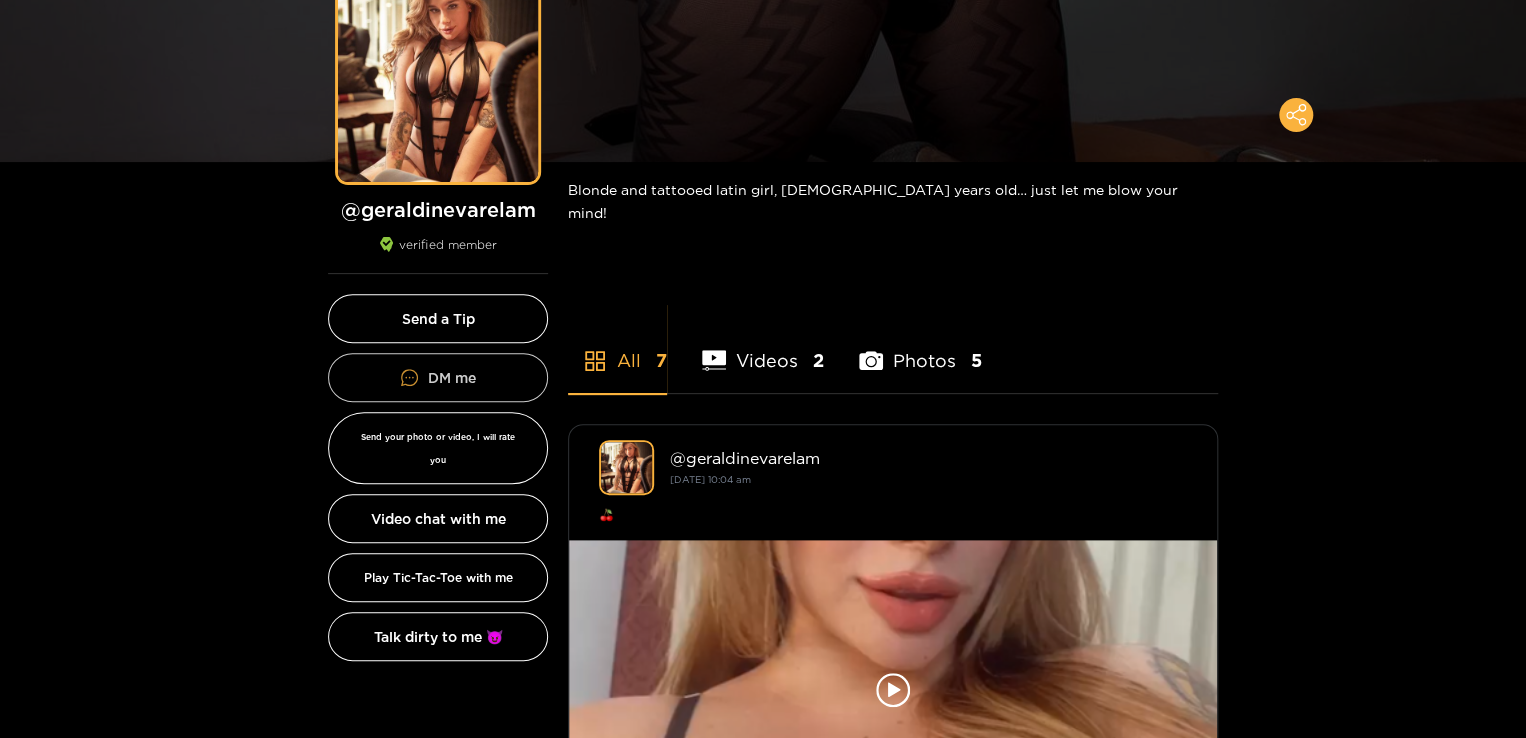 click on "DM me" at bounding box center (438, 377) 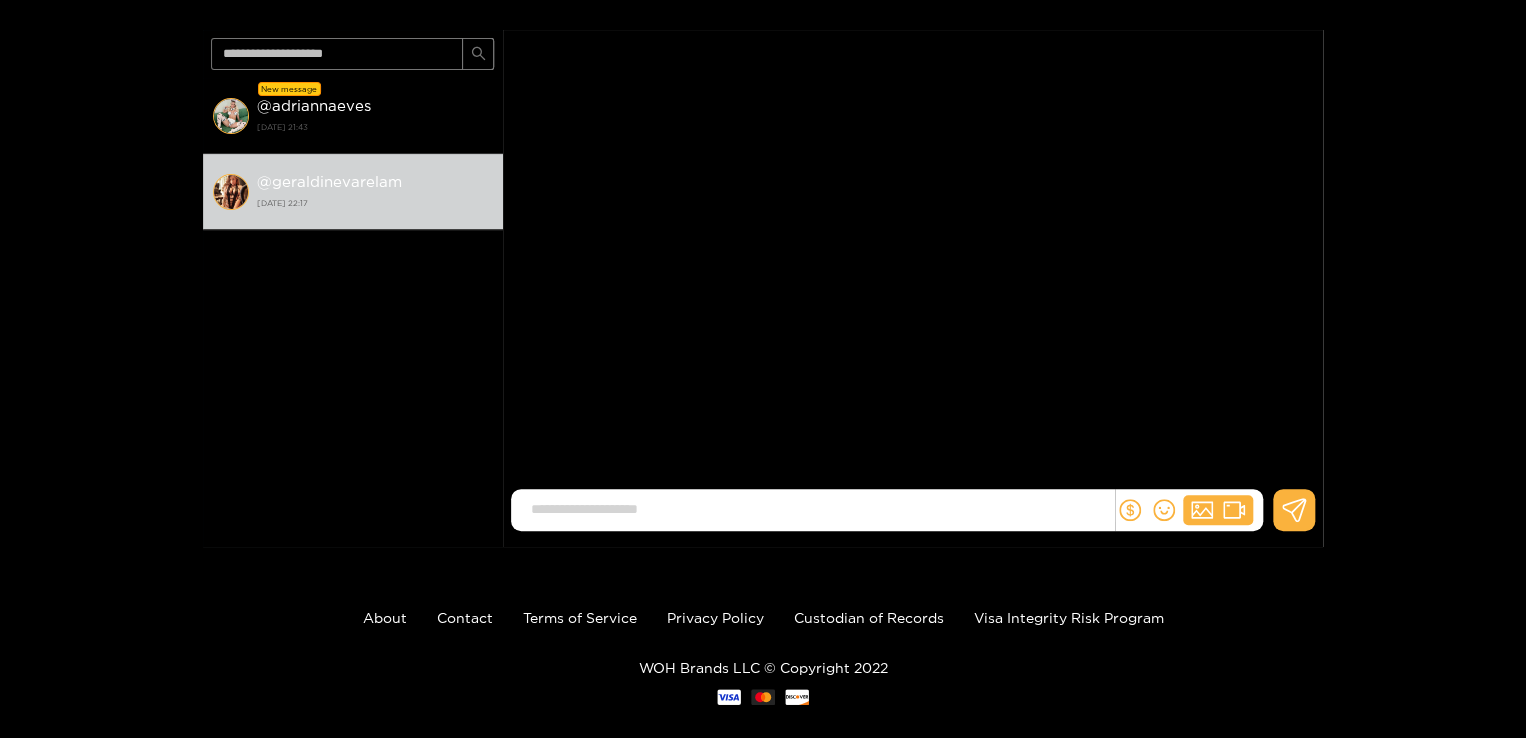 scroll, scrollTop: 160, scrollLeft: 0, axis: vertical 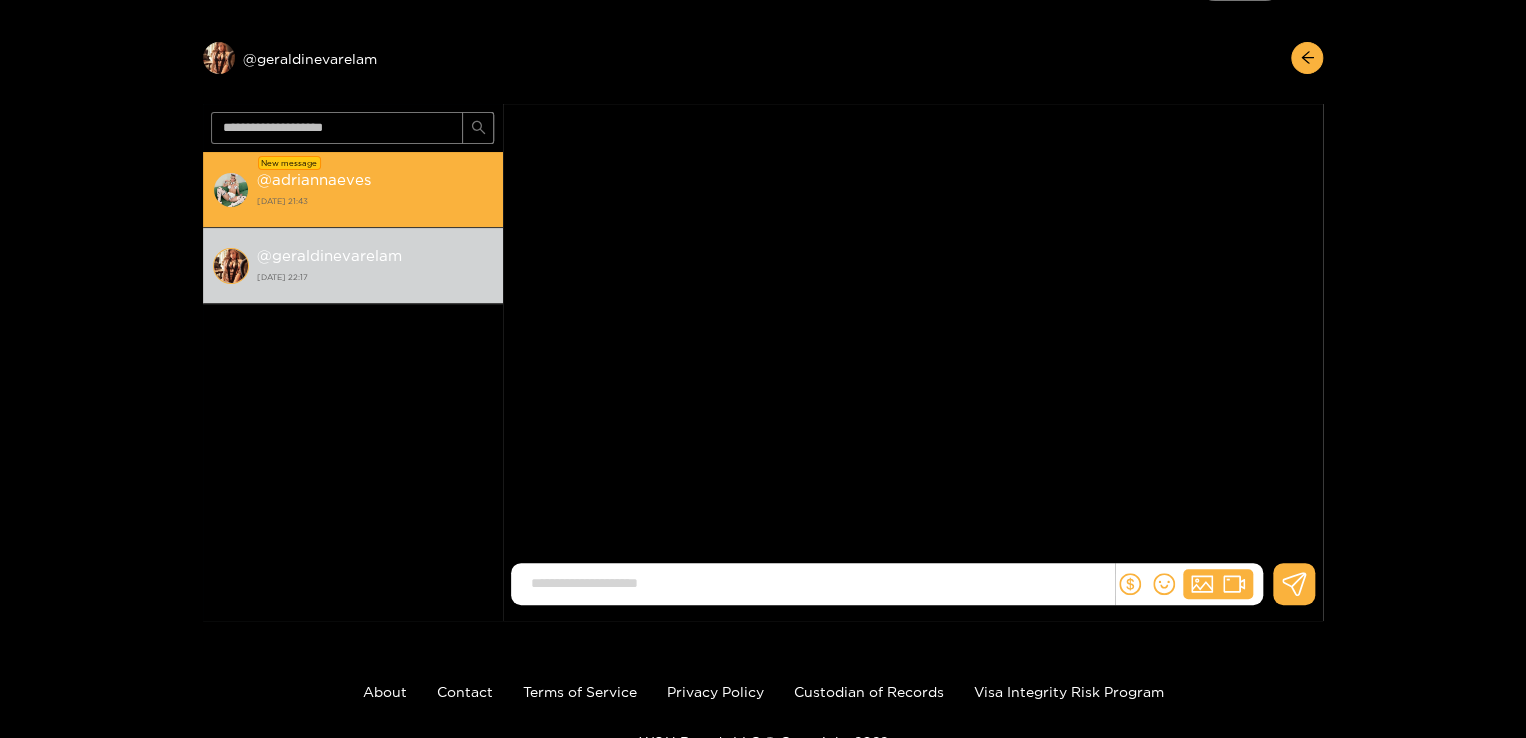 click on "@ adriannaeves [DATE] 21:43" at bounding box center (375, 189) 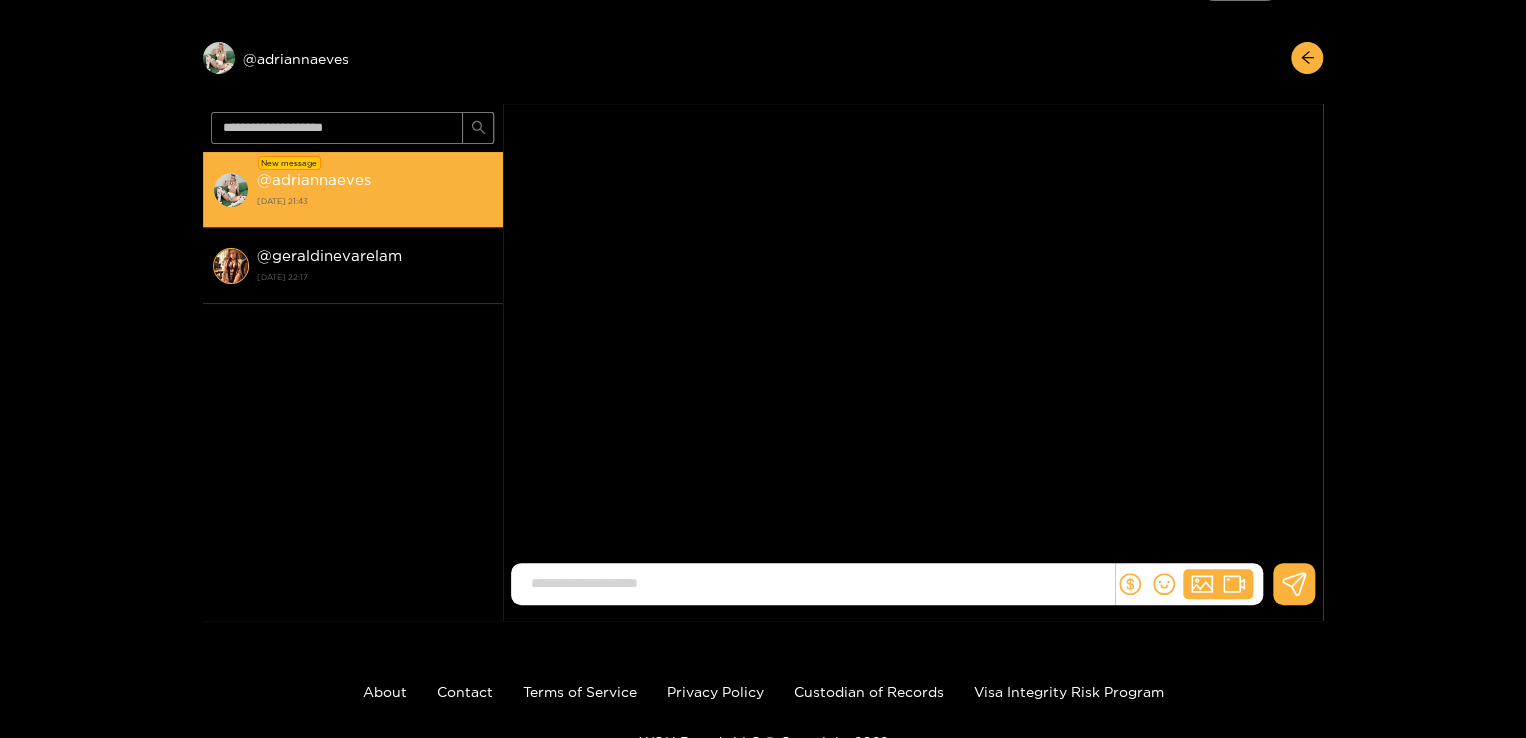 scroll, scrollTop: 0, scrollLeft: 0, axis: both 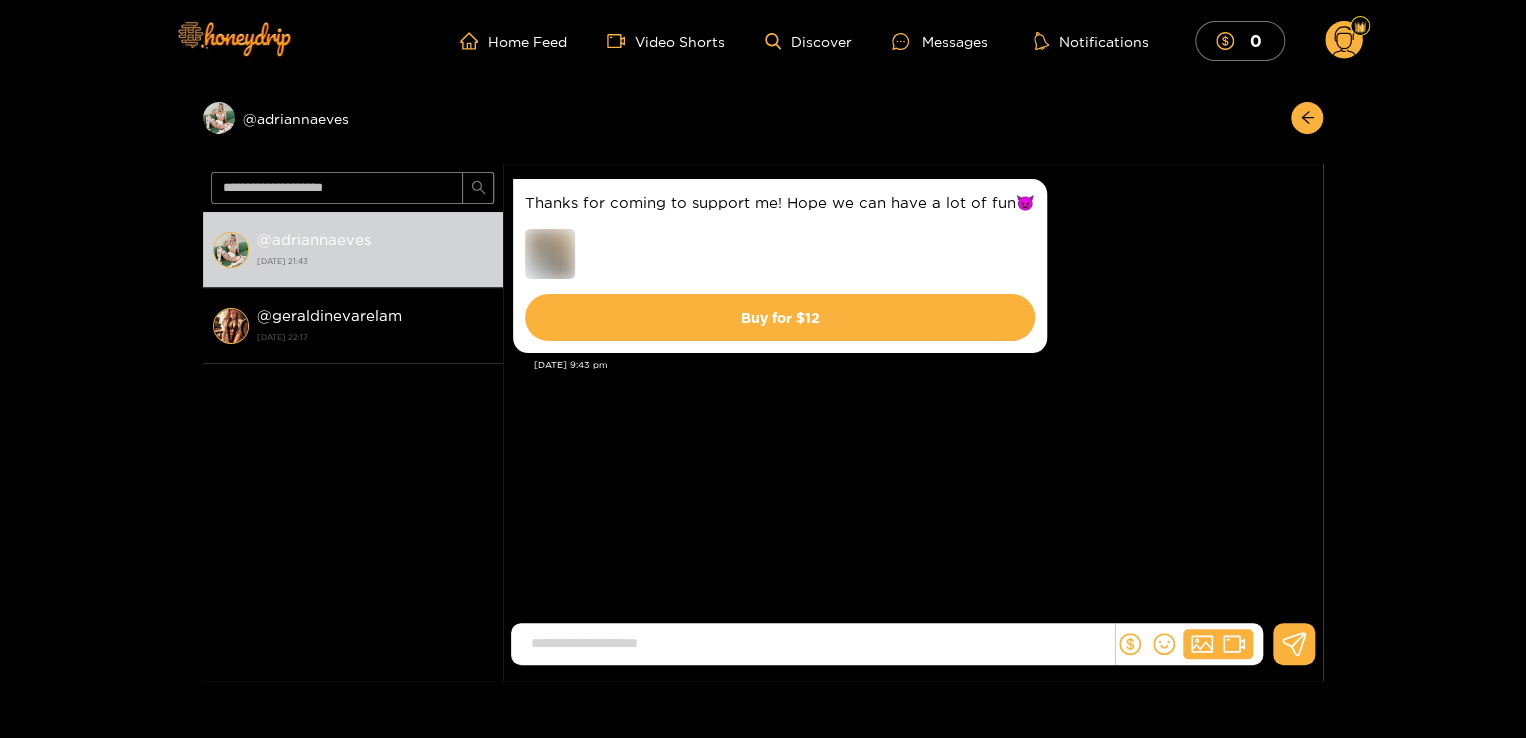 click at bounding box center [550, 254] 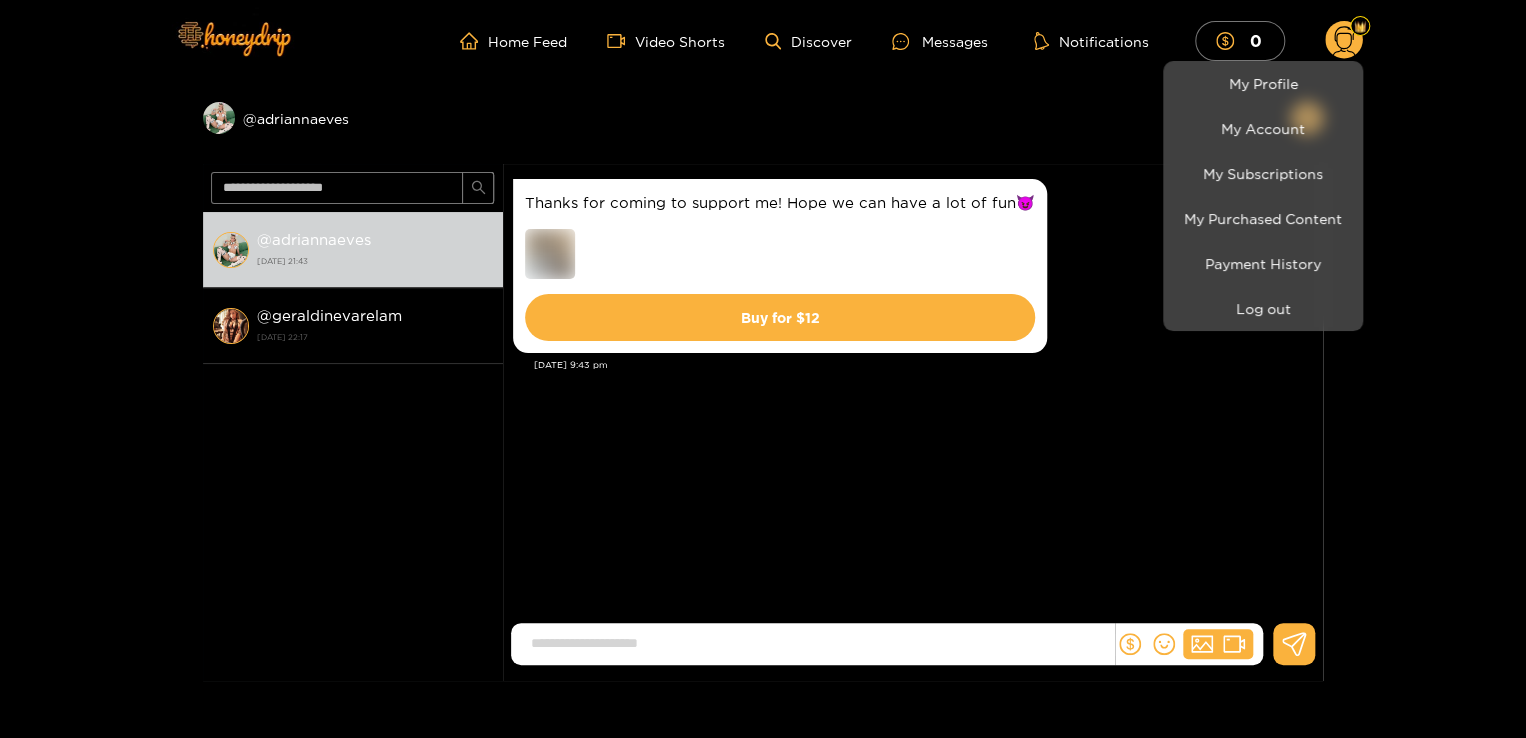 click at bounding box center (763, 369) 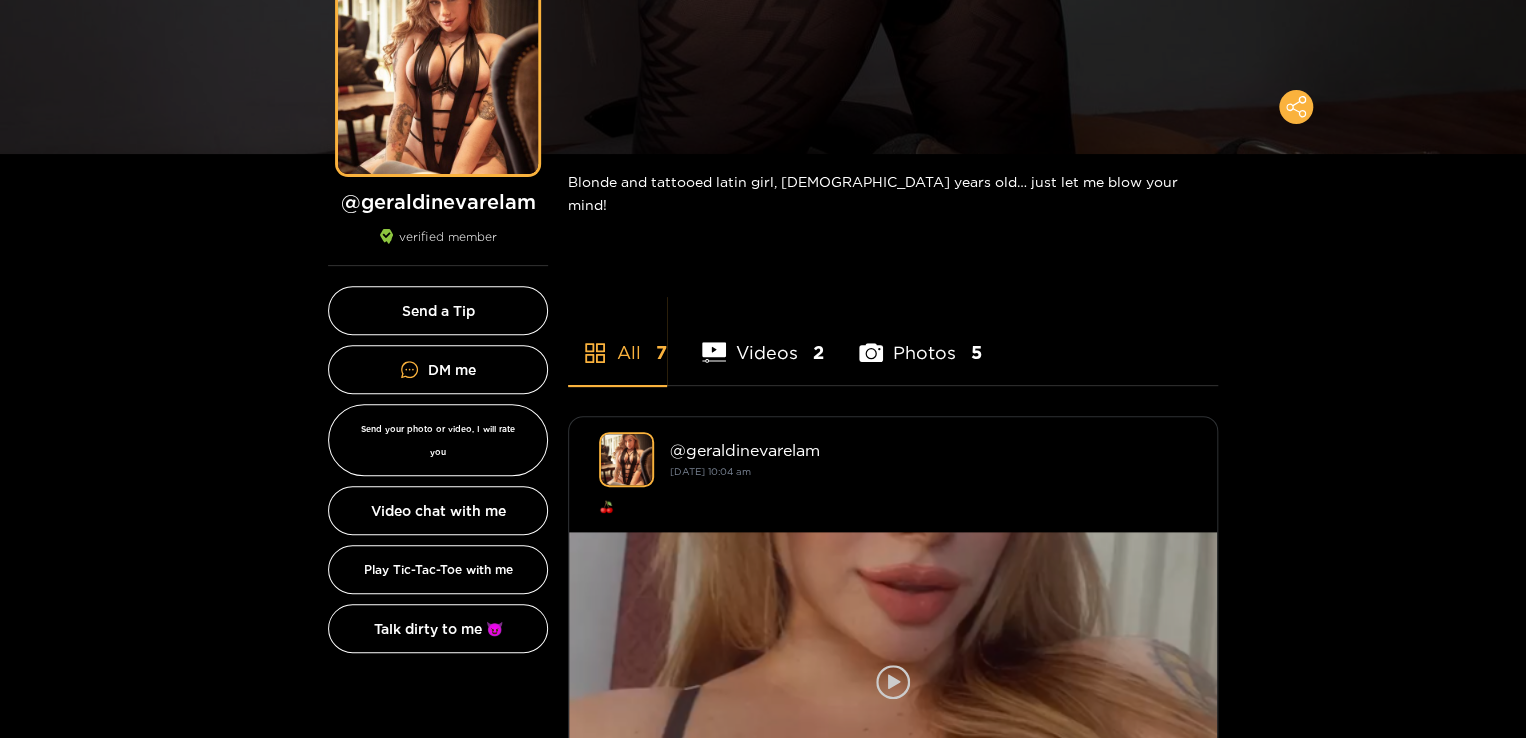 scroll, scrollTop: 300, scrollLeft: 0, axis: vertical 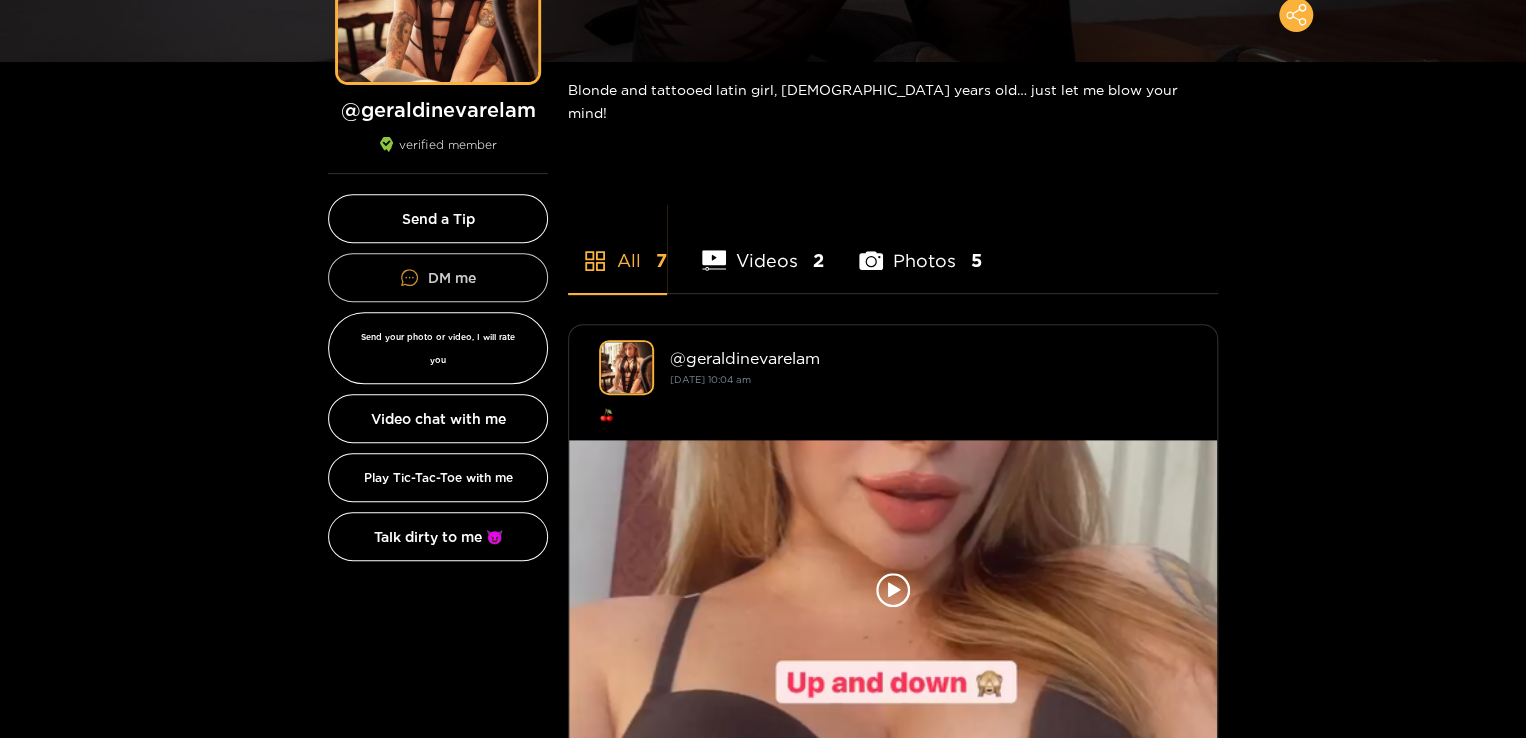 click on "DM me" at bounding box center (438, 277) 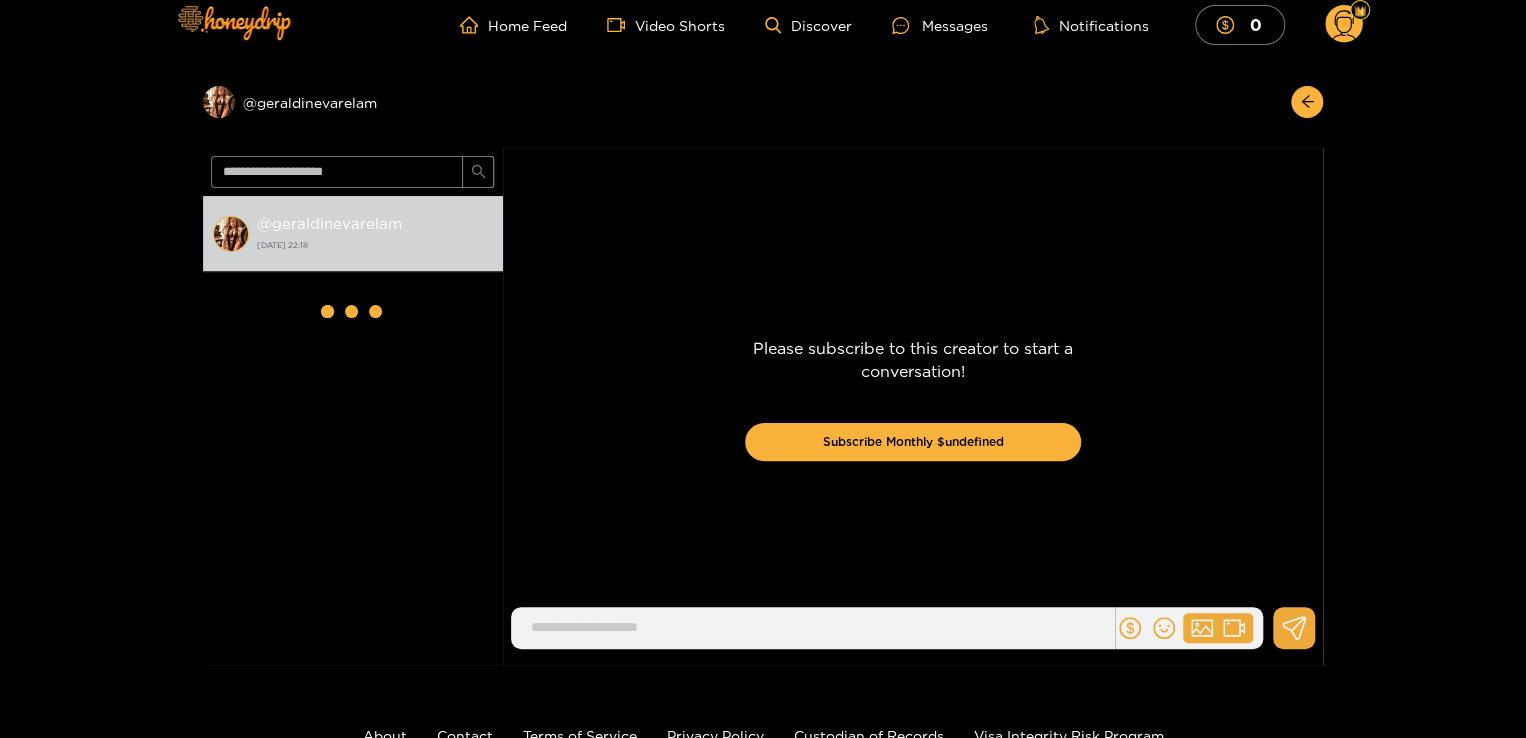 scroll, scrollTop: 0, scrollLeft: 0, axis: both 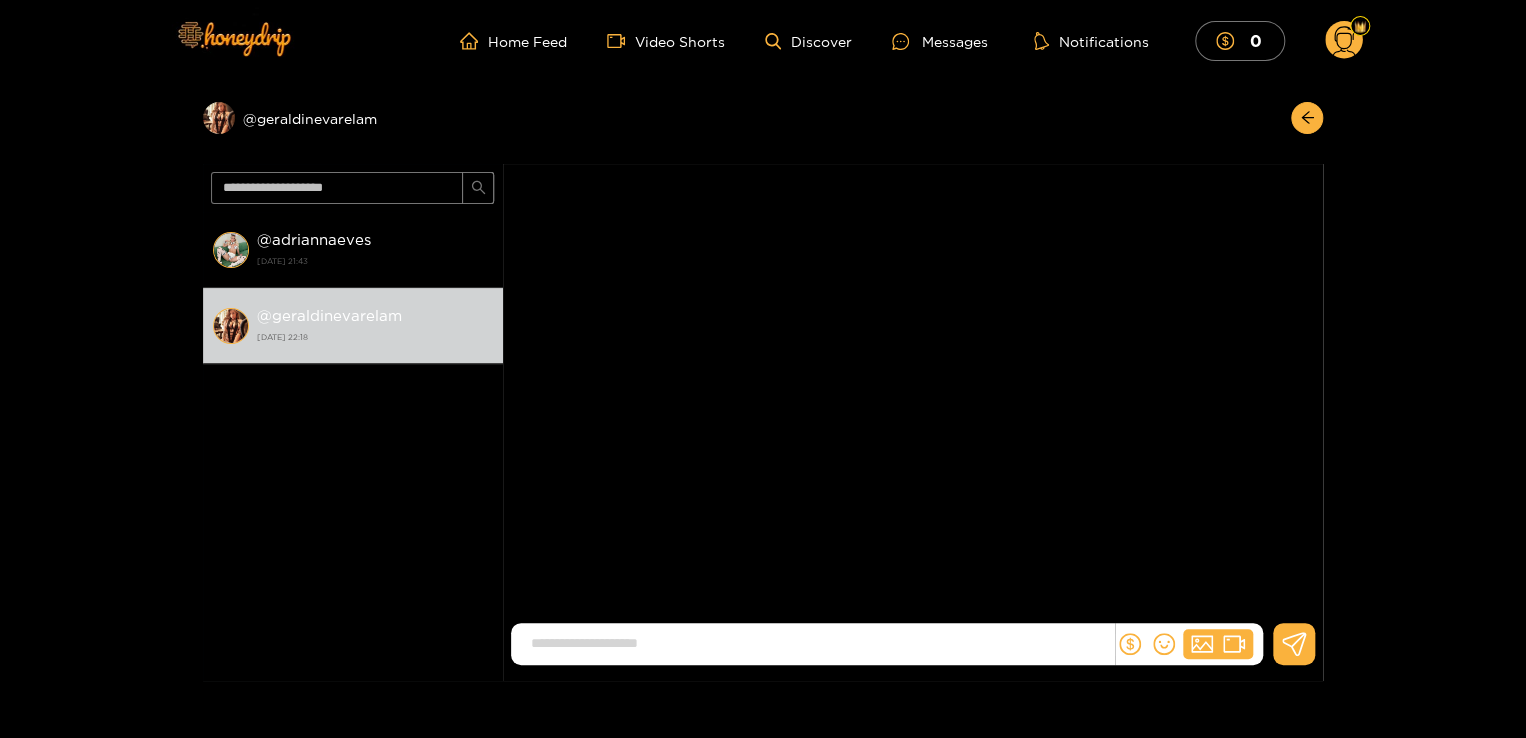 click at bounding box center [817, 643] 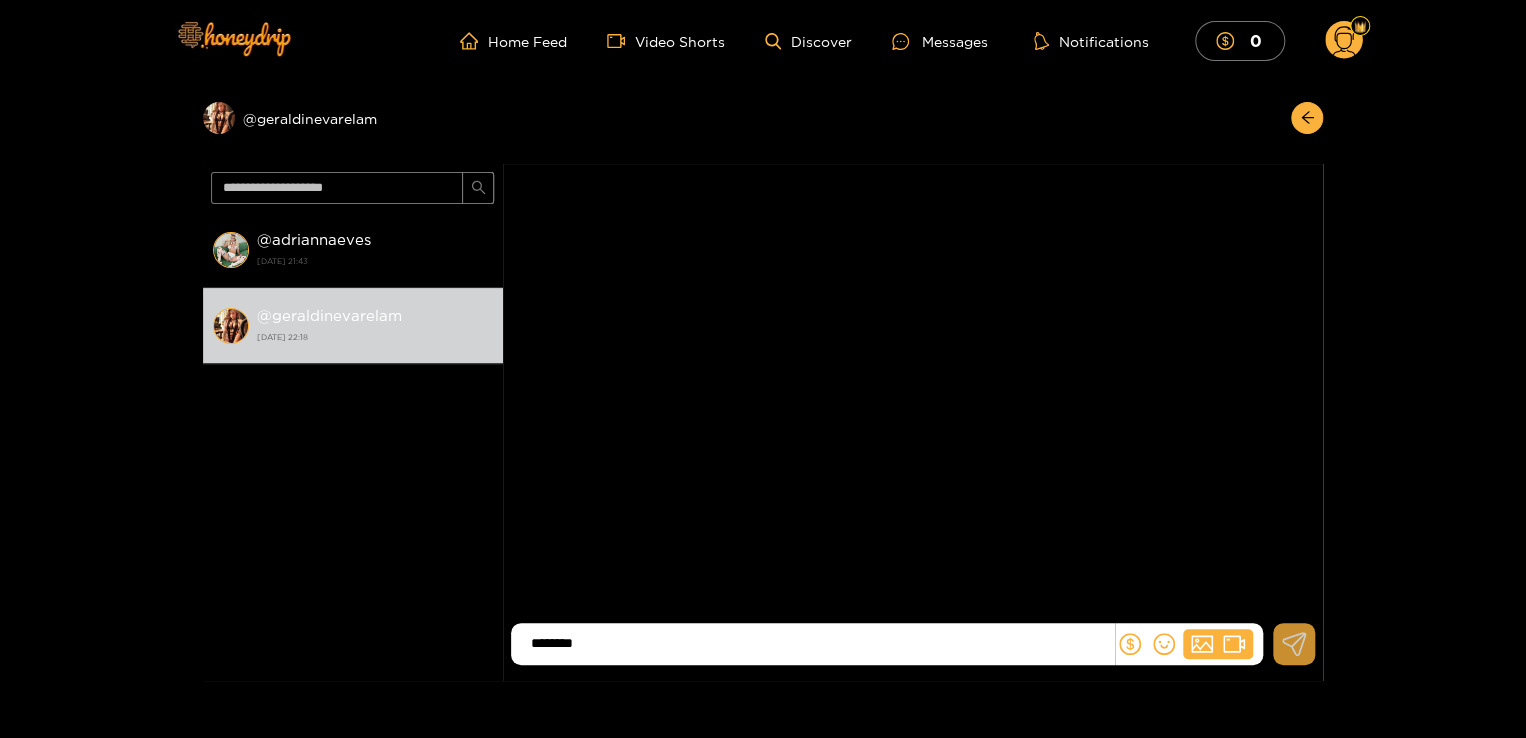 type on "********" 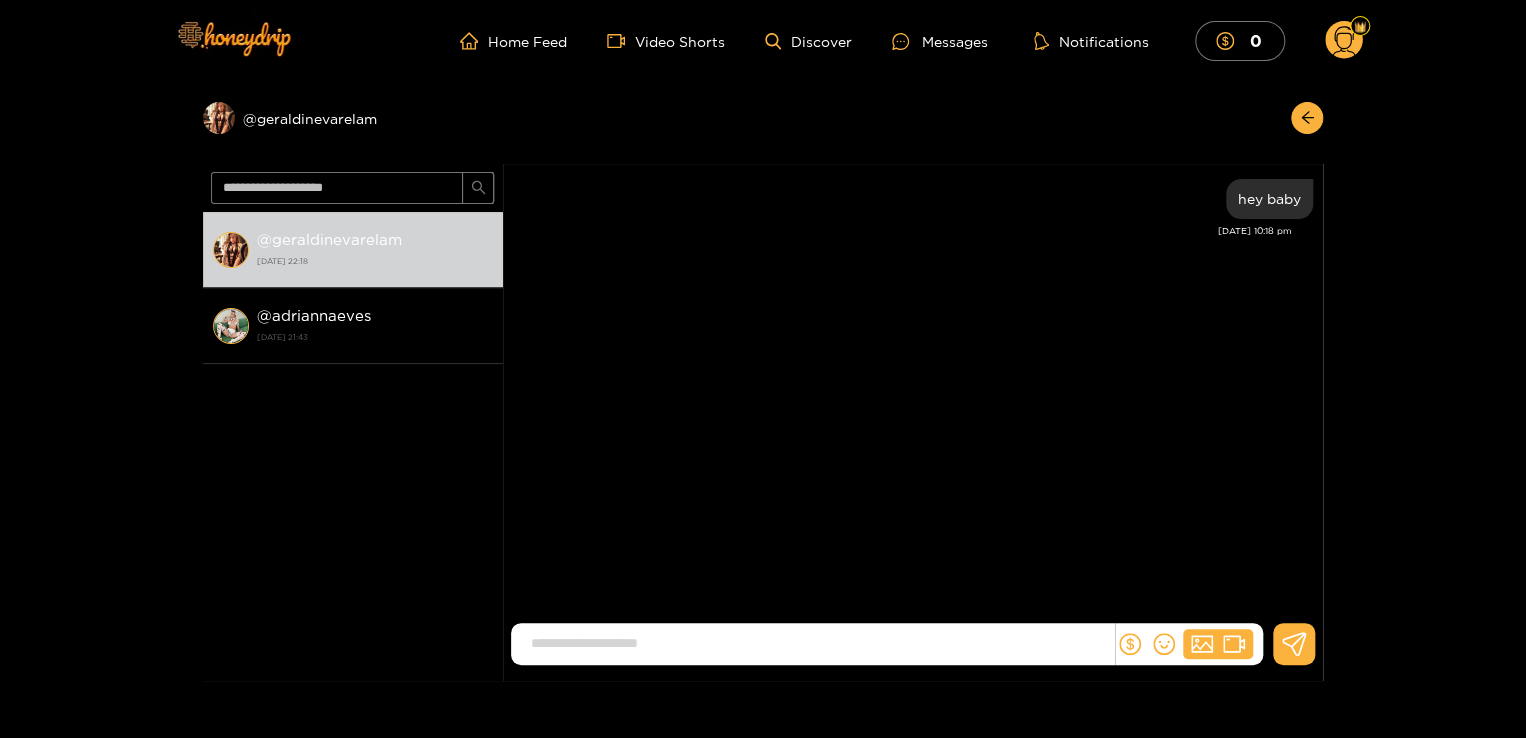 click 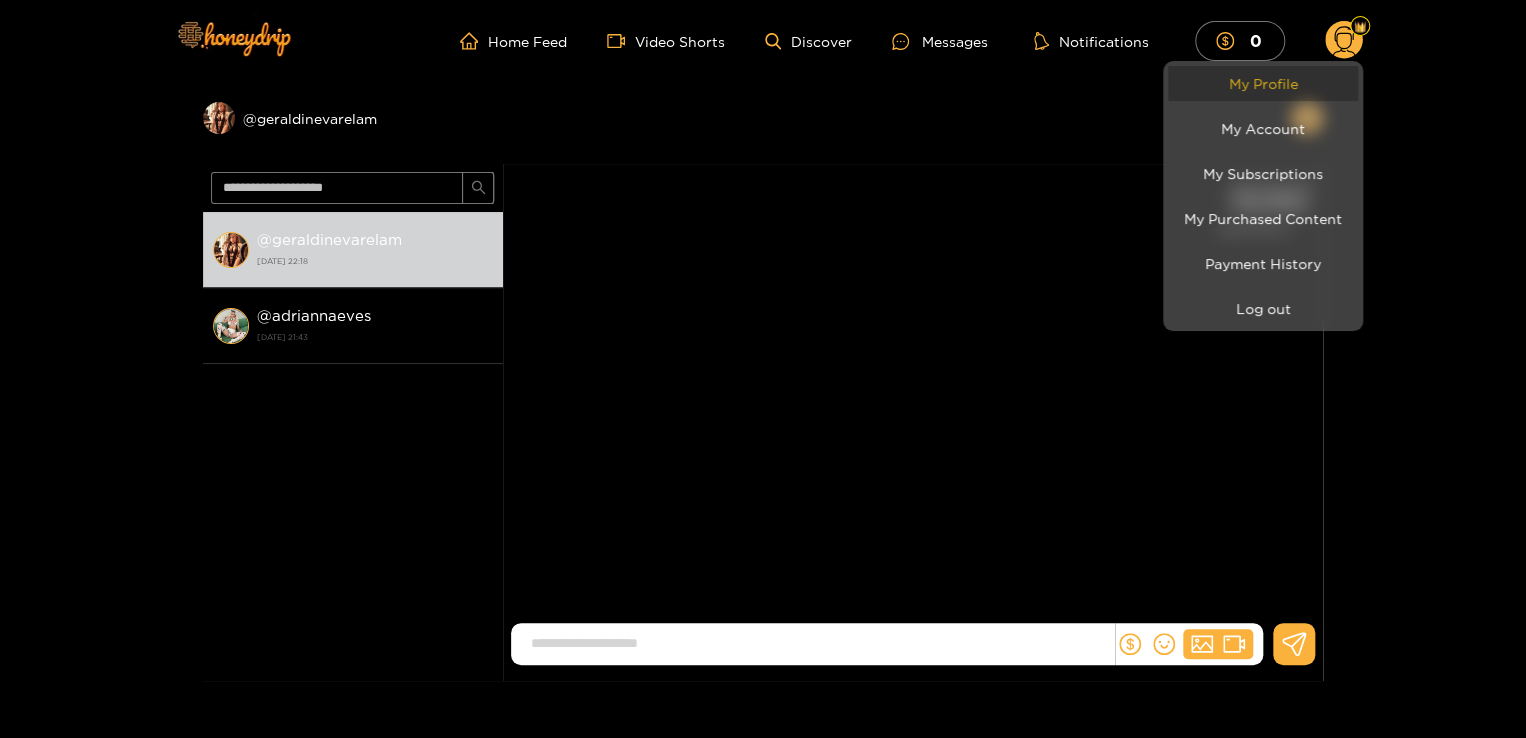click on "My Profile" at bounding box center [1263, 83] 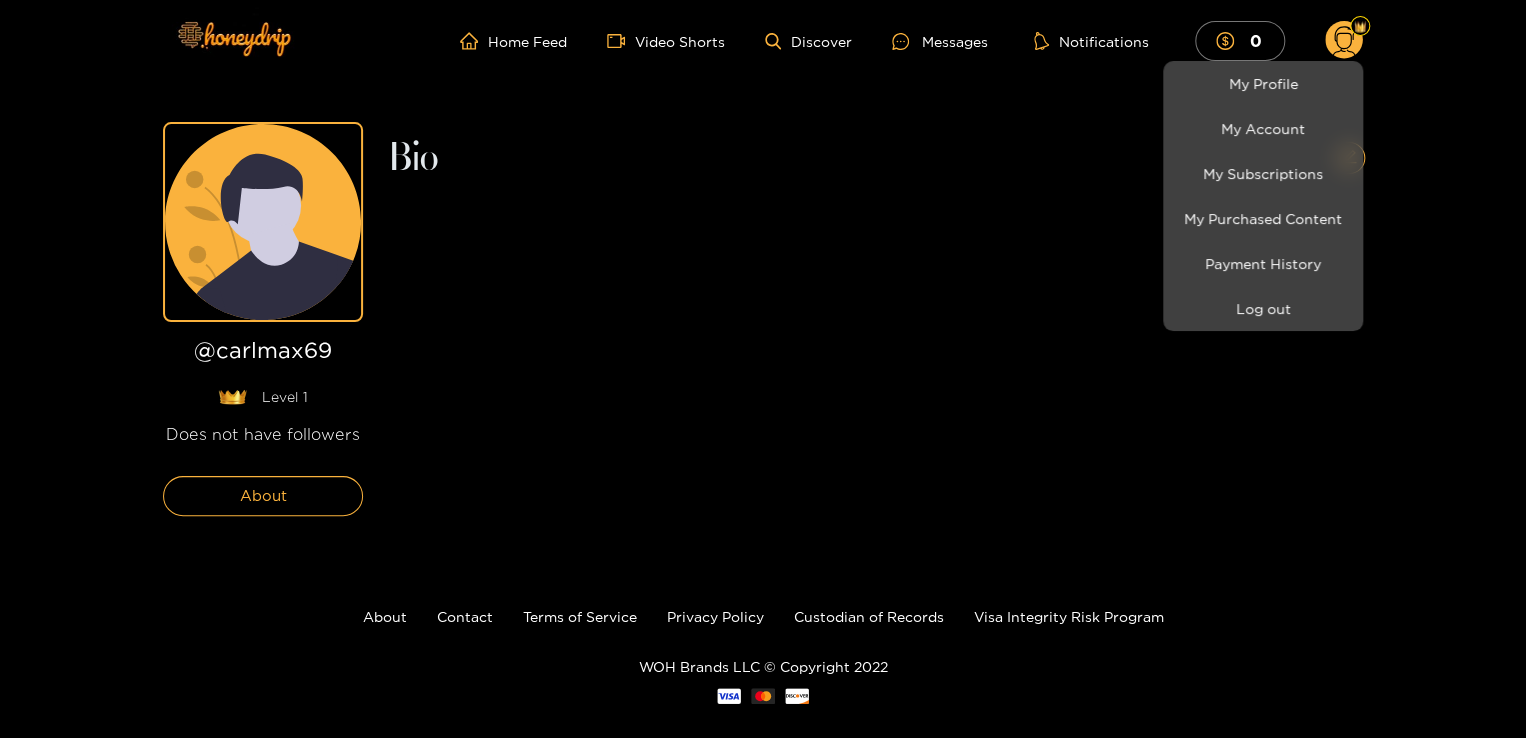 click at bounding box center (763, 369) 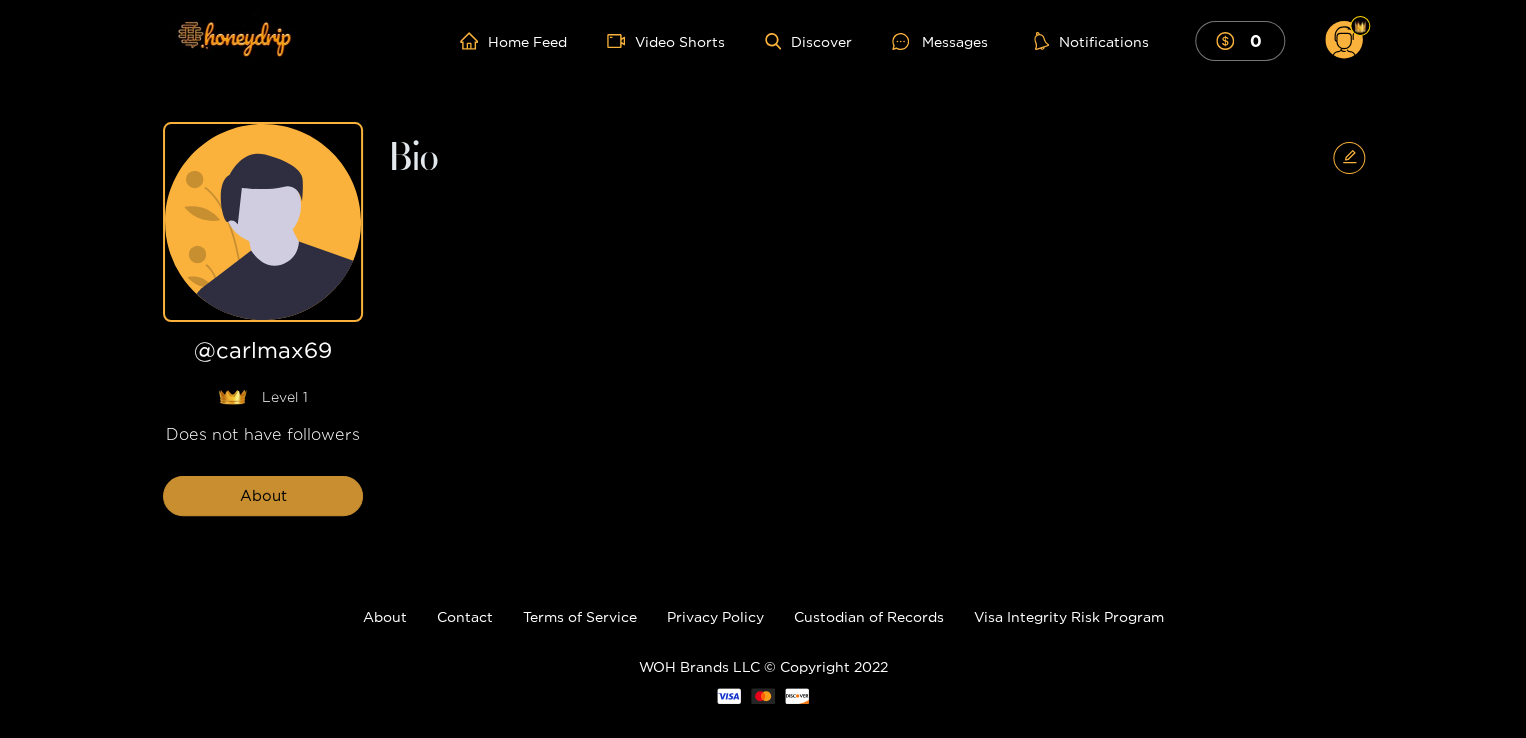 click on "About" at bounding box center [263, 496] 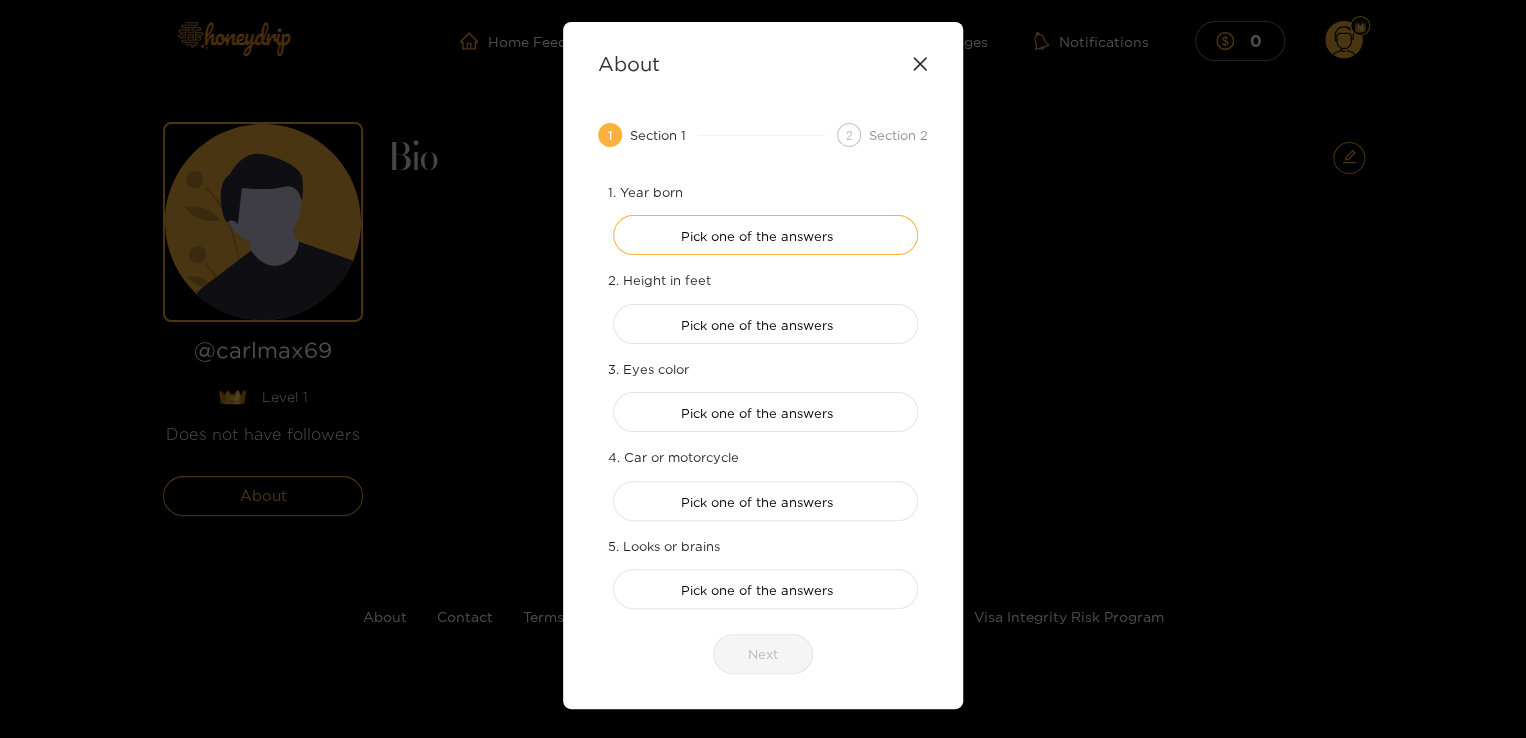 scroll, scrollTop: 0, scrollLeft: 0, axis: both 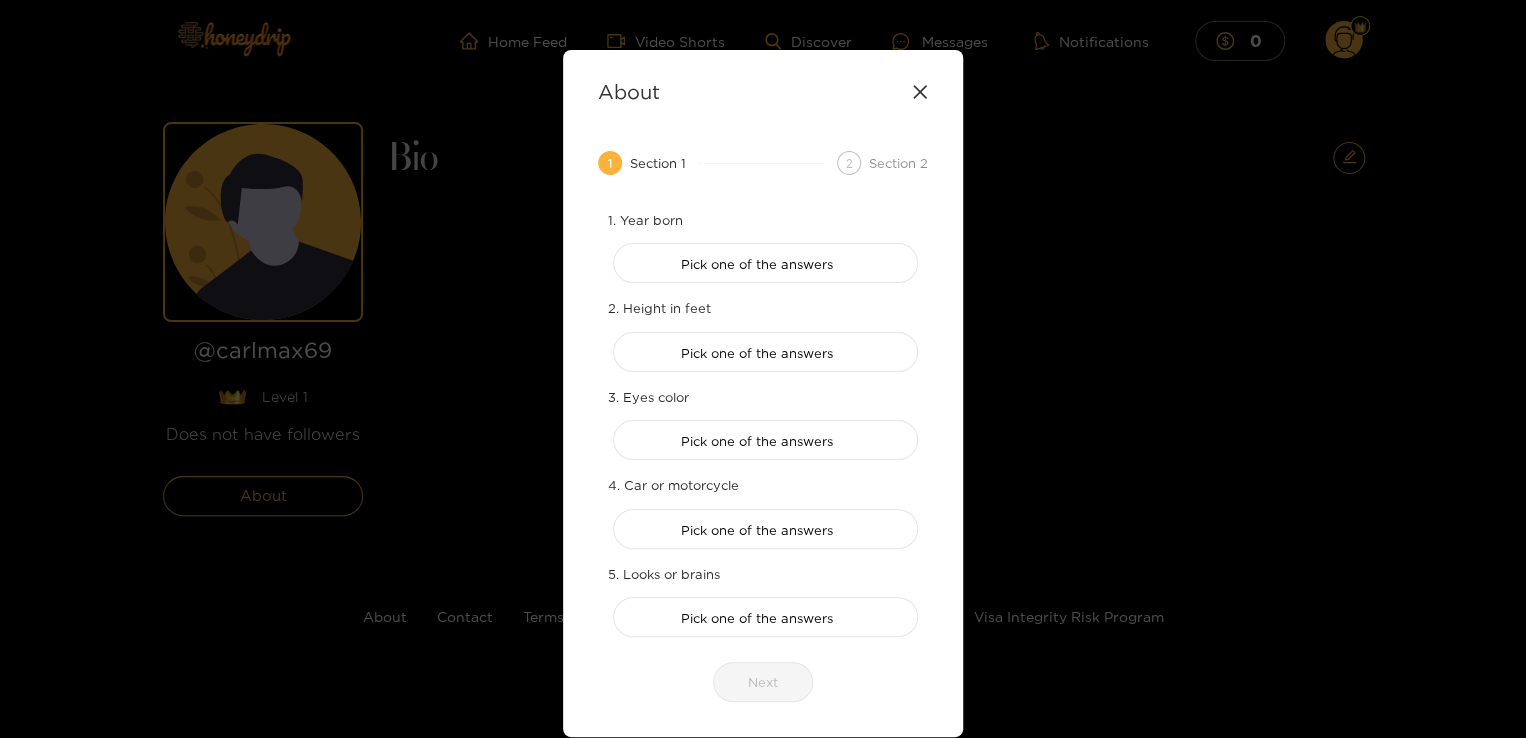 click on "2" at bounding box center [849, 163] 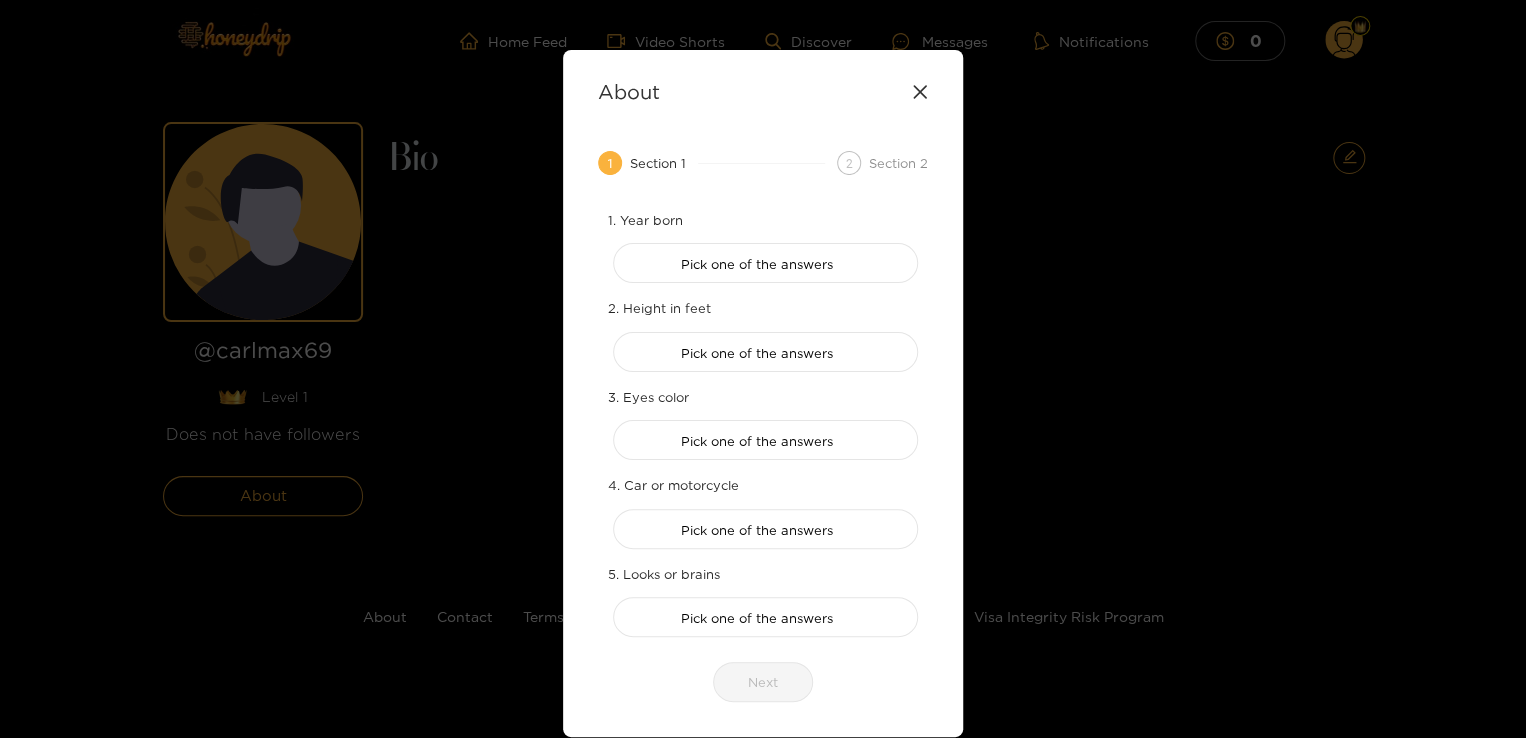click 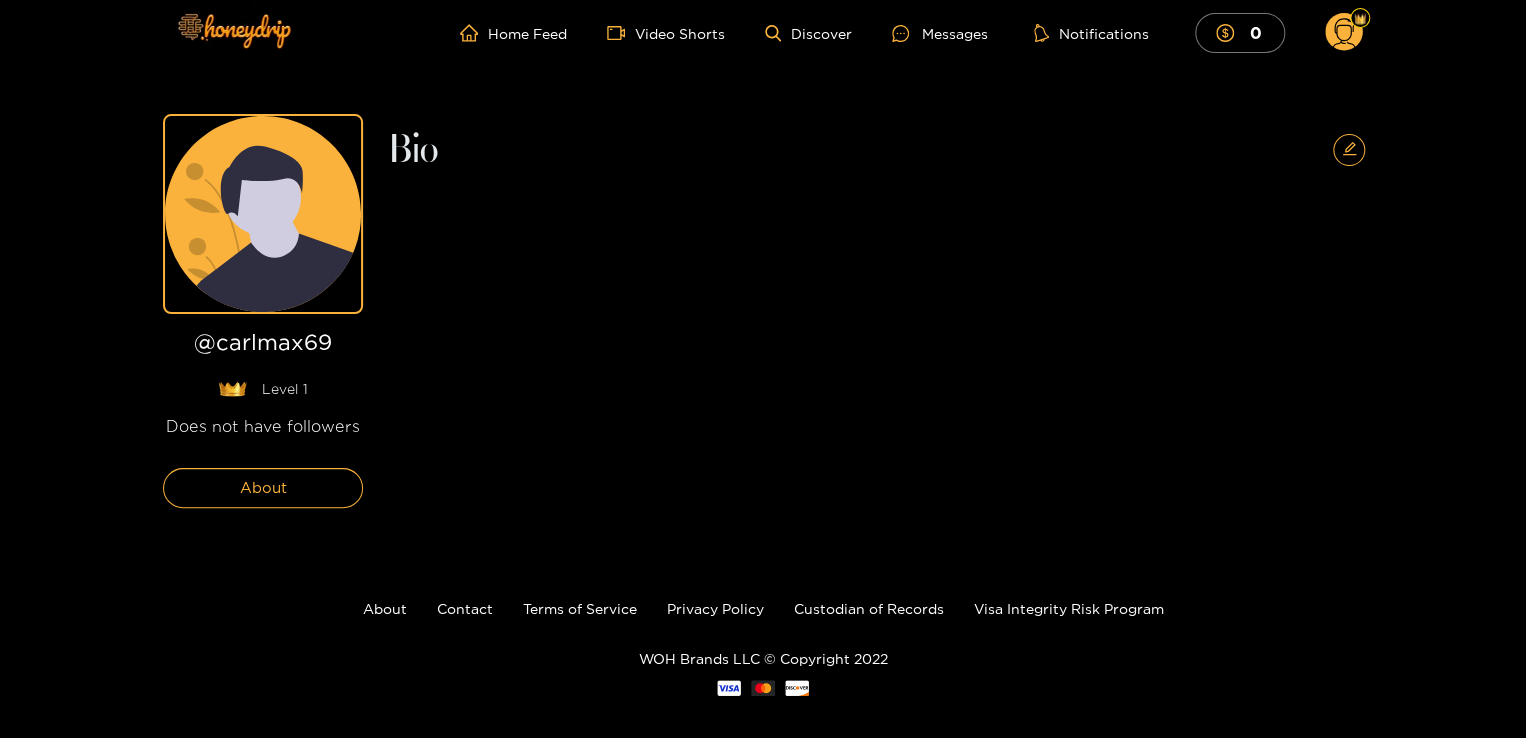 scroll, scrollTop: 0, scrollLeft: 0, axis: both 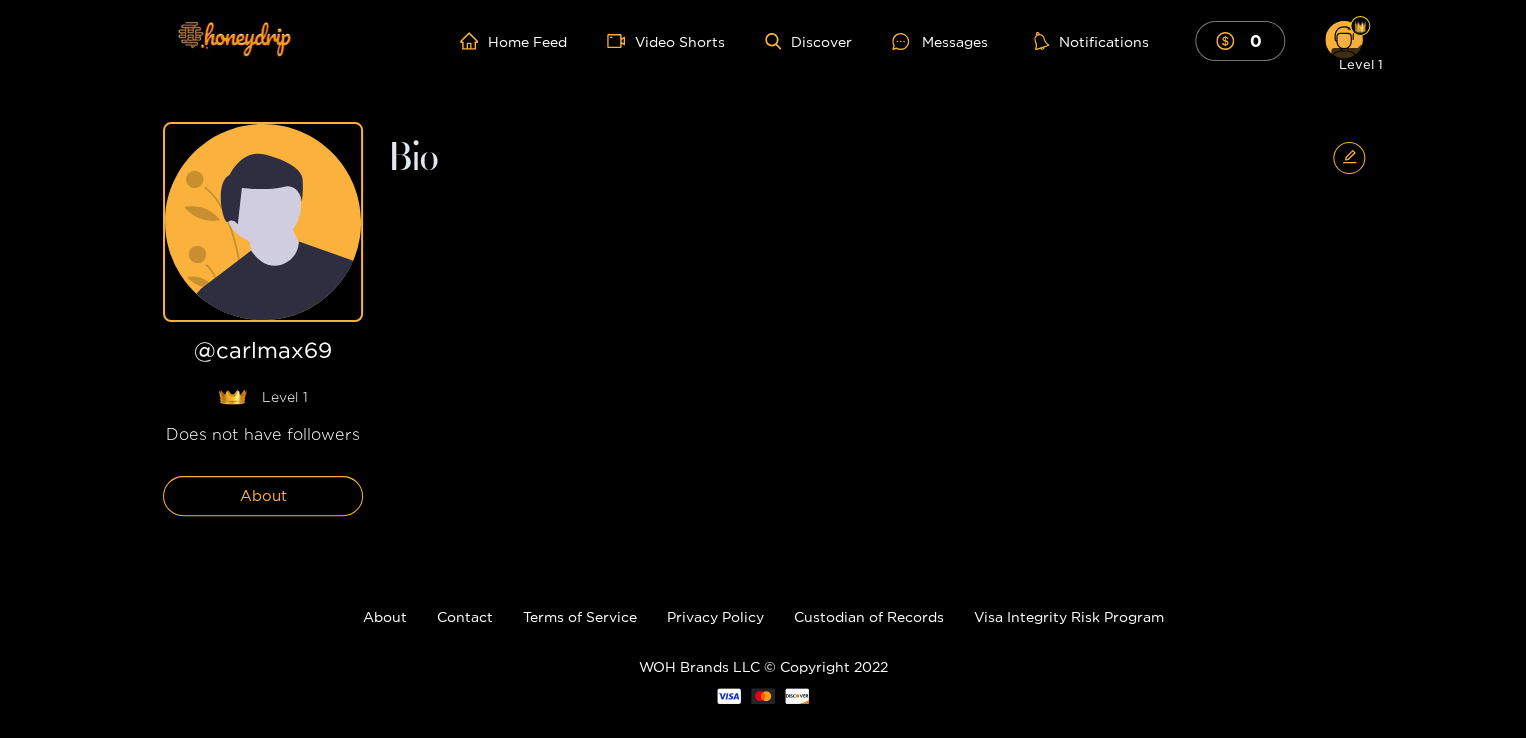 click at bounding box center (1360, 27) 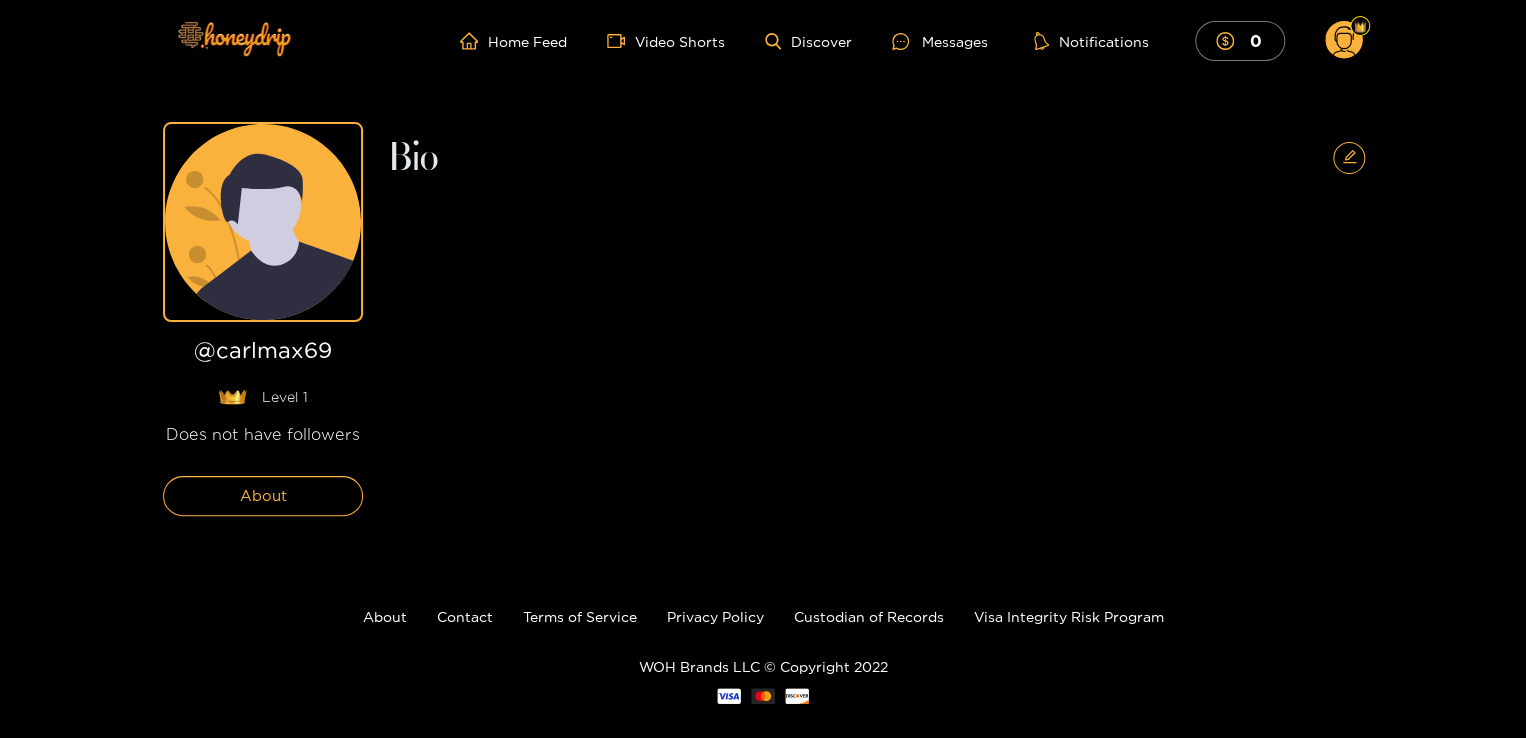 click 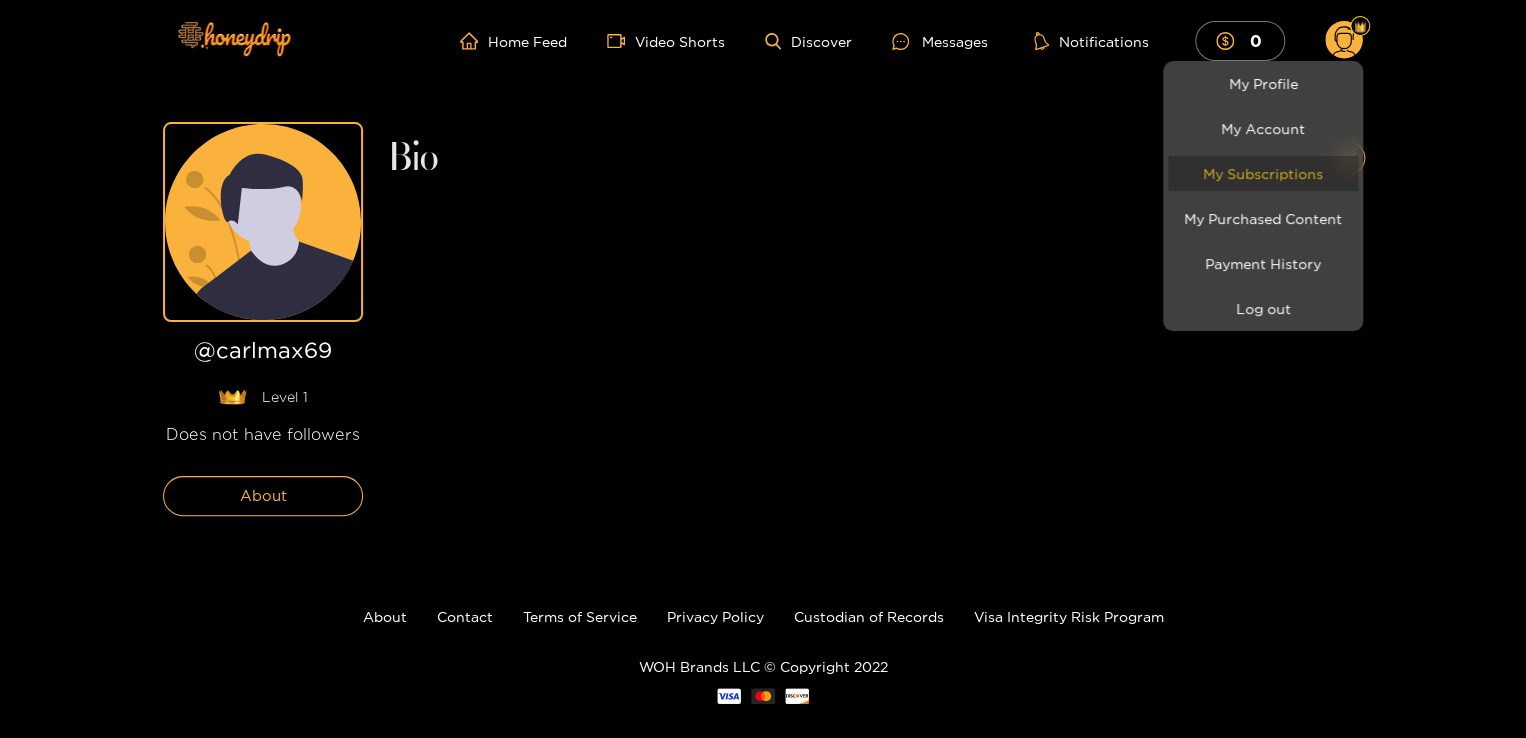 click on "My Subscriptions" at bounding box center [1263, 173] 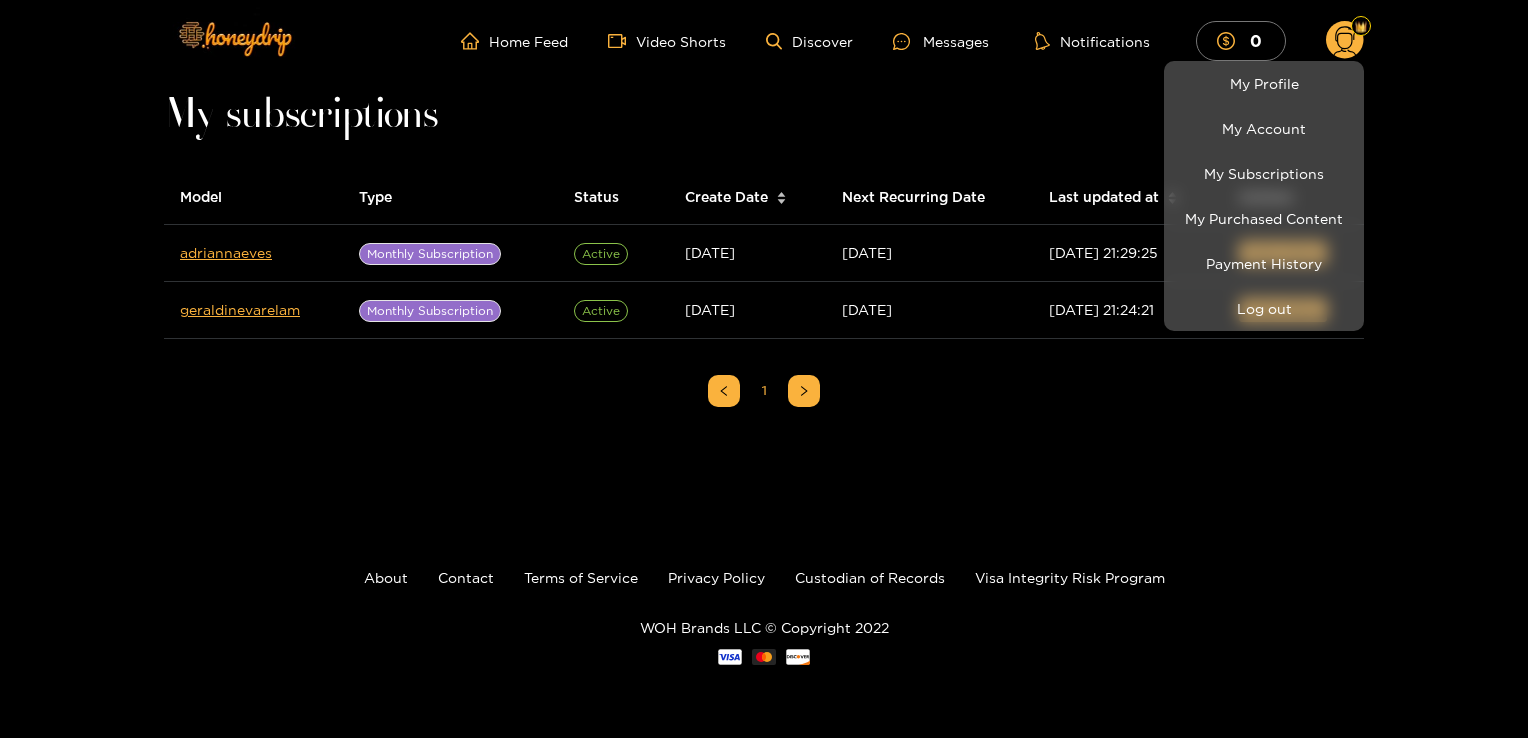 click at bounding box center [764, 369] 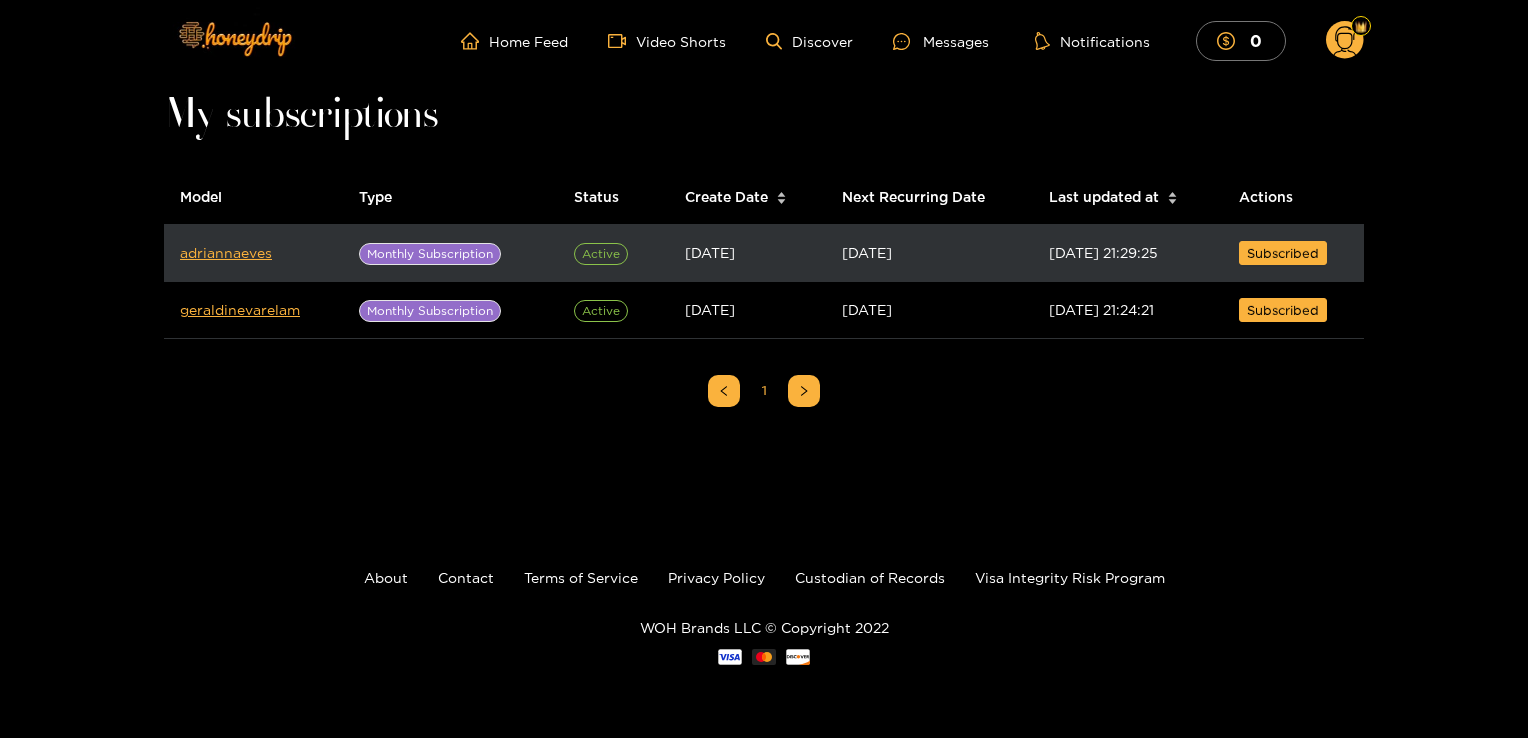 click on "Monthly Subscription" at bounding box center [430, 254] 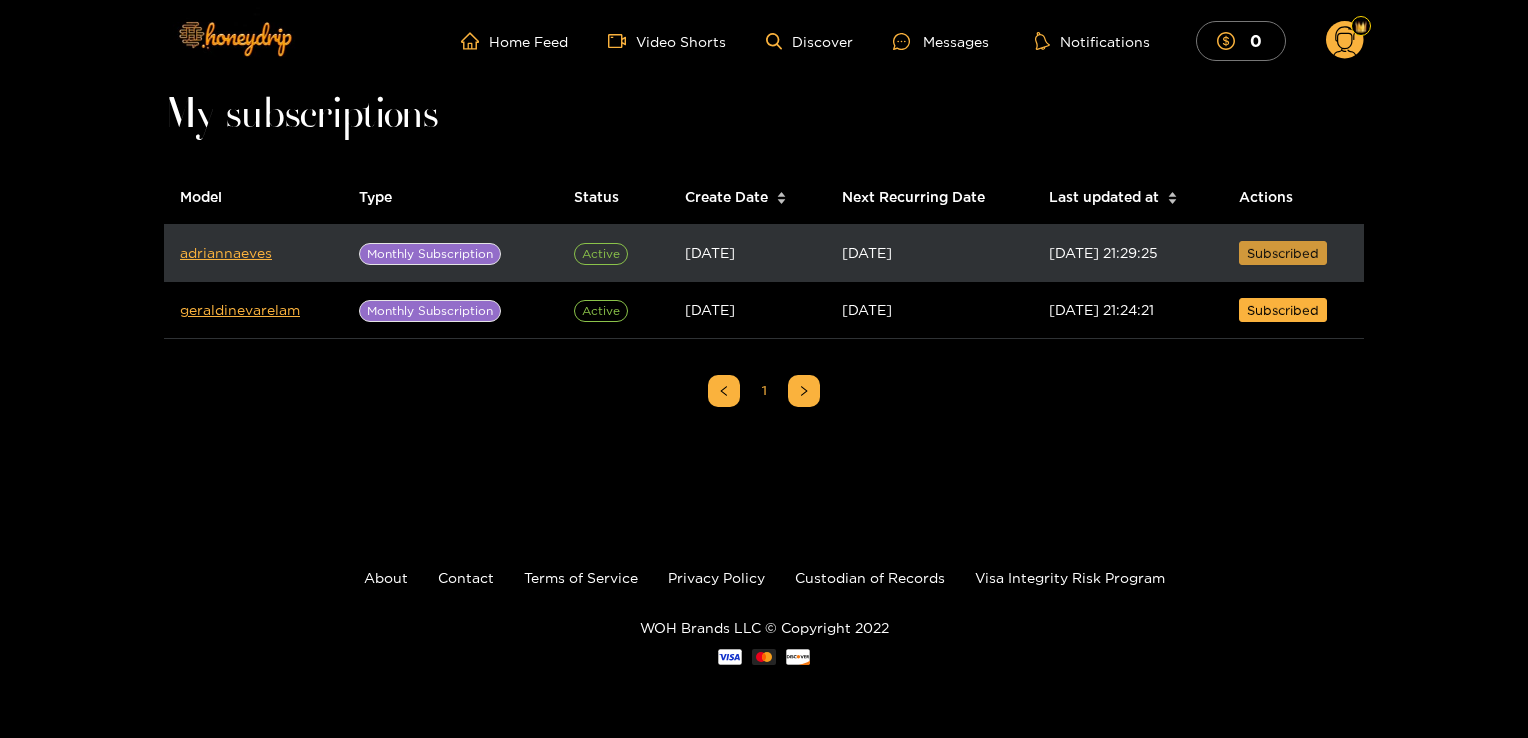 click on "Subscribed" at bounding box center (1283, 253) 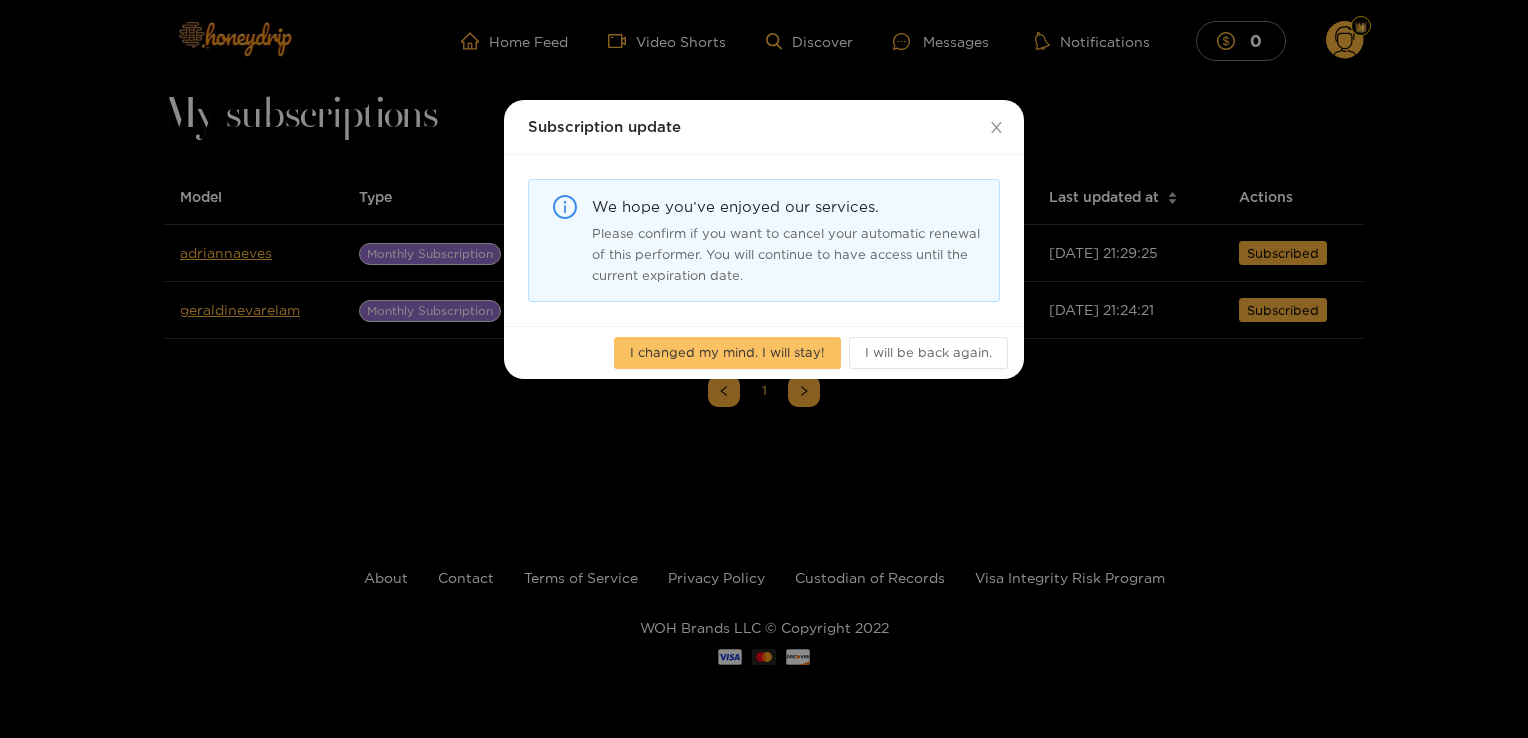click on "I changed my mind. I will stay!" at bounding box center (727, 352) 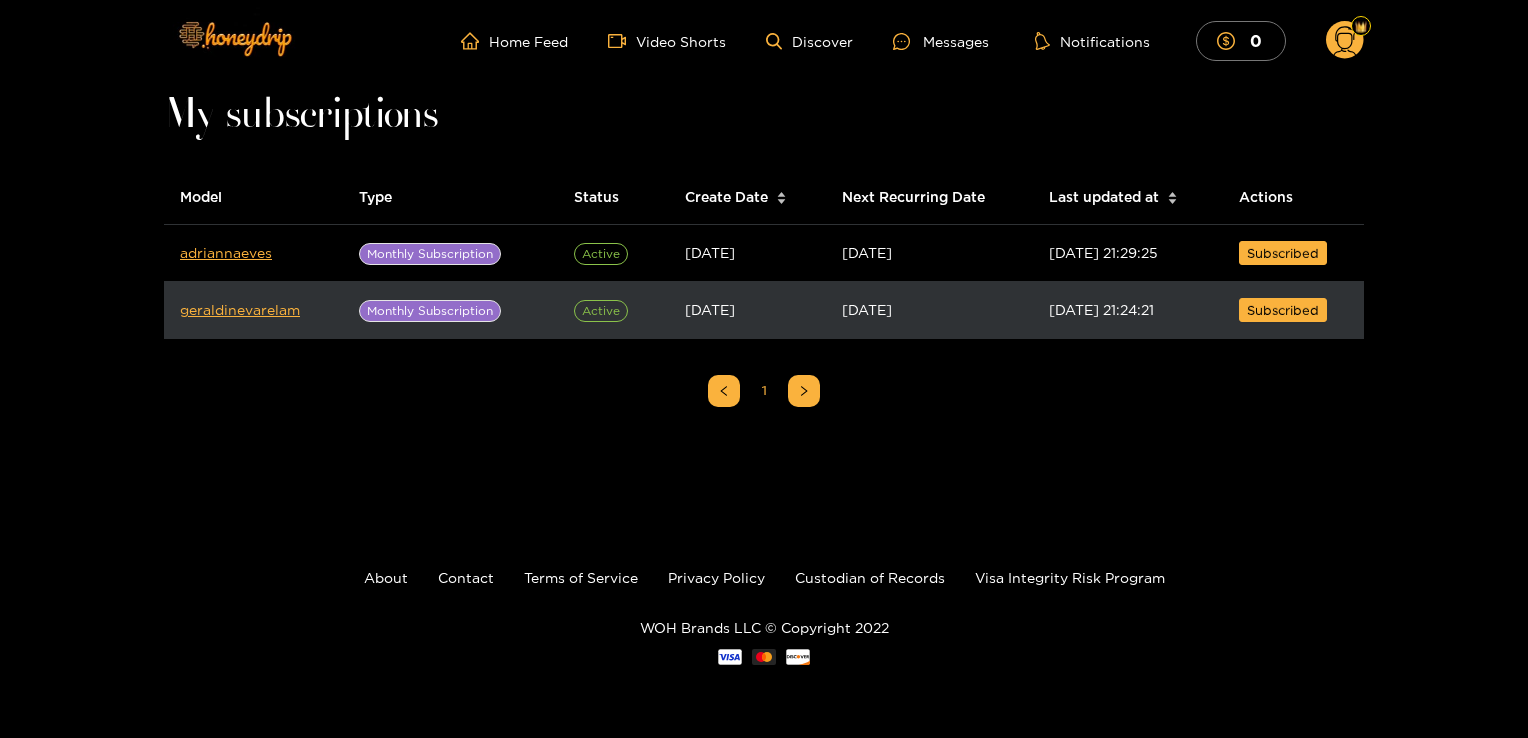 click on "Monthly Subscription" at bounding box center (430, 311) 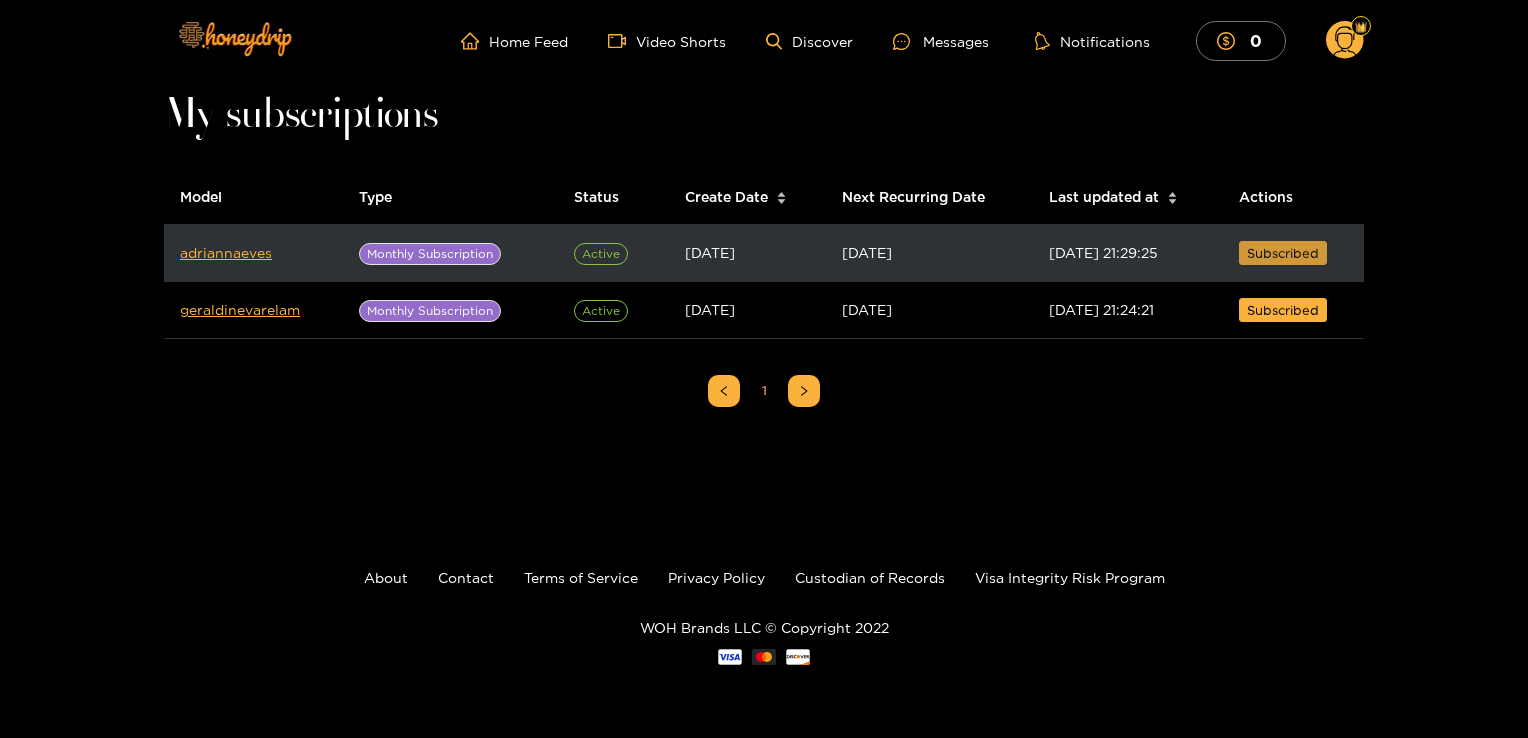 click on "Subscribed" at bounding box center (1283, 253) 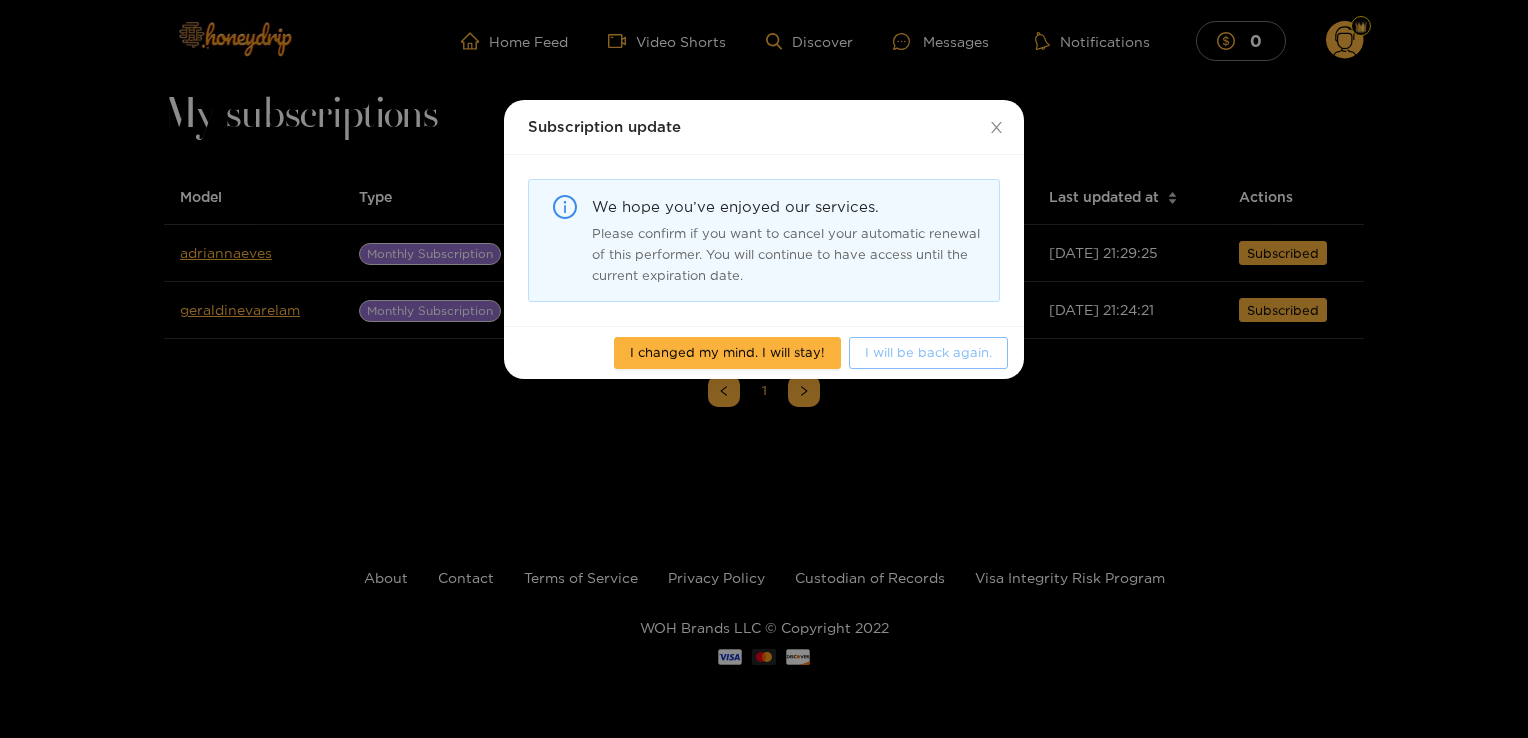 click on "I will be back again." at bounding box center (928, 352) 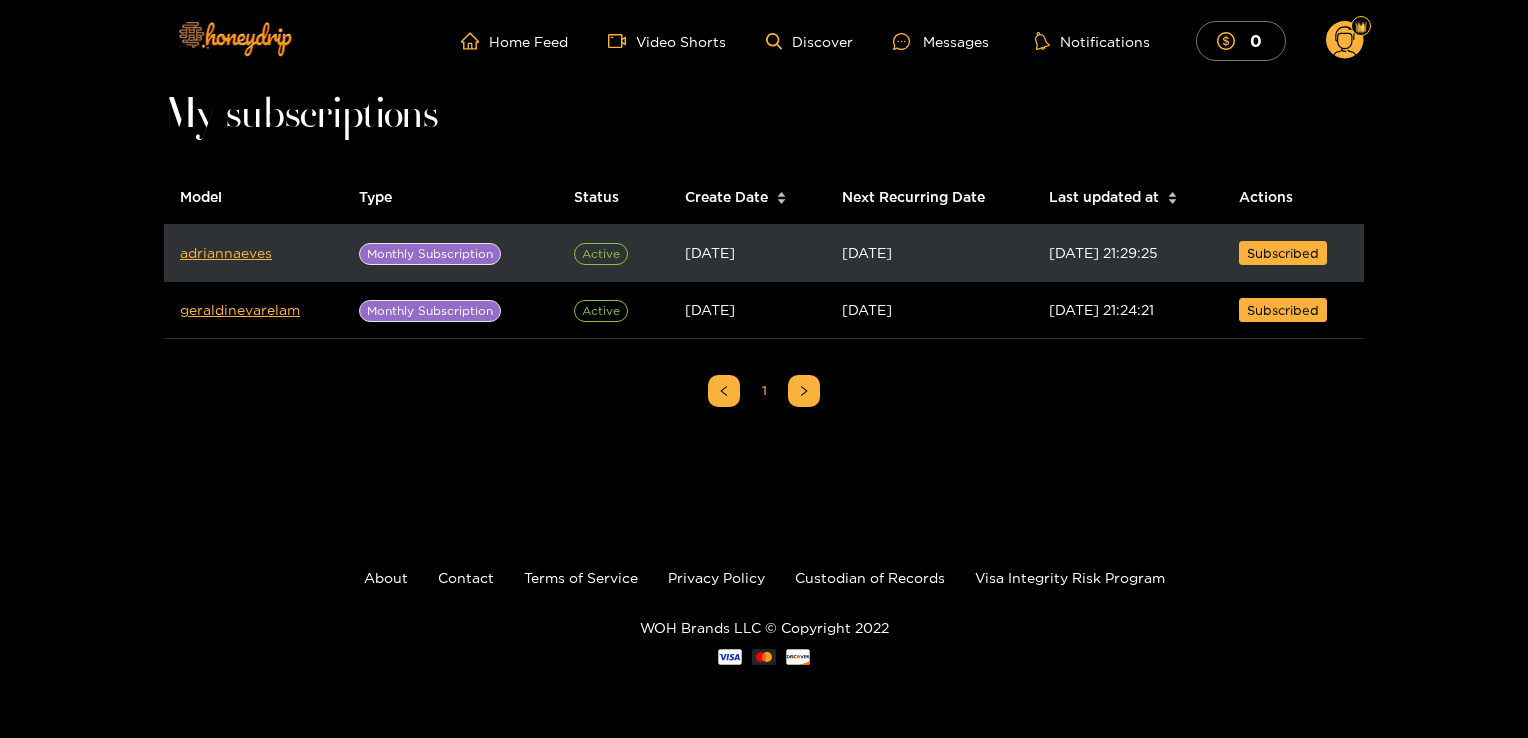 click on "Monthly Subscription" at bounding box center (430, 254) 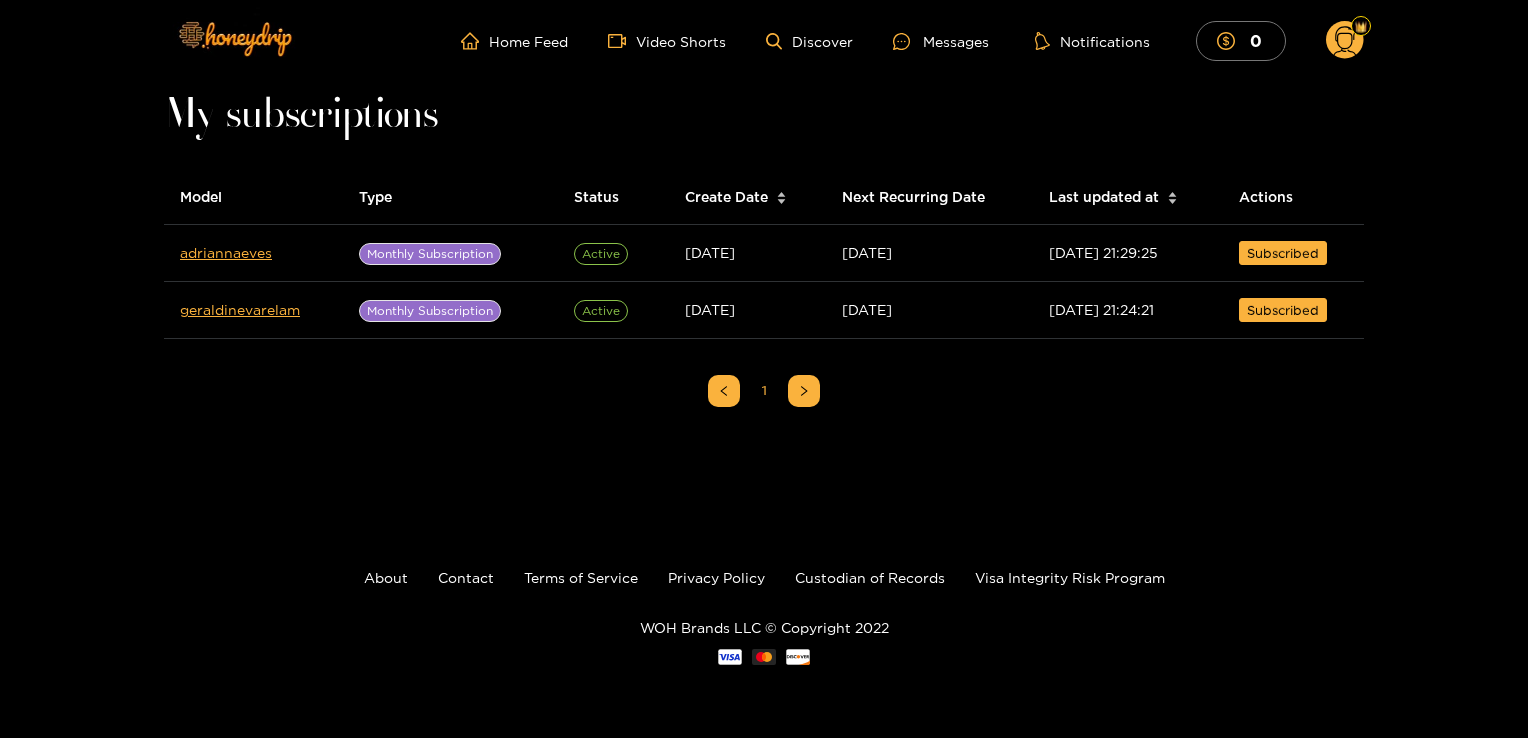 drag, startPoint x: 400, startPoint y: 254, endPoint x: 1220, endPoint y: 389, distance: 831.0385 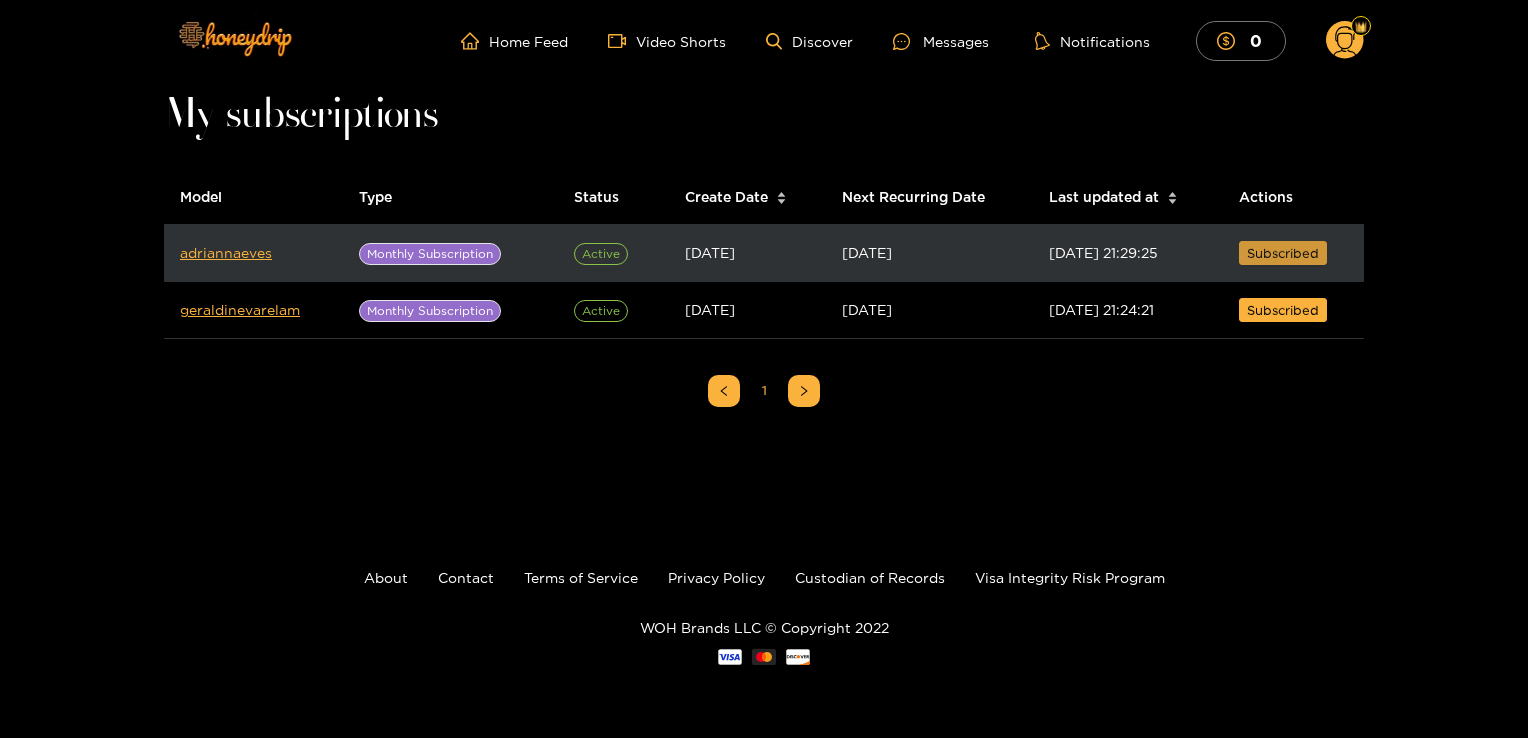click on "Subscribed" at bounding box center (1283, 253) 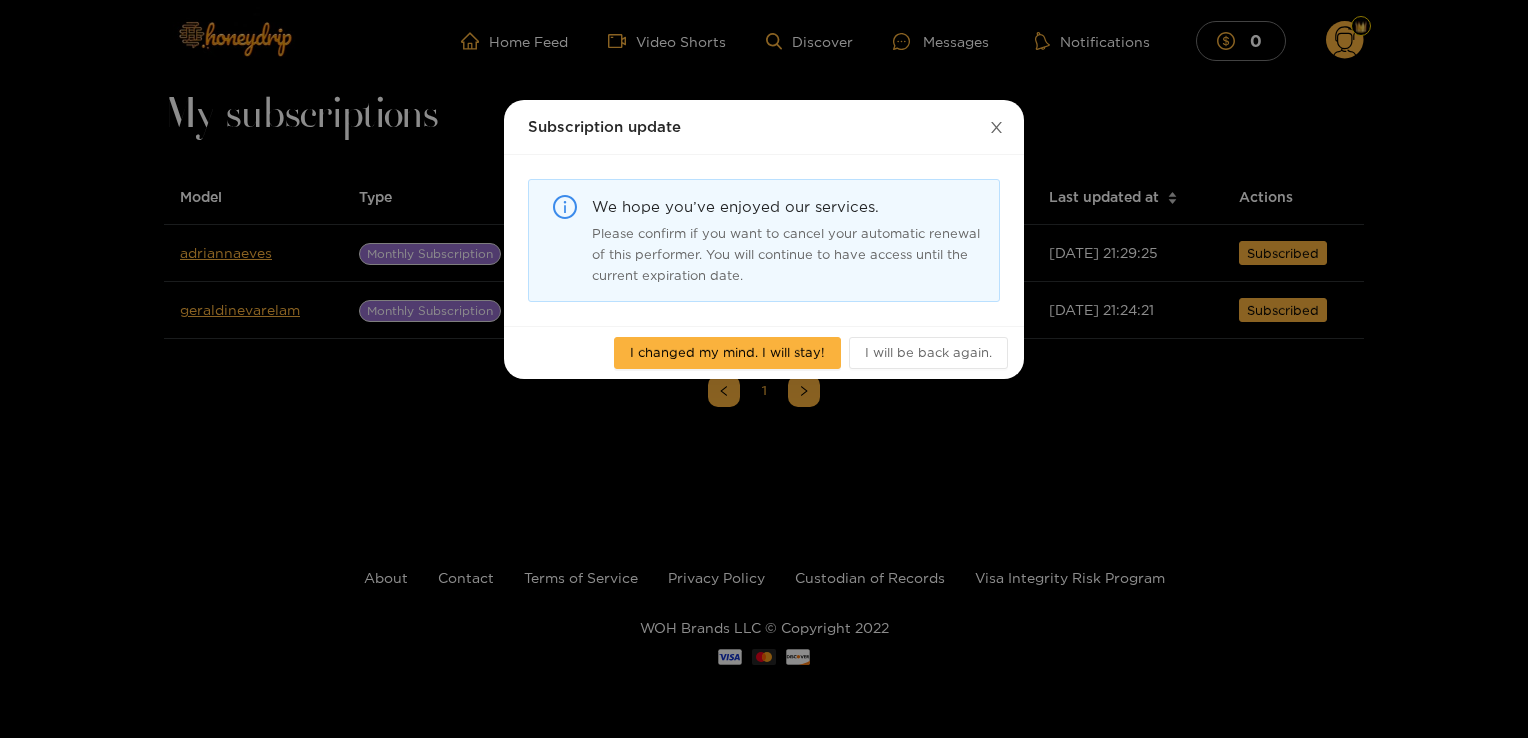 click at bounding box center [996, 128] 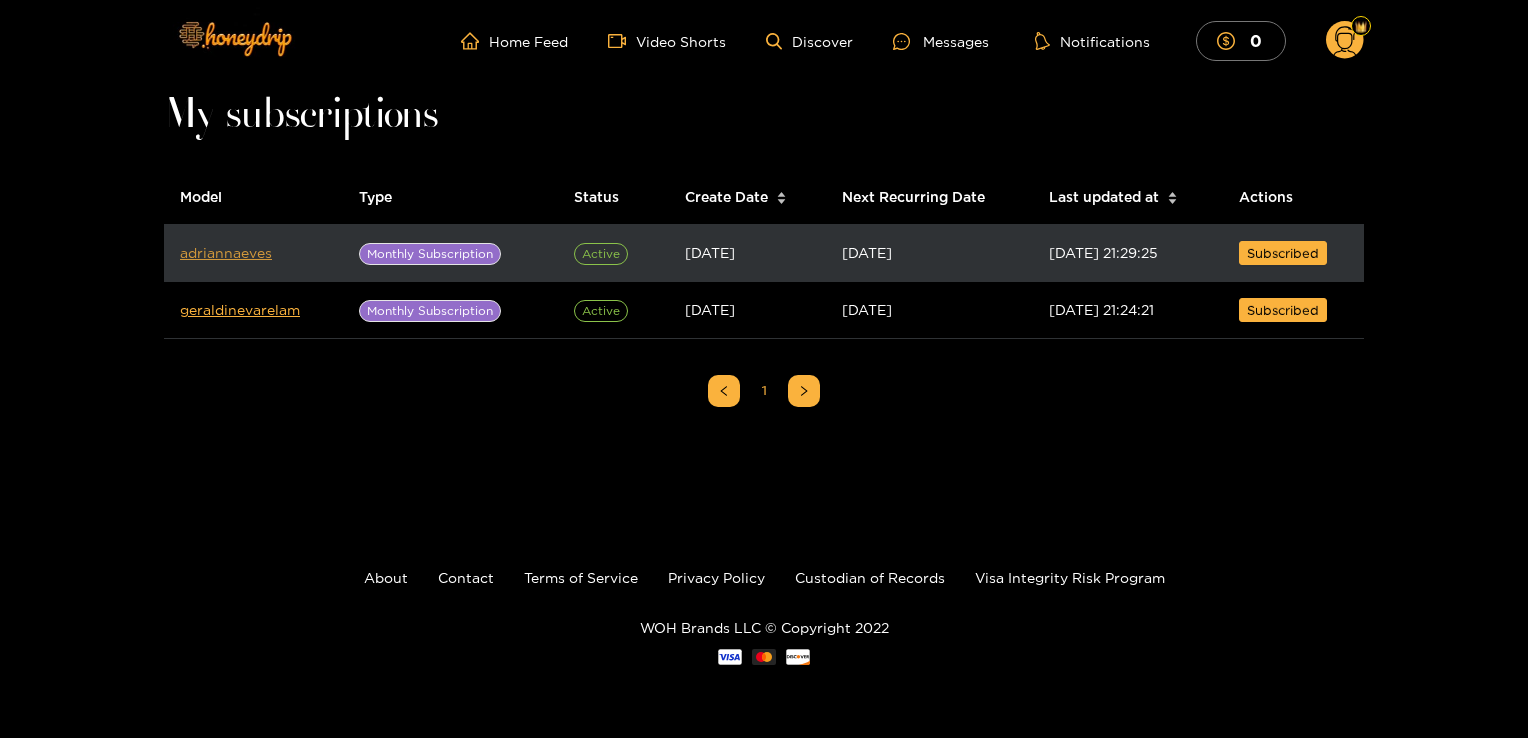 click on "adriannaeves" at bounding box center [226, 252] 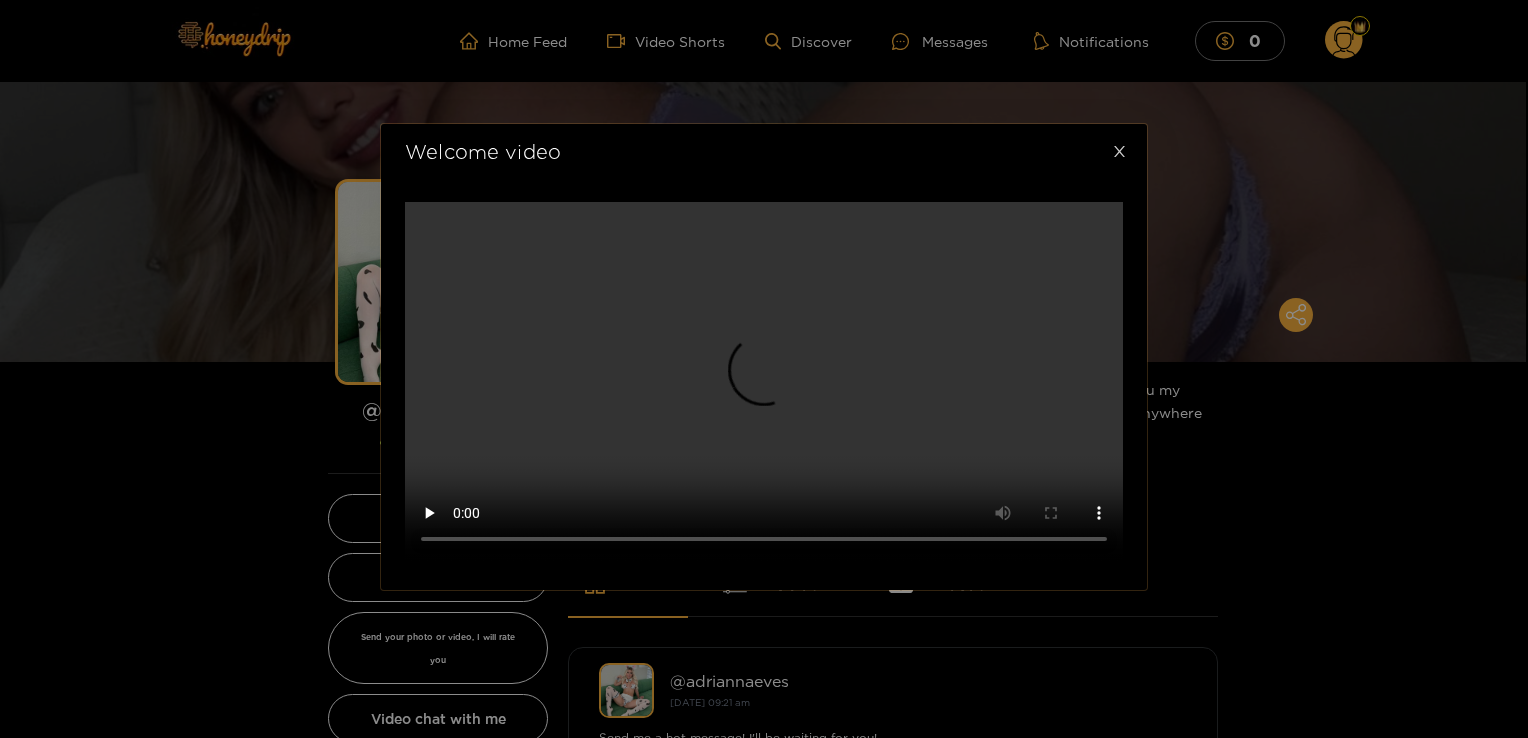 drag, startPoint x: 1121, startPoint y: 158, endPoint x: 1020, endPoint y: 247, distance: 134.61798 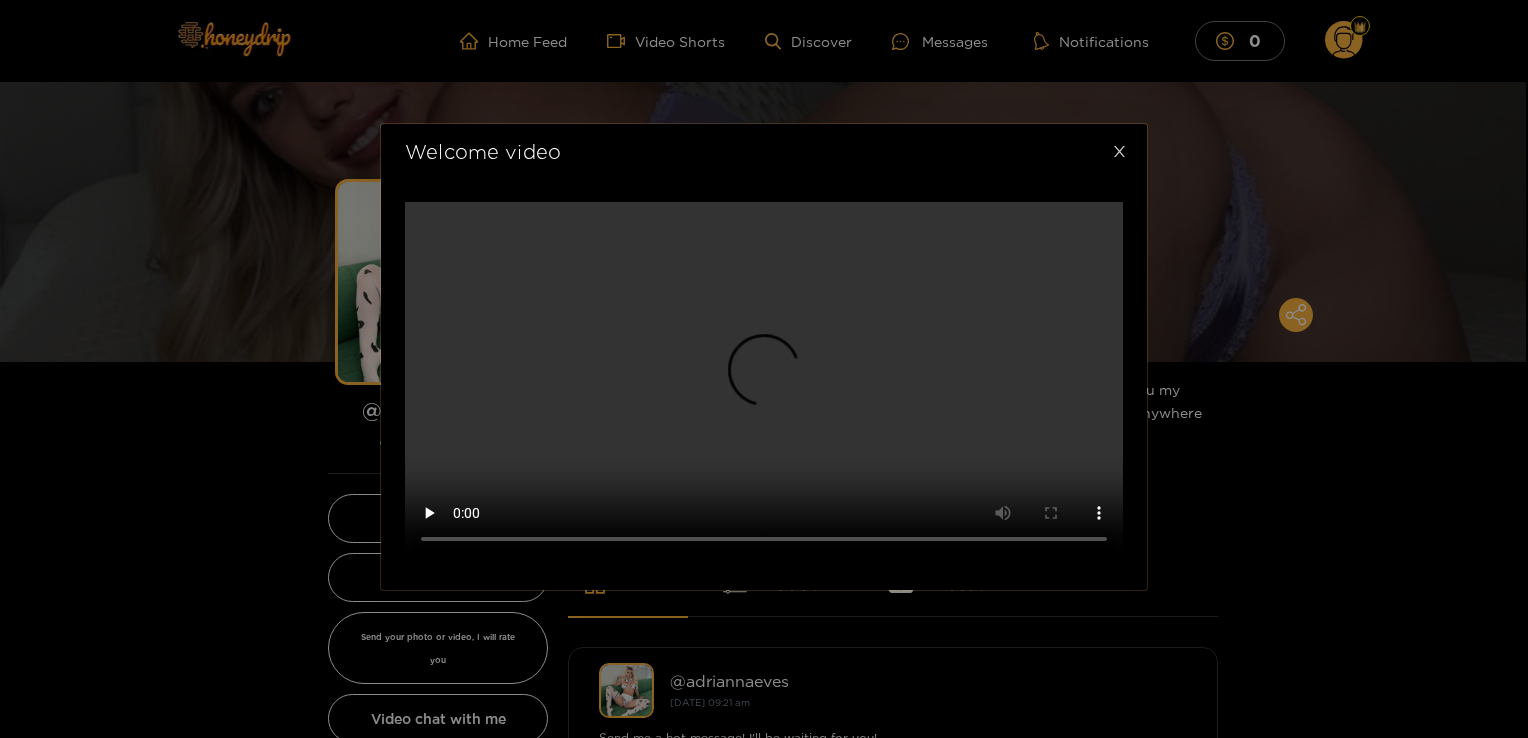 click 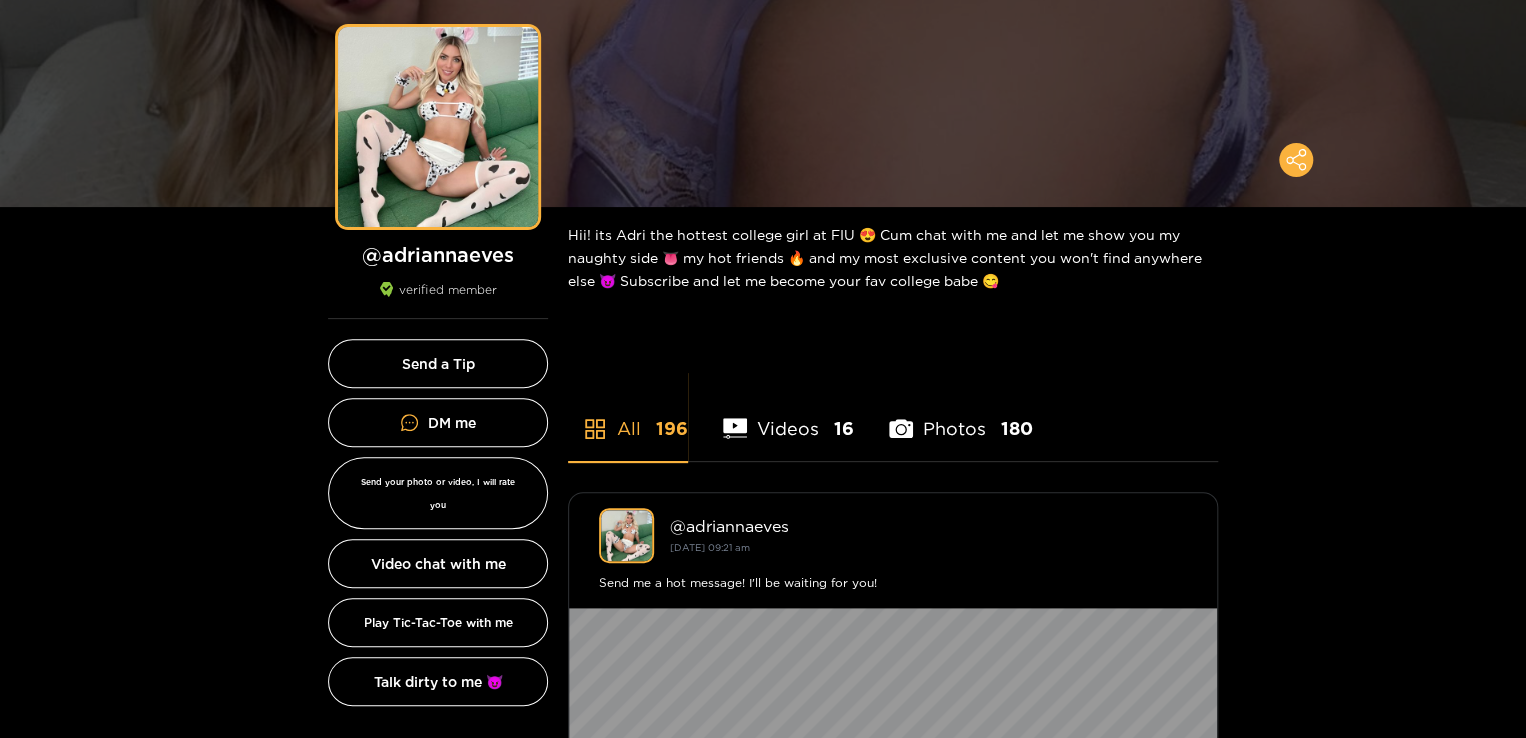 scroll, scrollTop: 158, scrollLeft: 0, axis: vertical 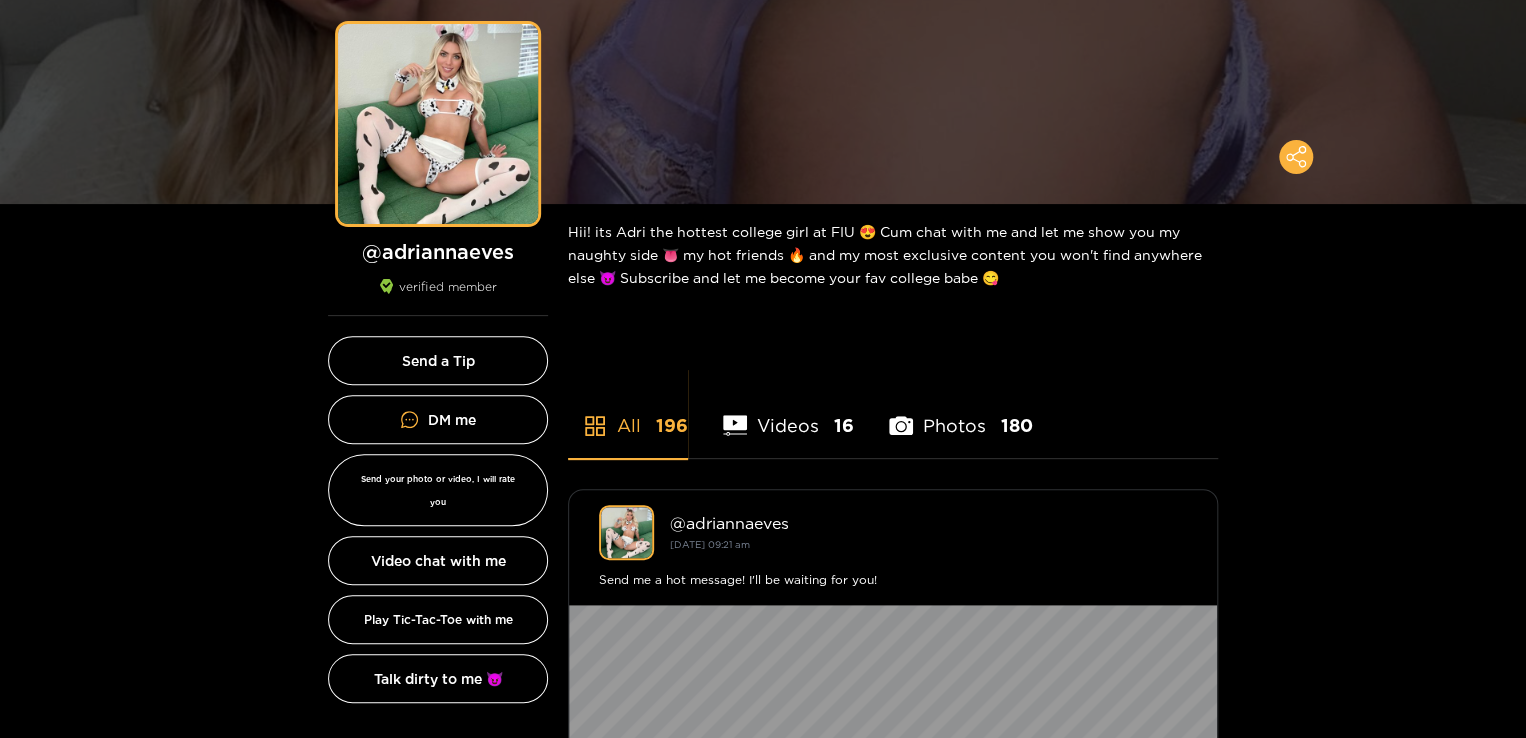 click on "Videos 16" at bounding box center [788, 413] 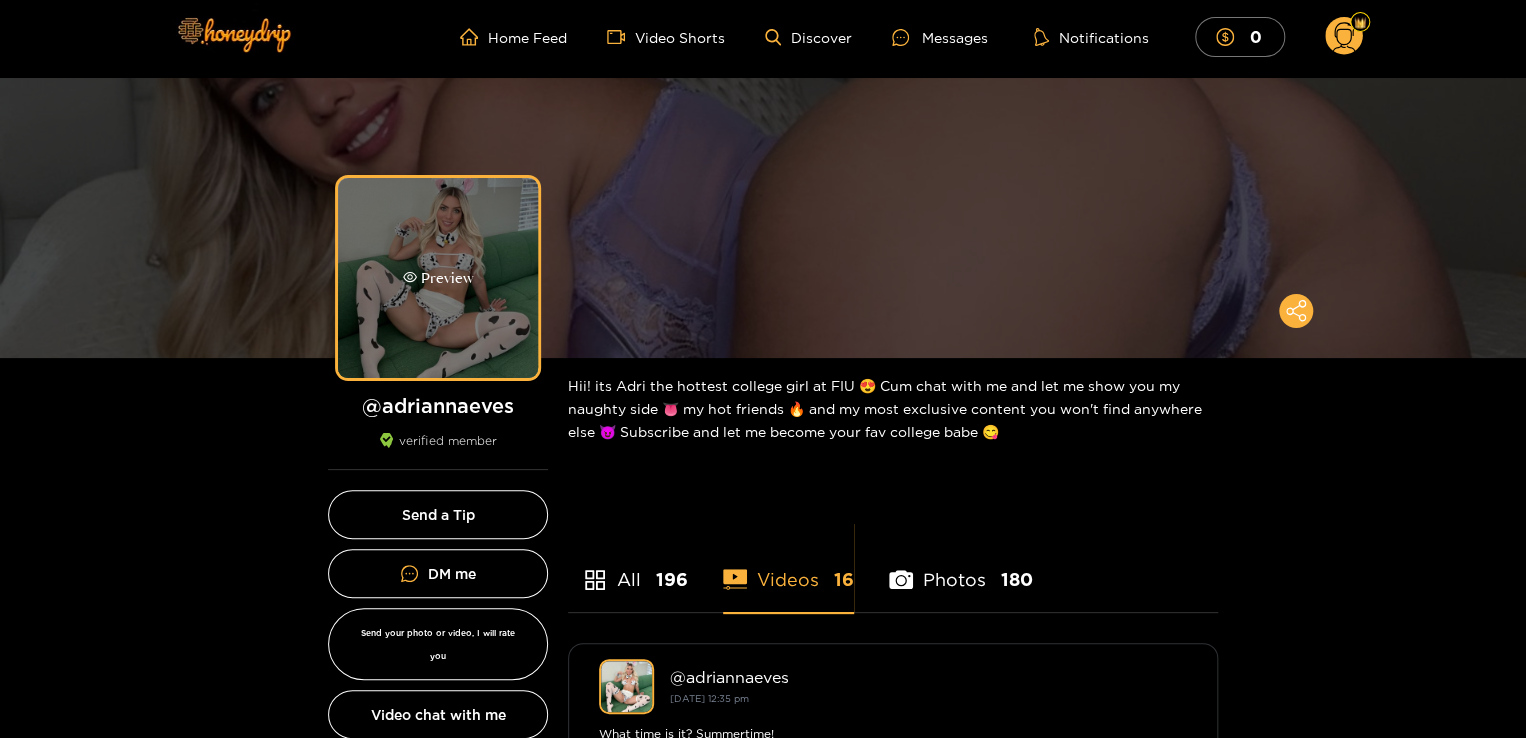 scroll, scrollTop: 0, scrollLeft: 0, axis: both 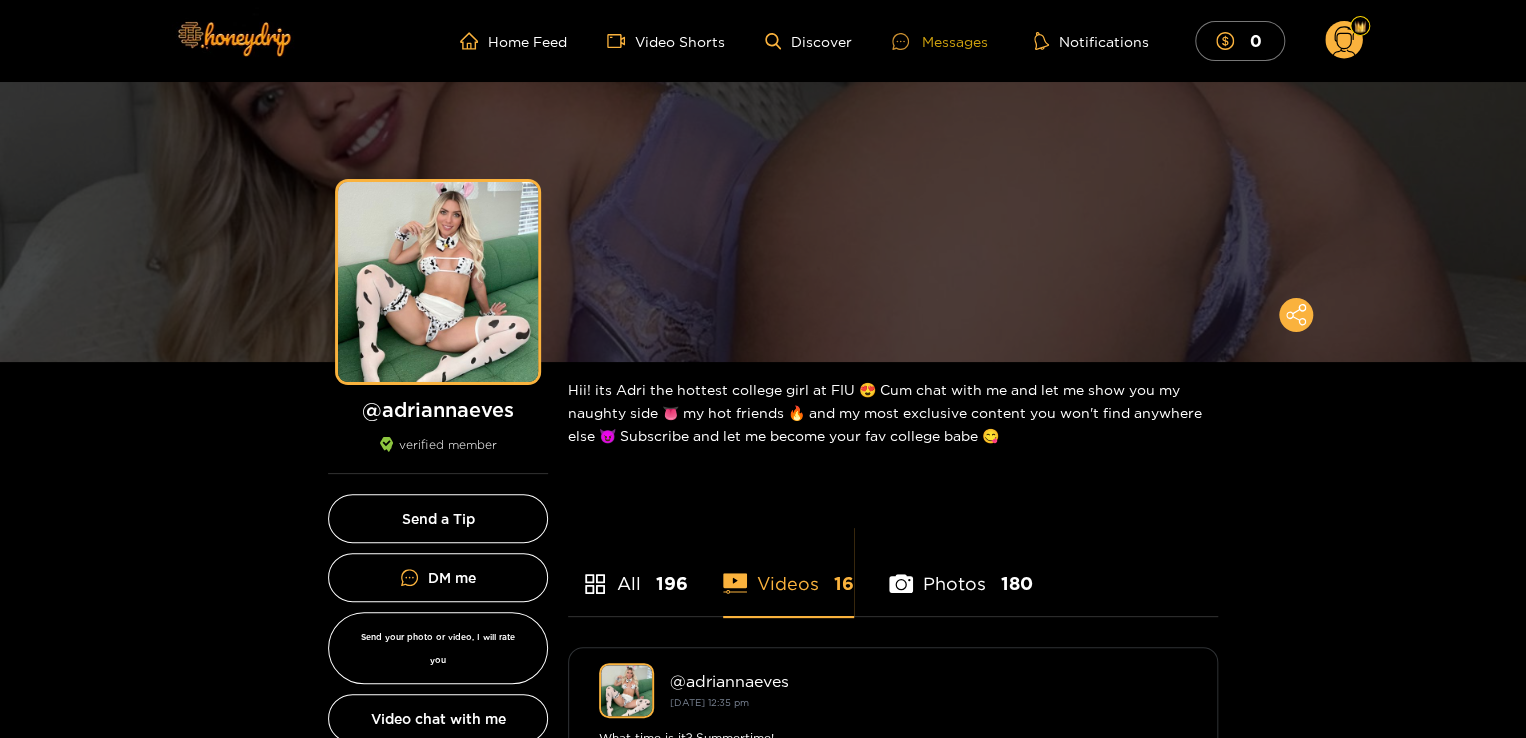 click on "Messages" at bounding box center (940, 41) 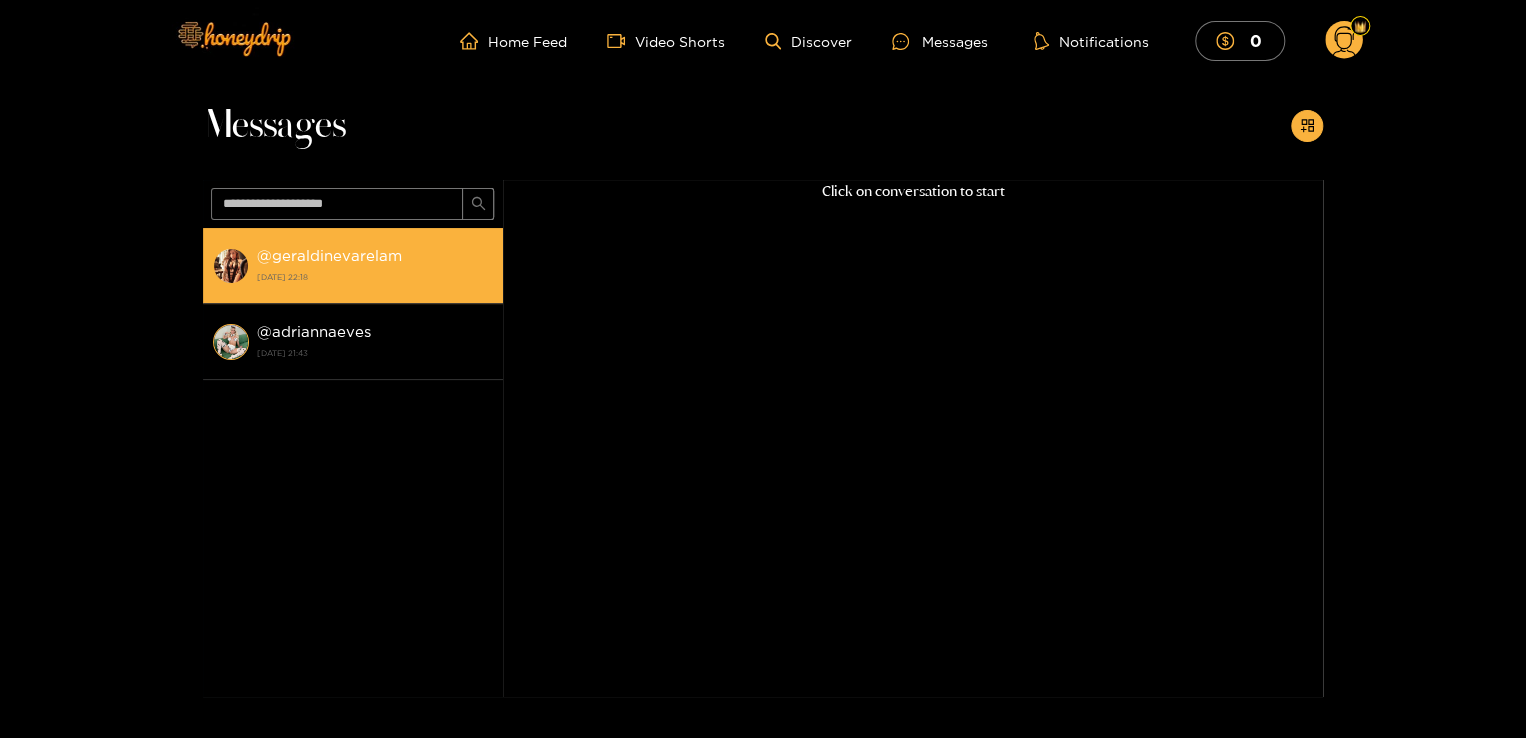 click on "[DATE] 22:18" at bounding box center (375, 277) 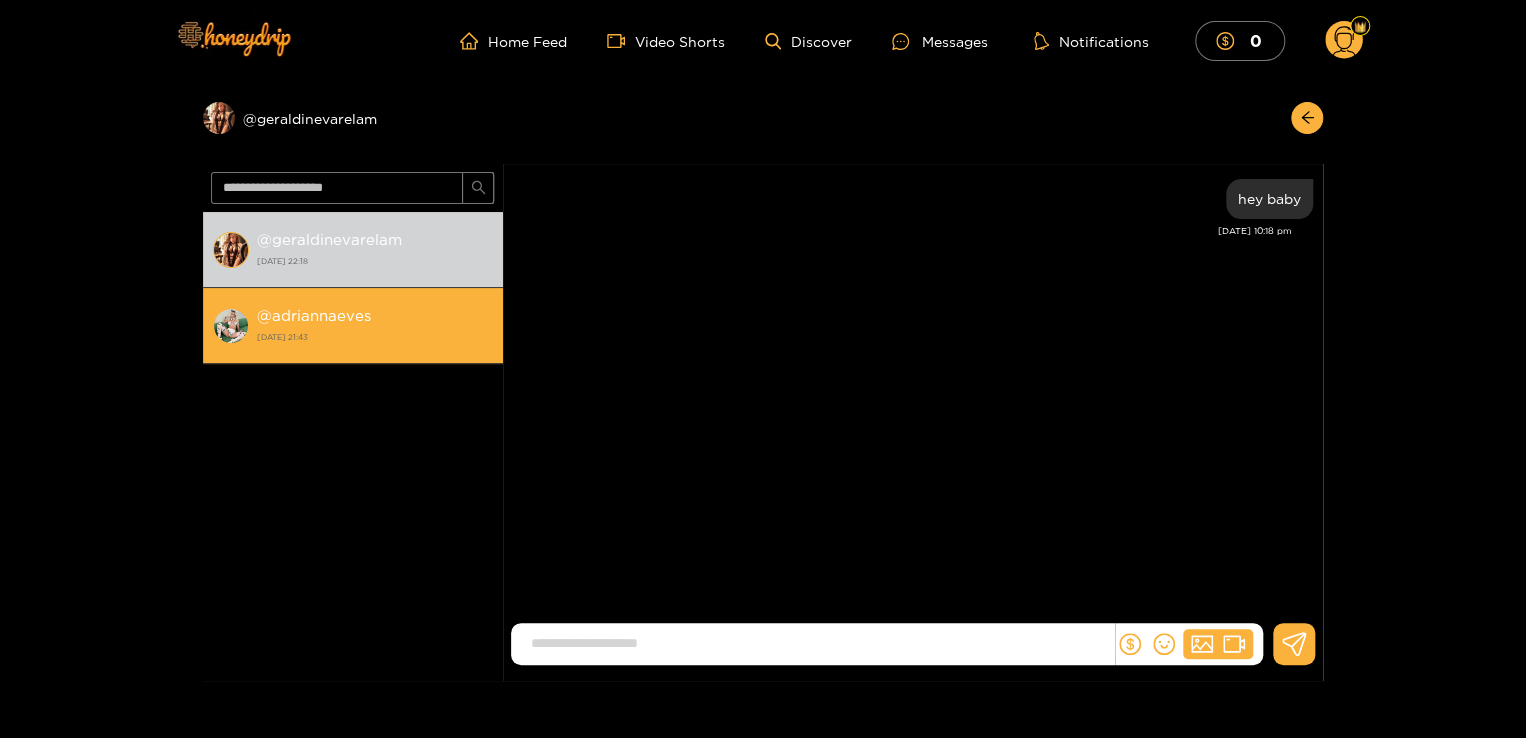 click on "[DATE] 21:43" at bounding box center [375, 337] 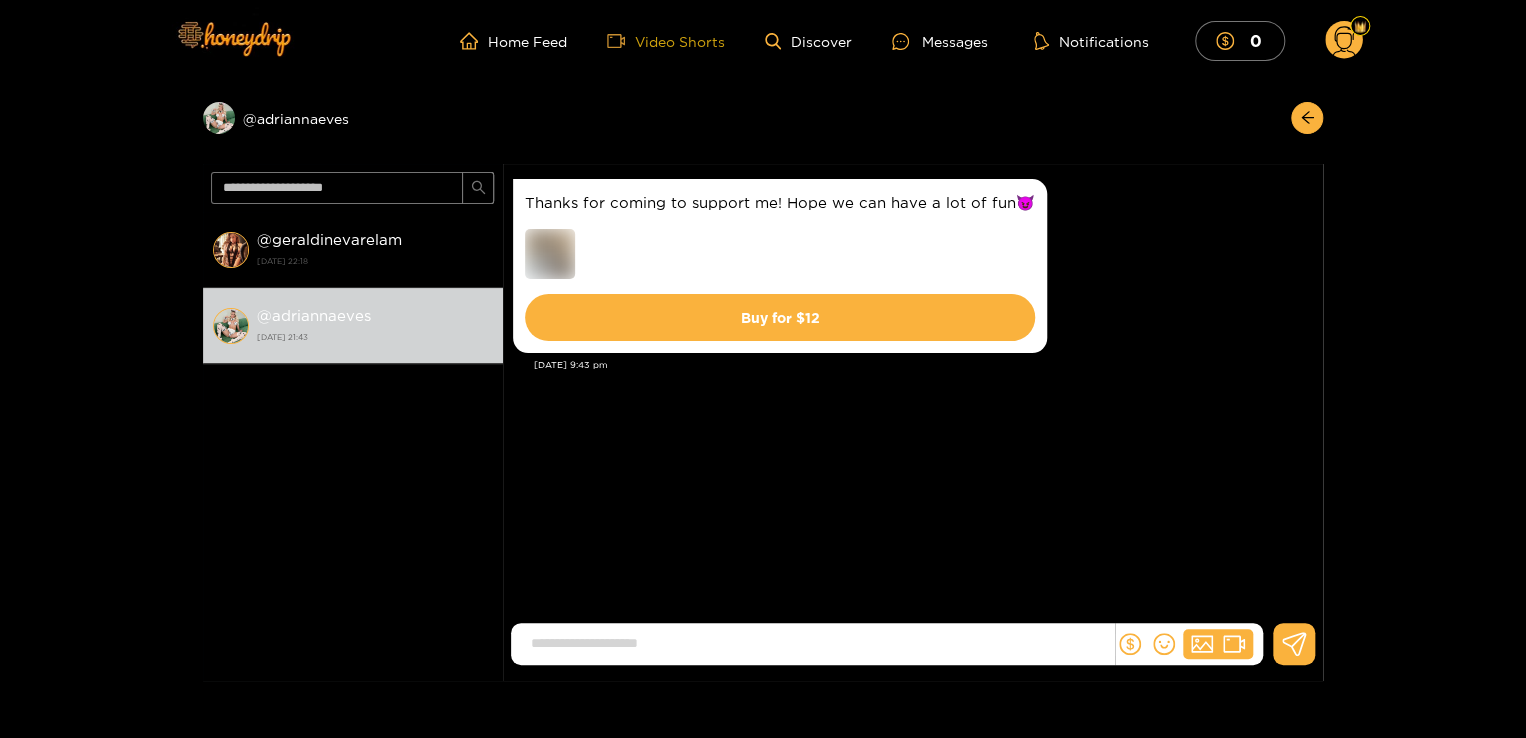 click on "Video Shorts" at bounding box center [666, 41] 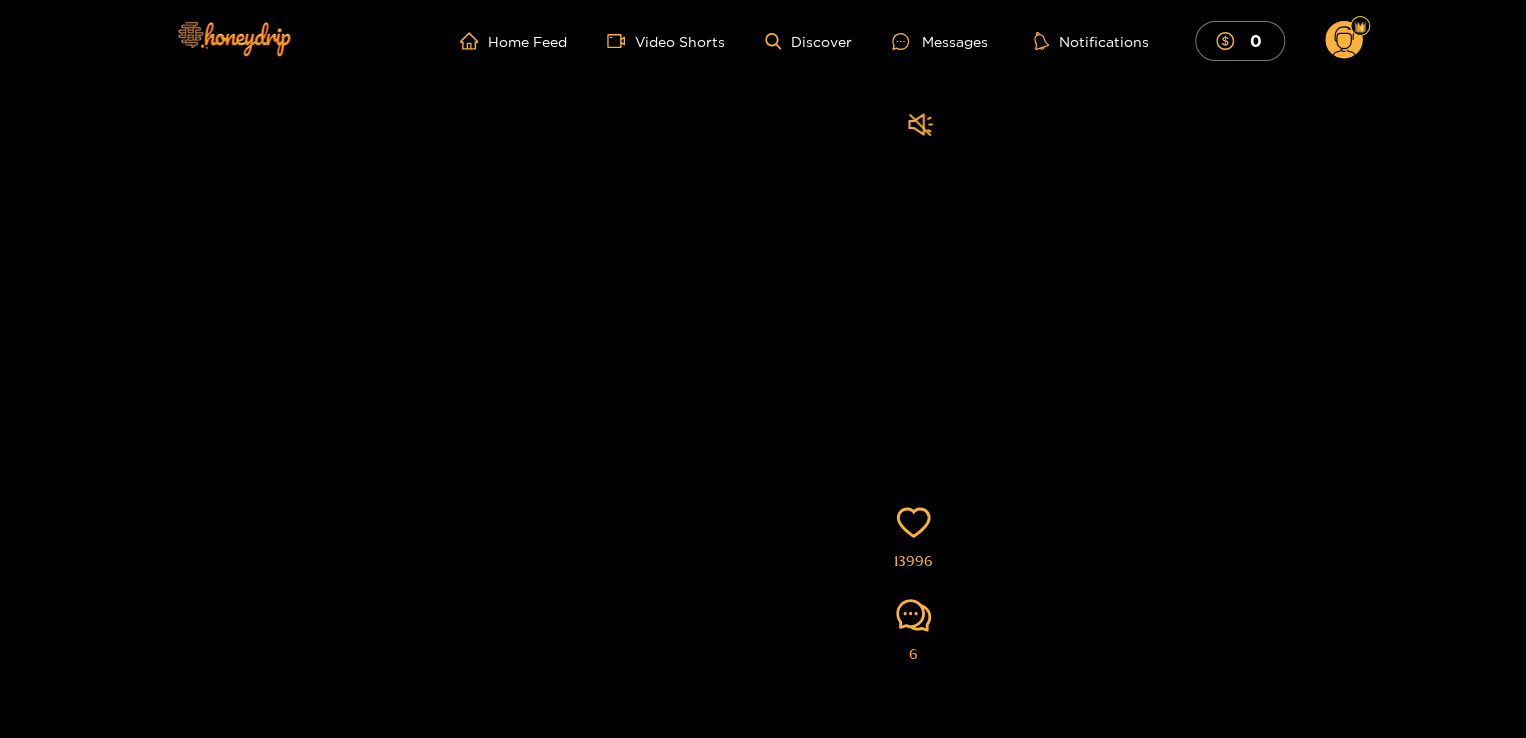 click on "adriannaeves Subscribe Videos are of actual models on the site 13996 6" at bounding box center [763, 381] 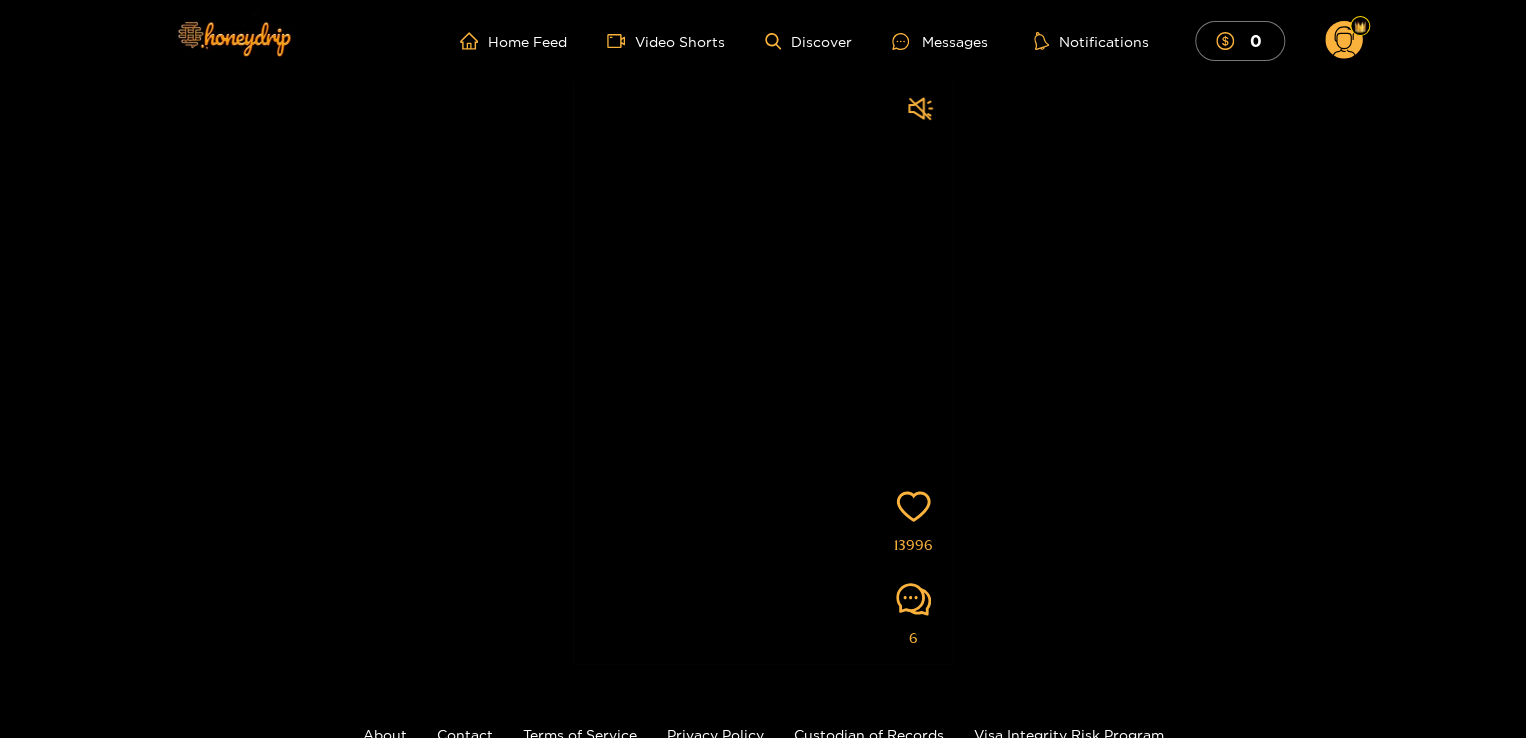 scroll, scrollTop: 16, scrollLeft: 0, axis: vertical 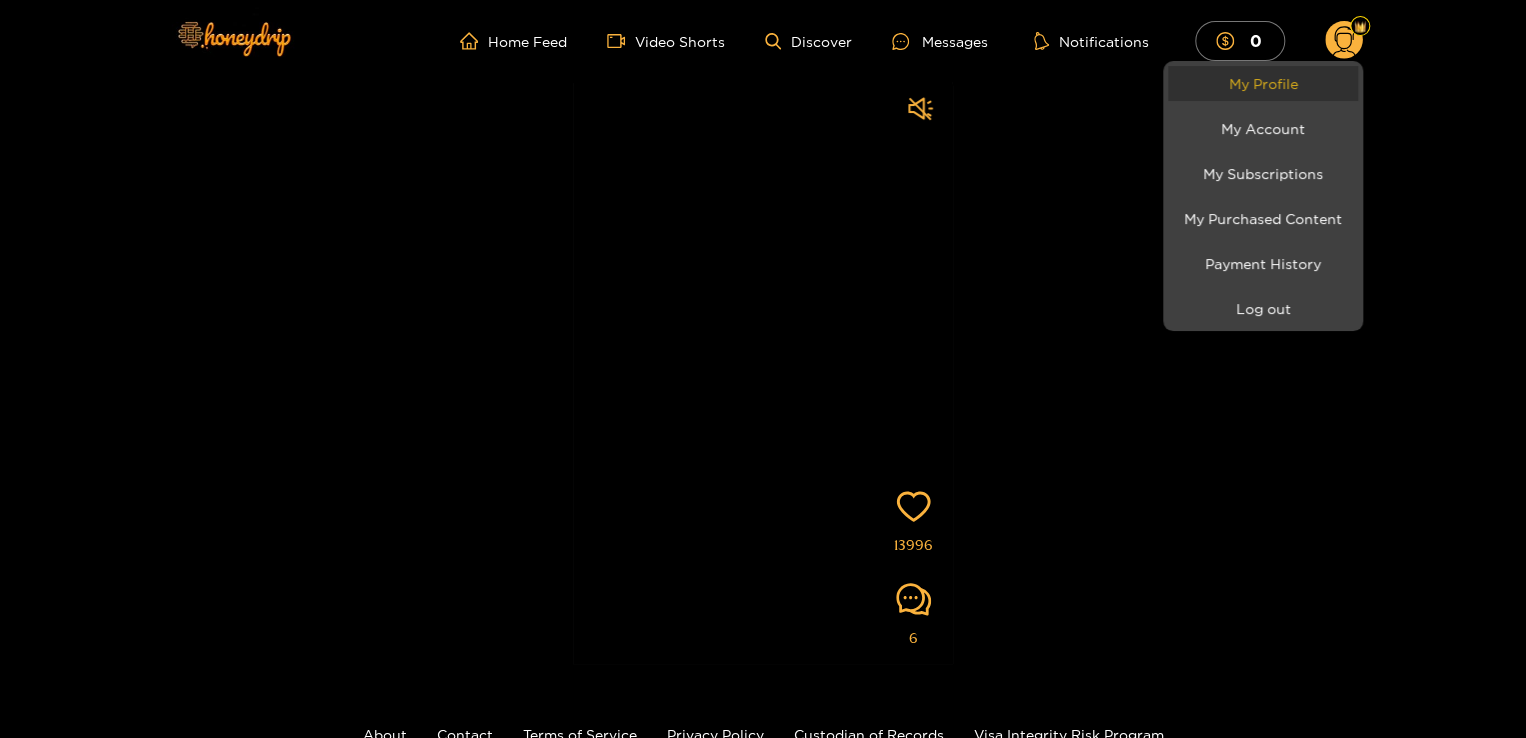 click on "My Profile" at bounding box center [1263, 83] 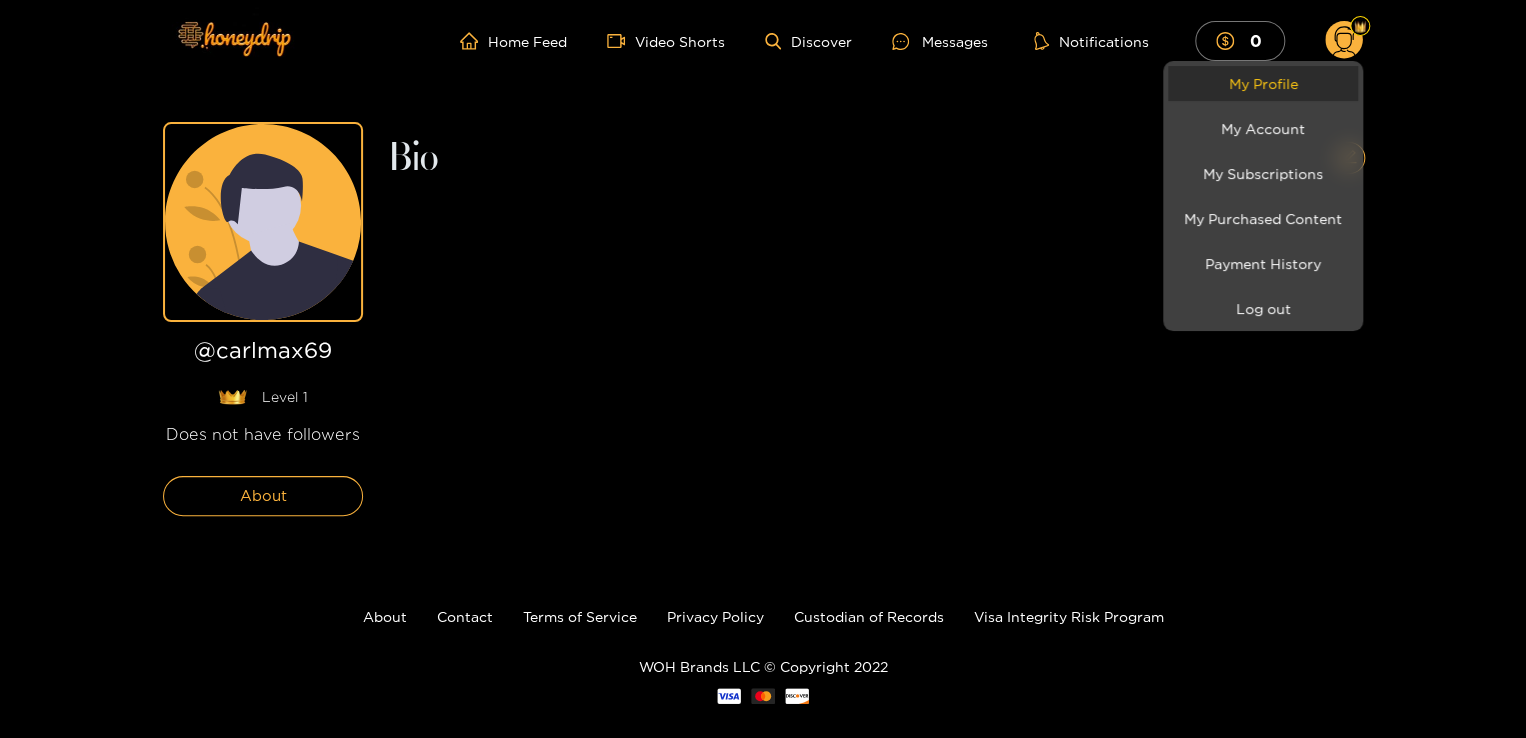 scroll, scrollTop: 25, scrollLeft: 0, axis: vertical 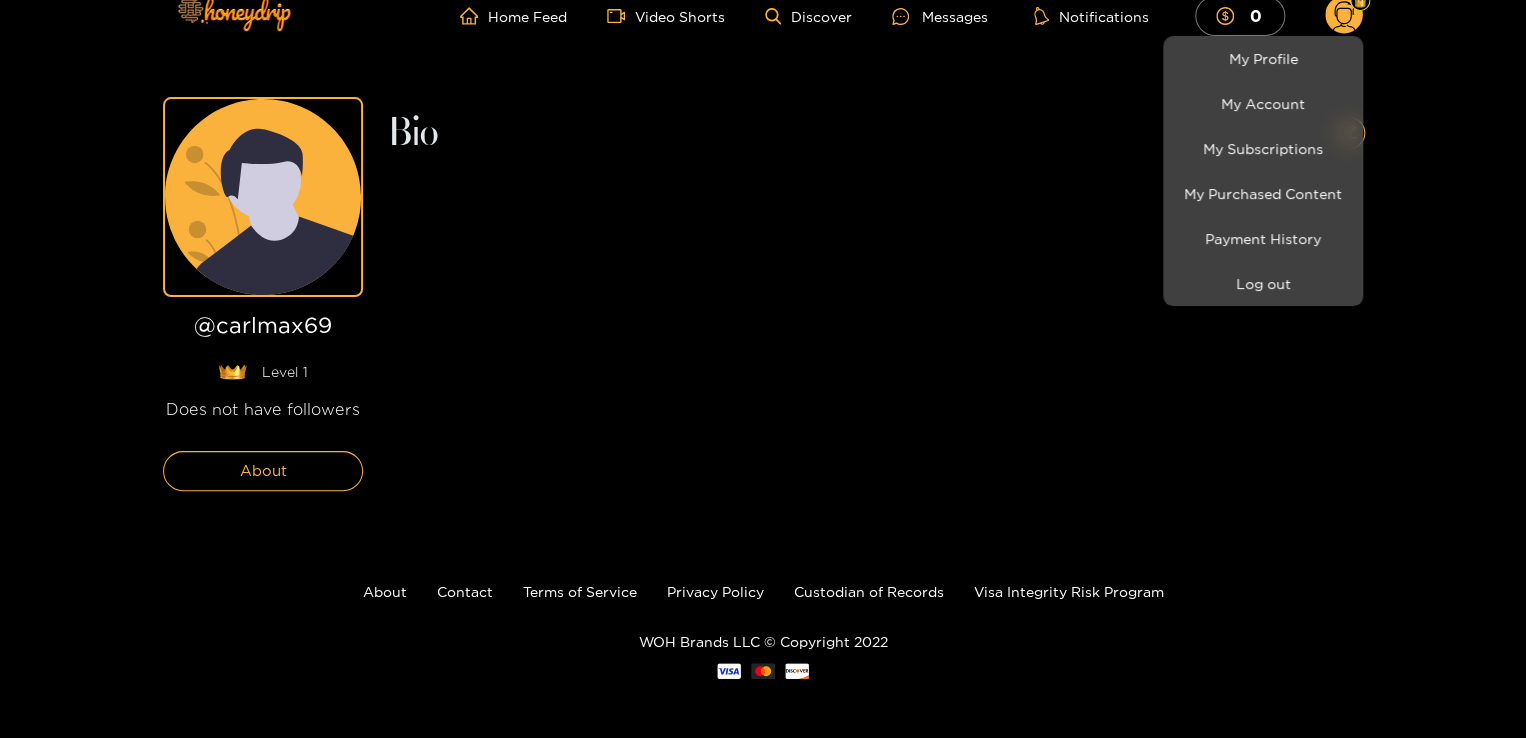 click at bounding box center [763, 369] 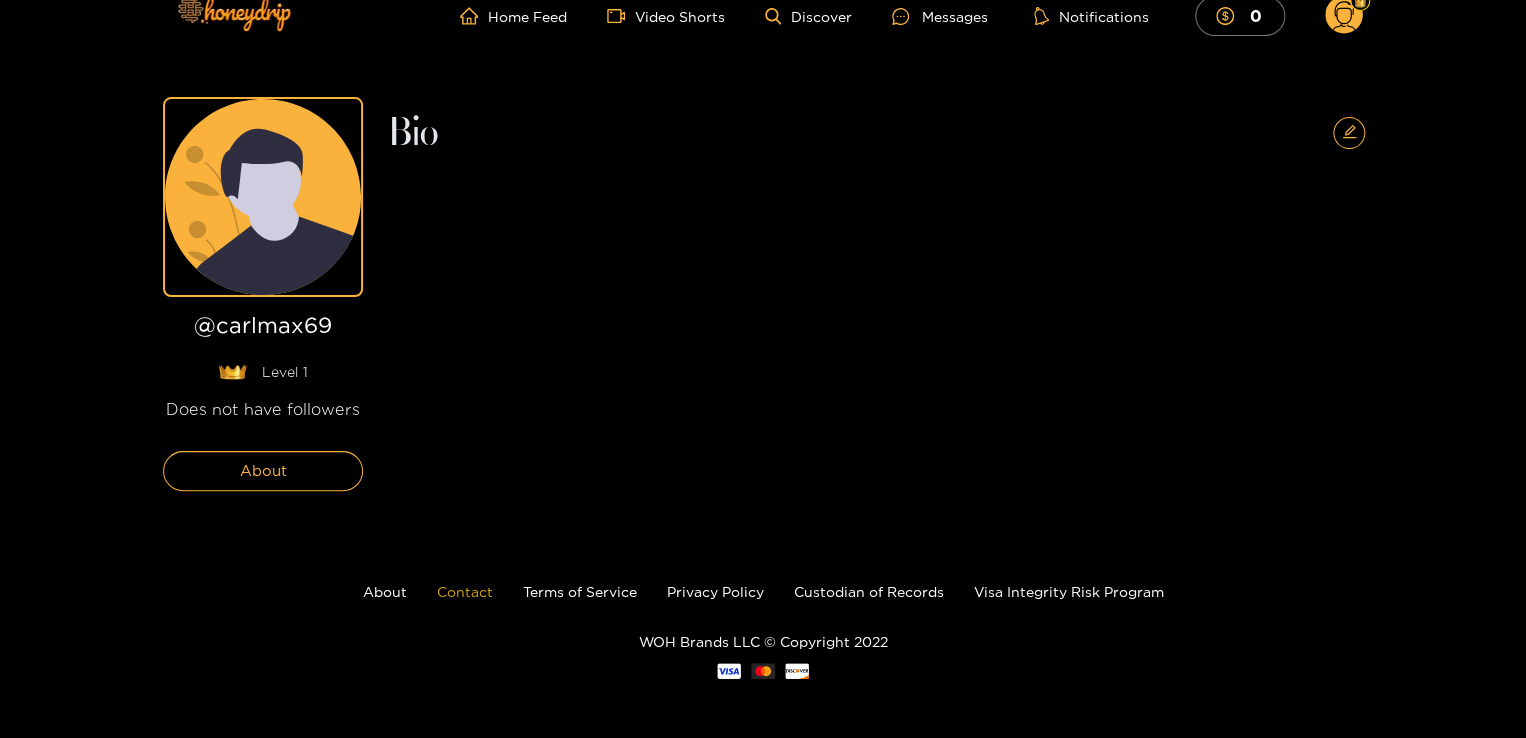 click on "Contact" at bounding box center [465, 591] 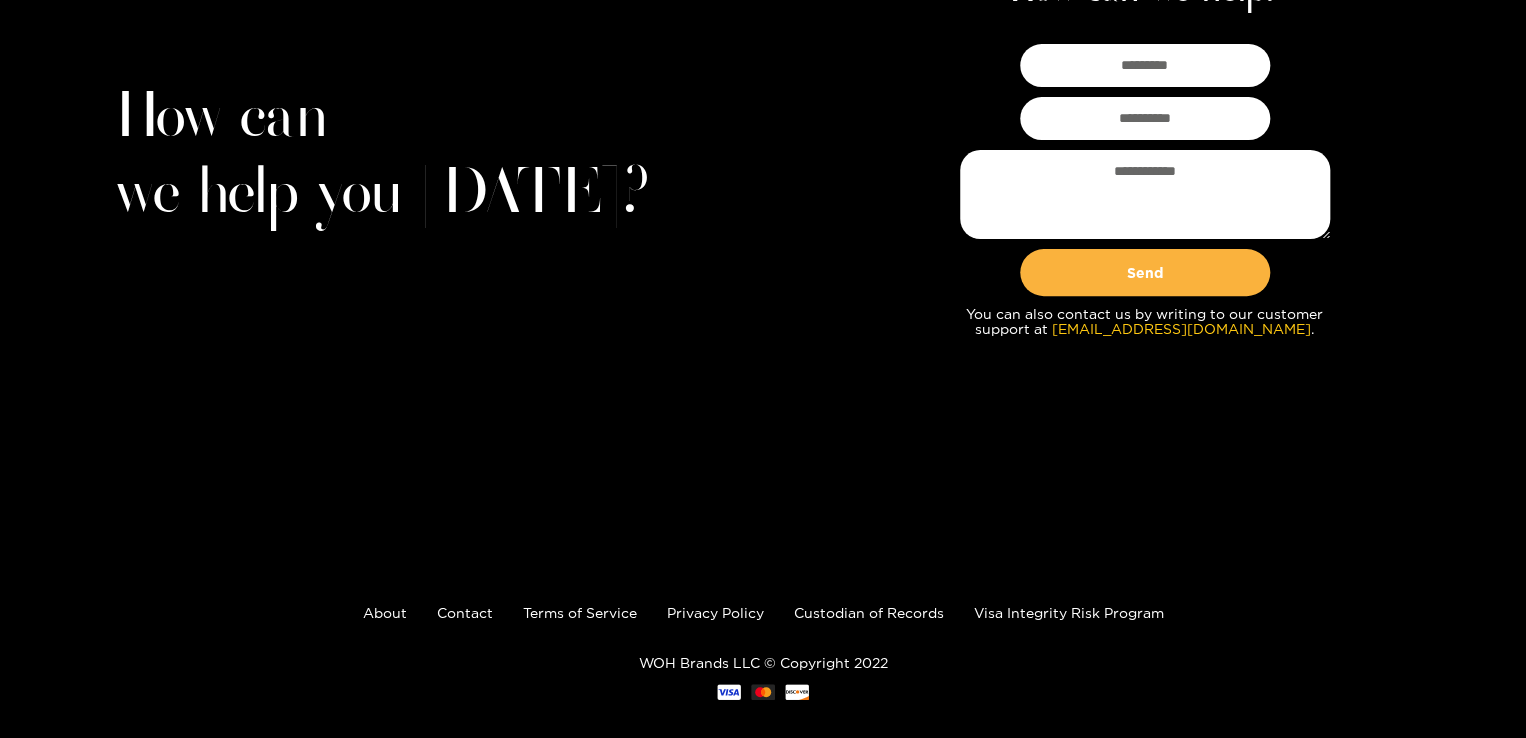 scroll, scrollTop: 218, scrollLeft: 0, axis: vertical 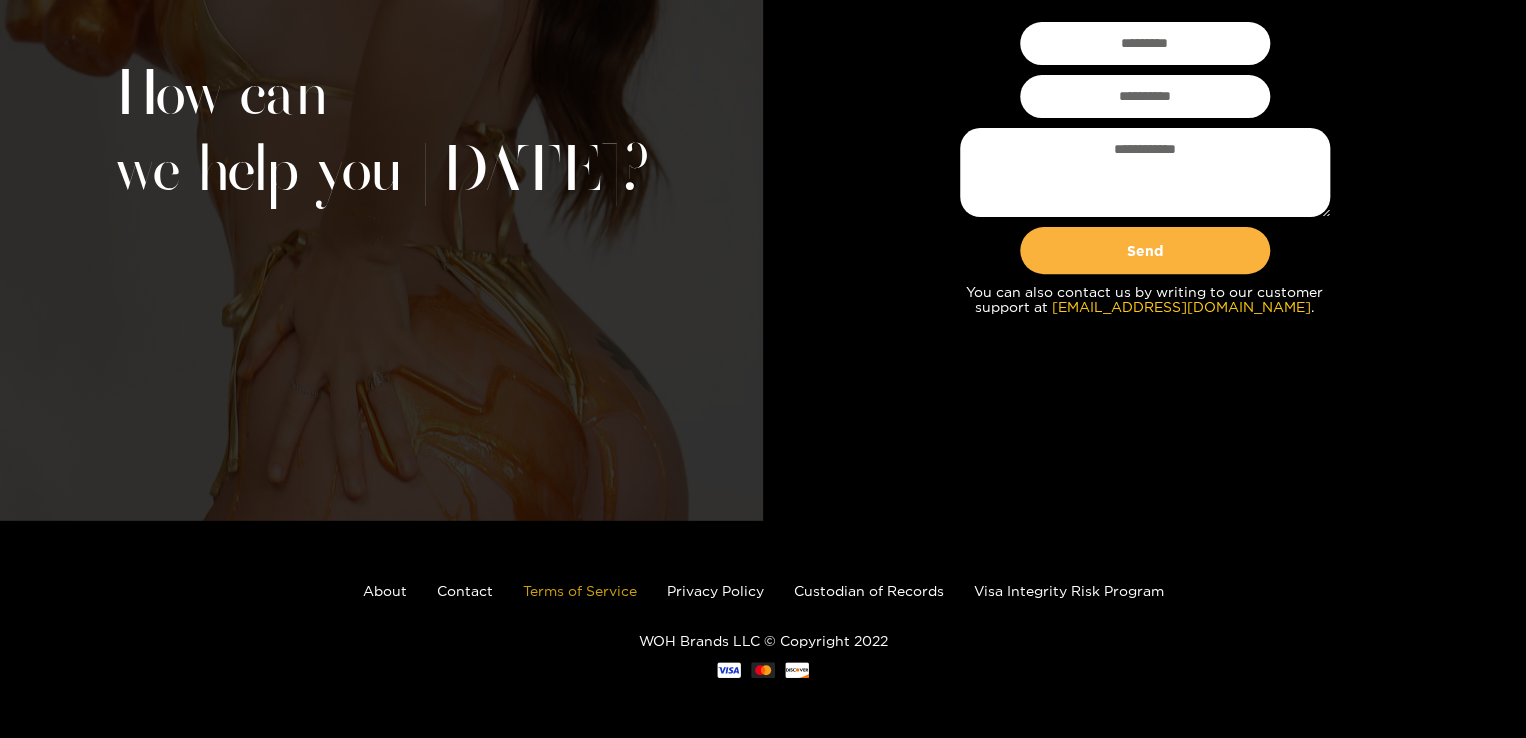 click on "Terms of Service" at bounding box center [580, 590] 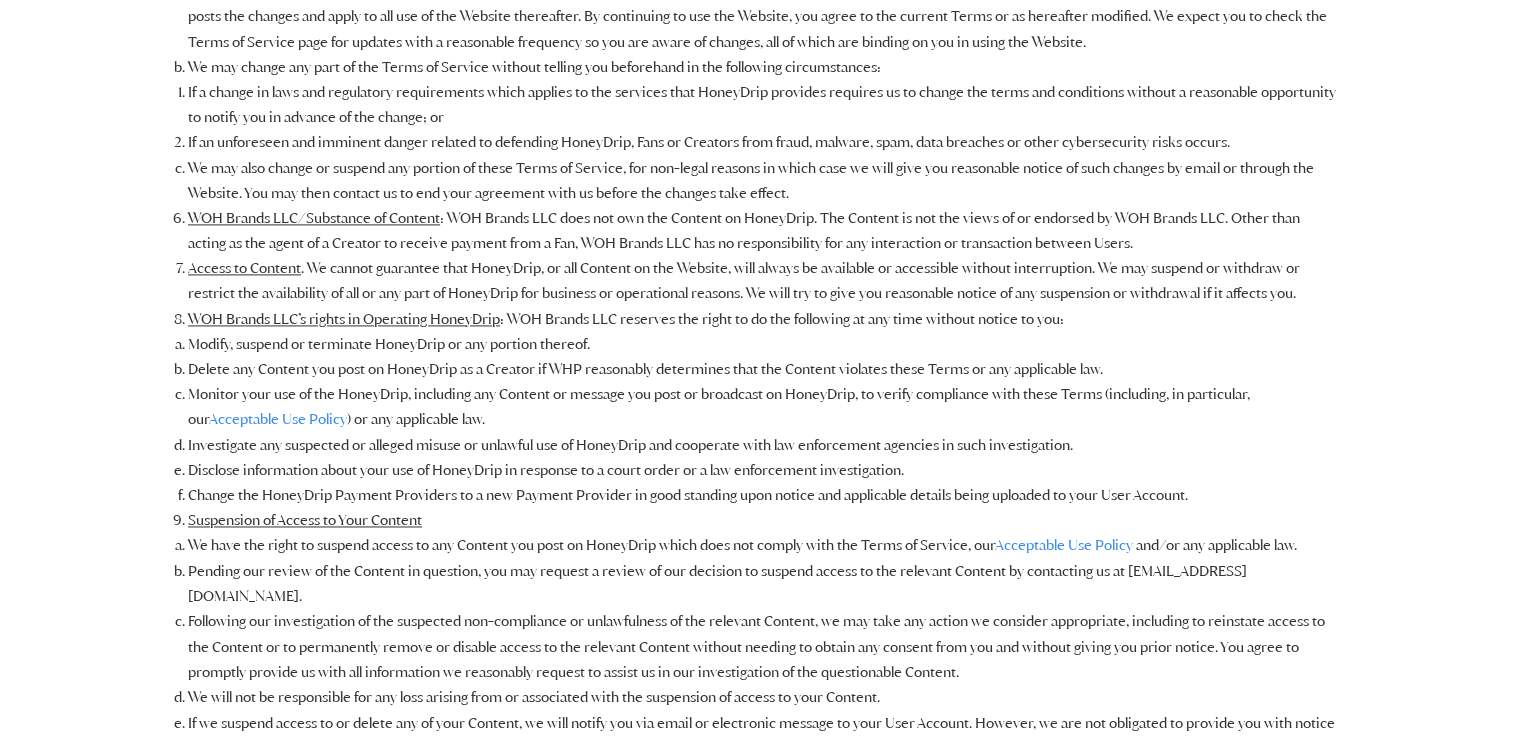 scroll, scrollTop: 4534, scrollLeft: 0, axis: vertical 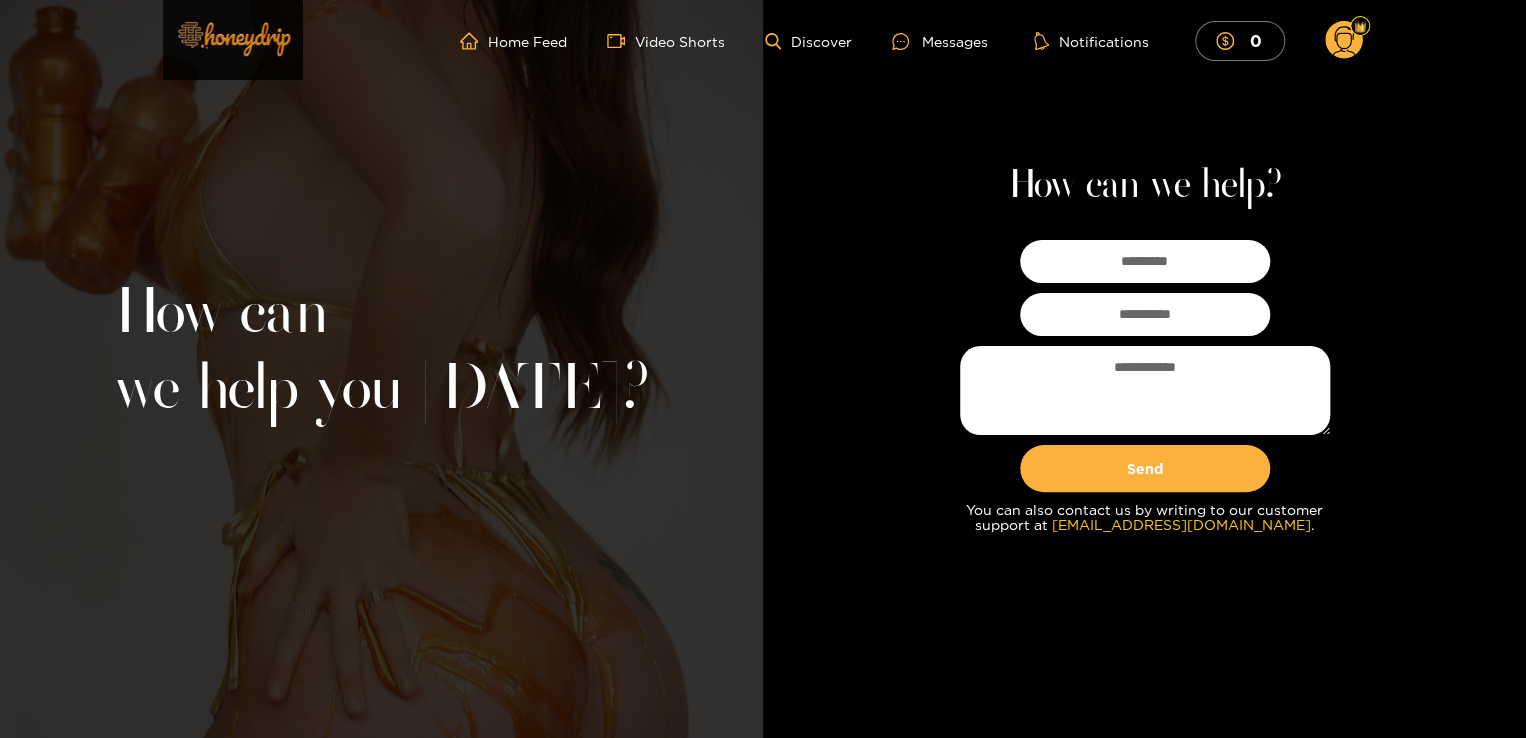 click at bounding box center [233, 38] 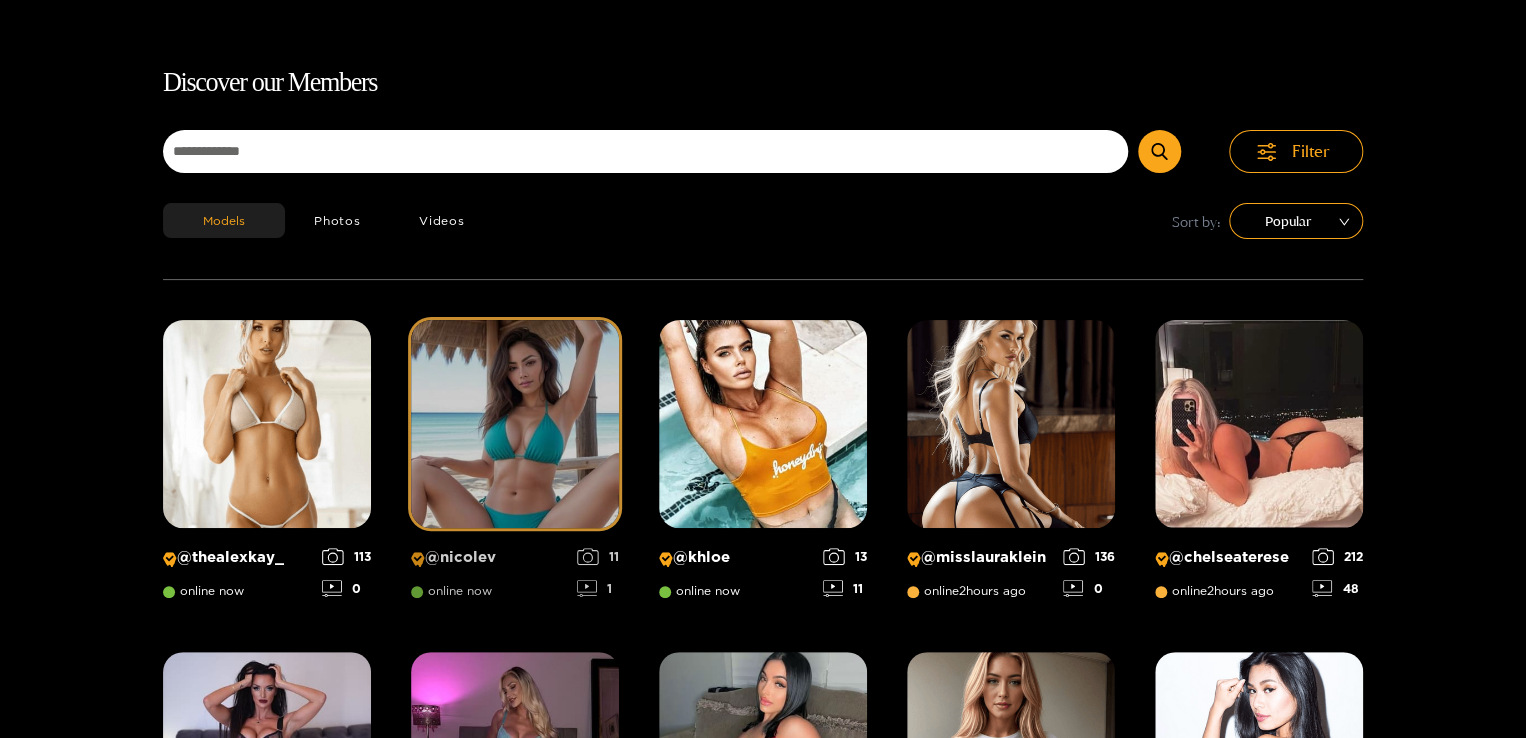 scroll, scrollTop: 128, scrollLeft: 0, axis: vertical 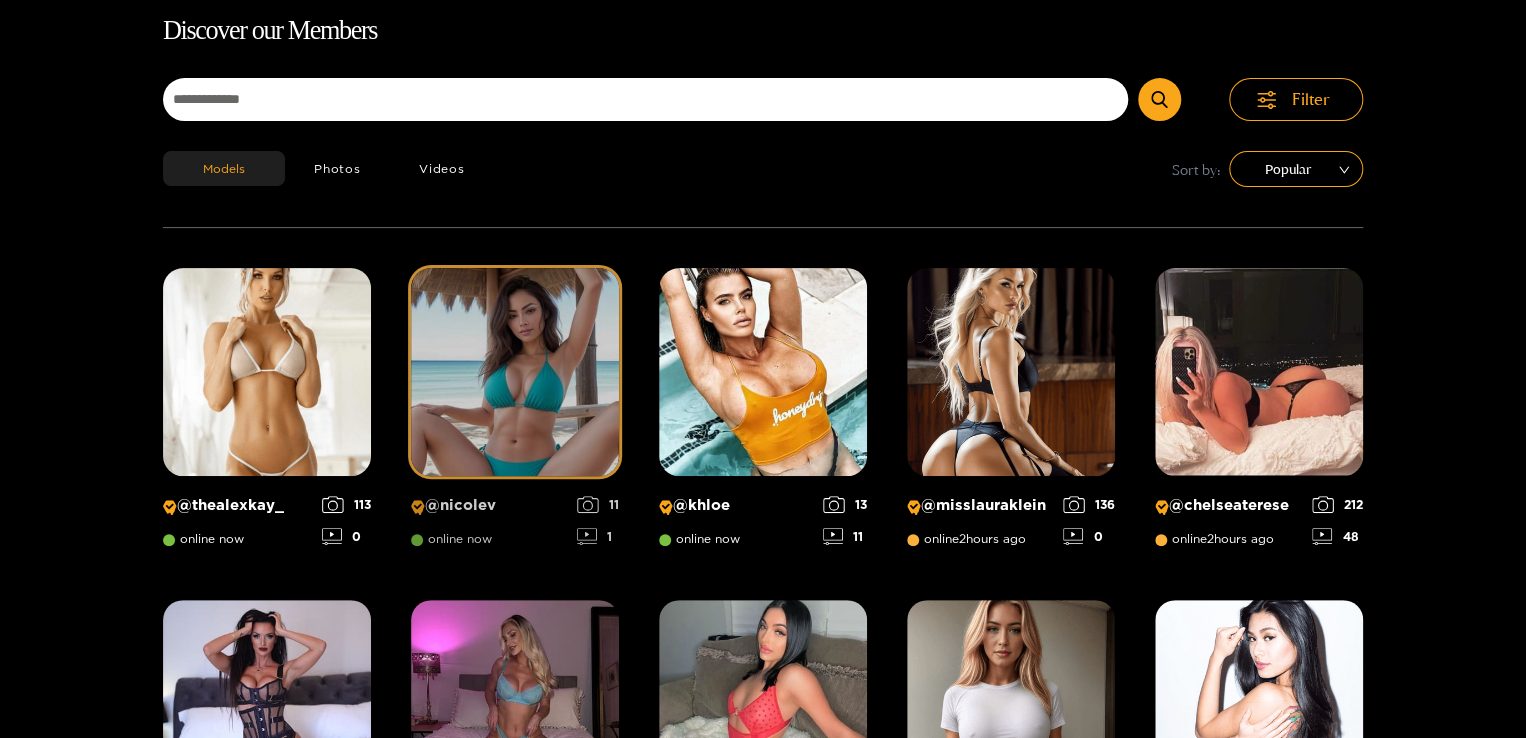 click at bounding box center [515, 372] 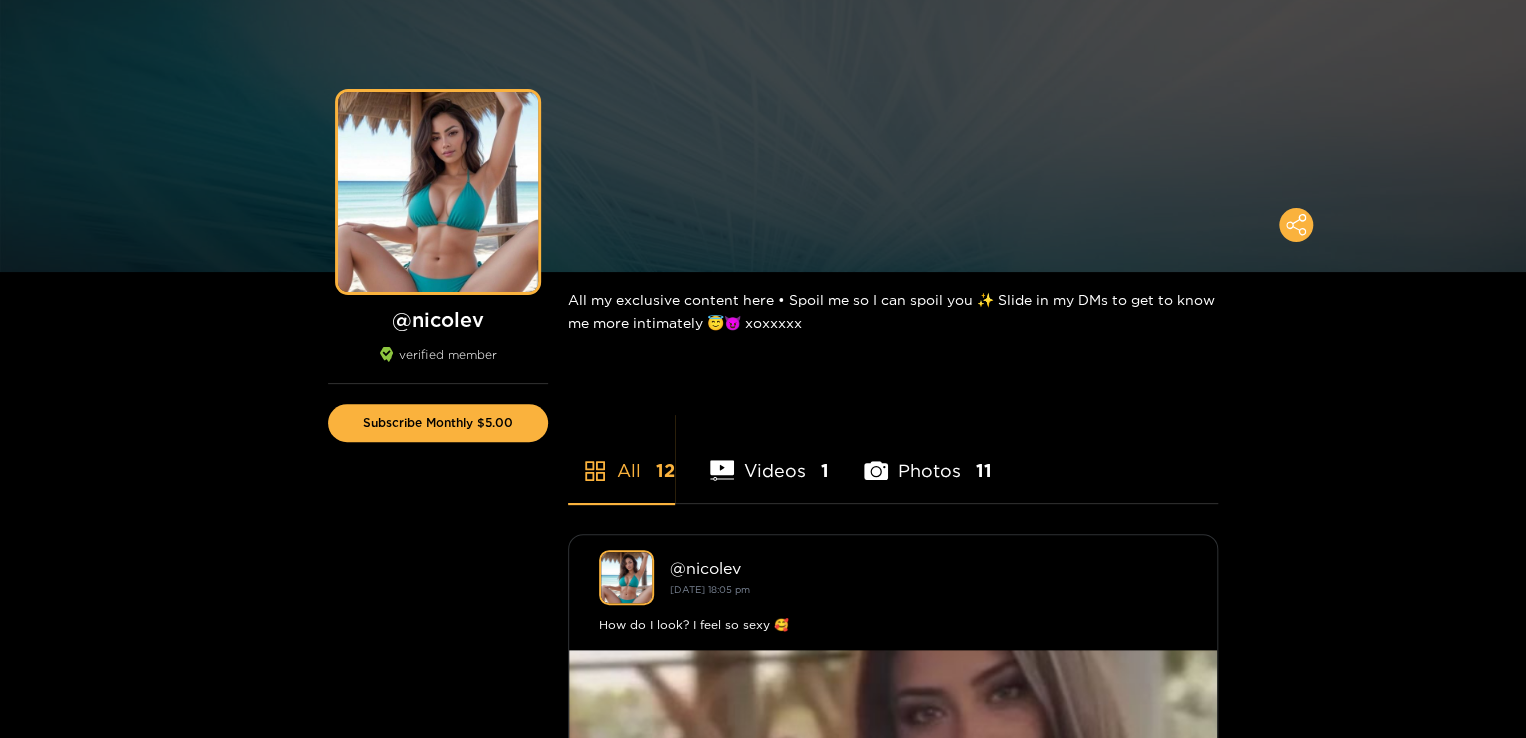 scroll, scrollTop: 0, scrollLeft: 0, axis: both 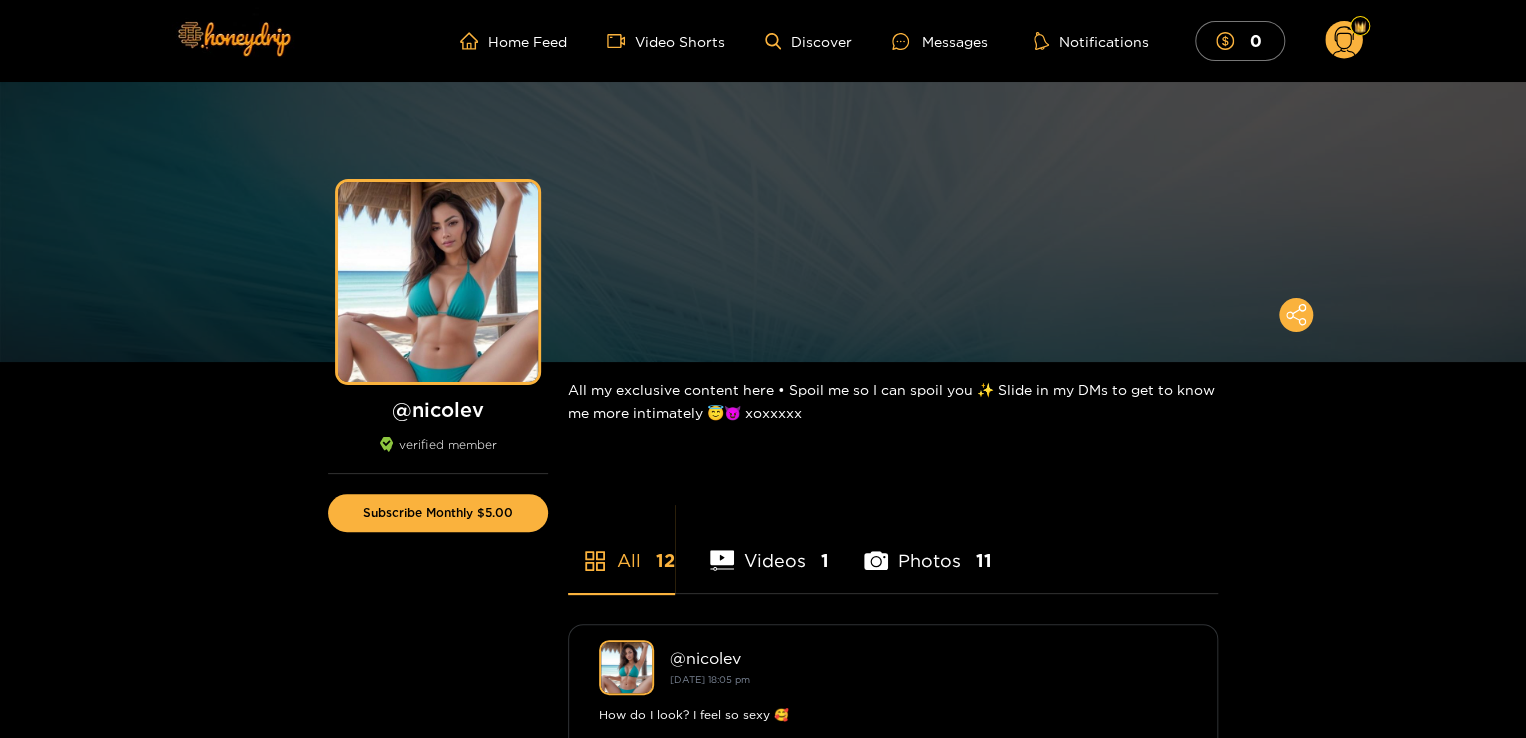click 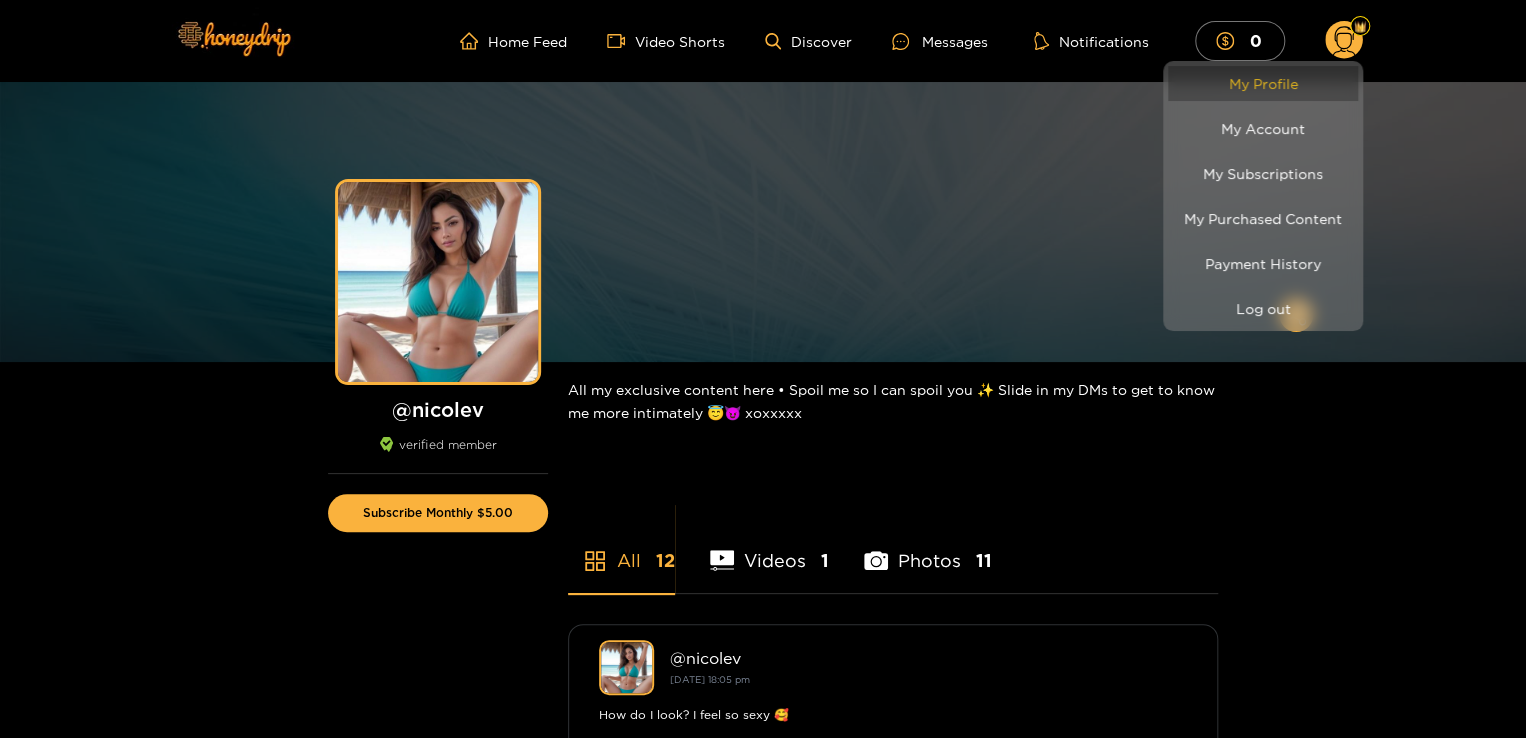 click on "My Profile" at bounding box center [1263, 83] 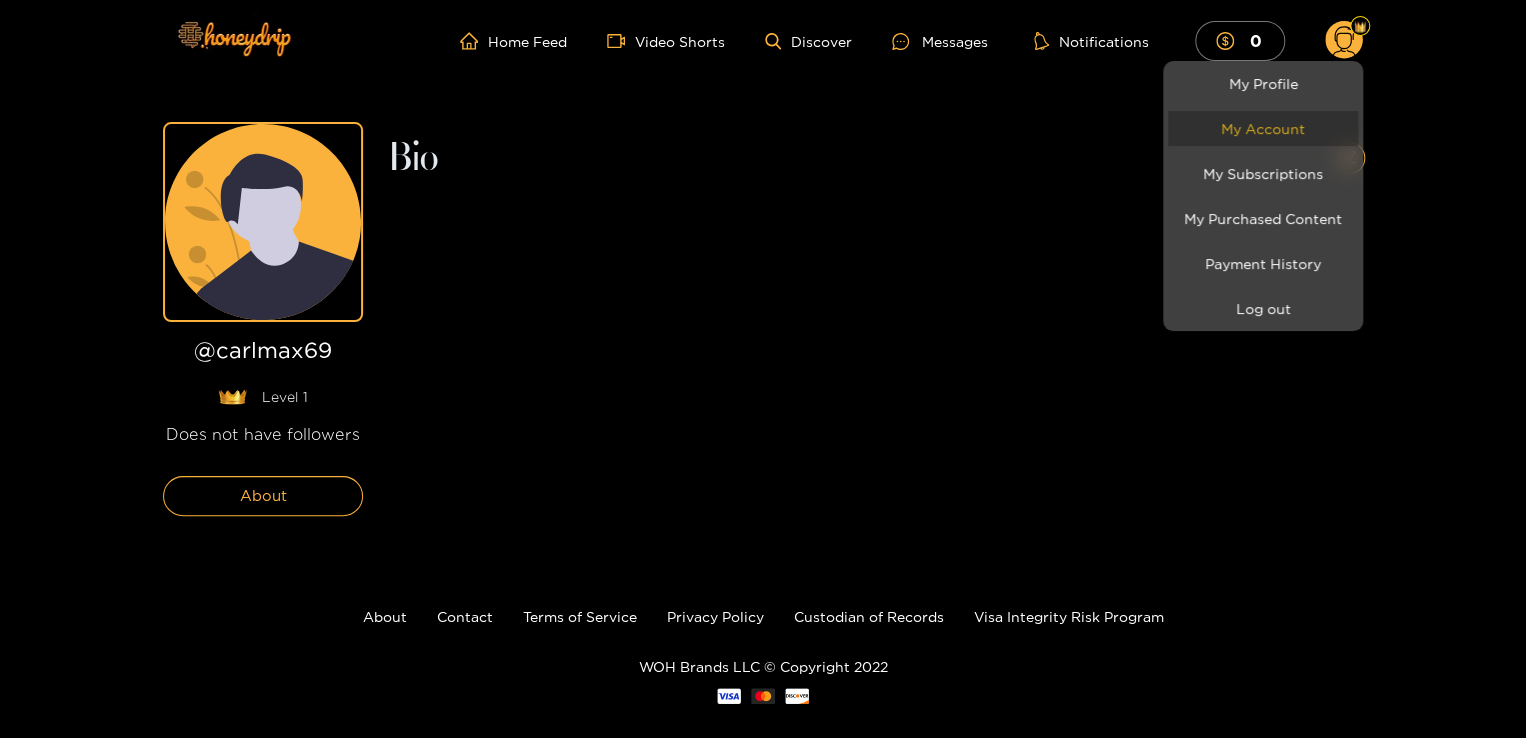 click on "My Account" at bounding box center (1263, 128) 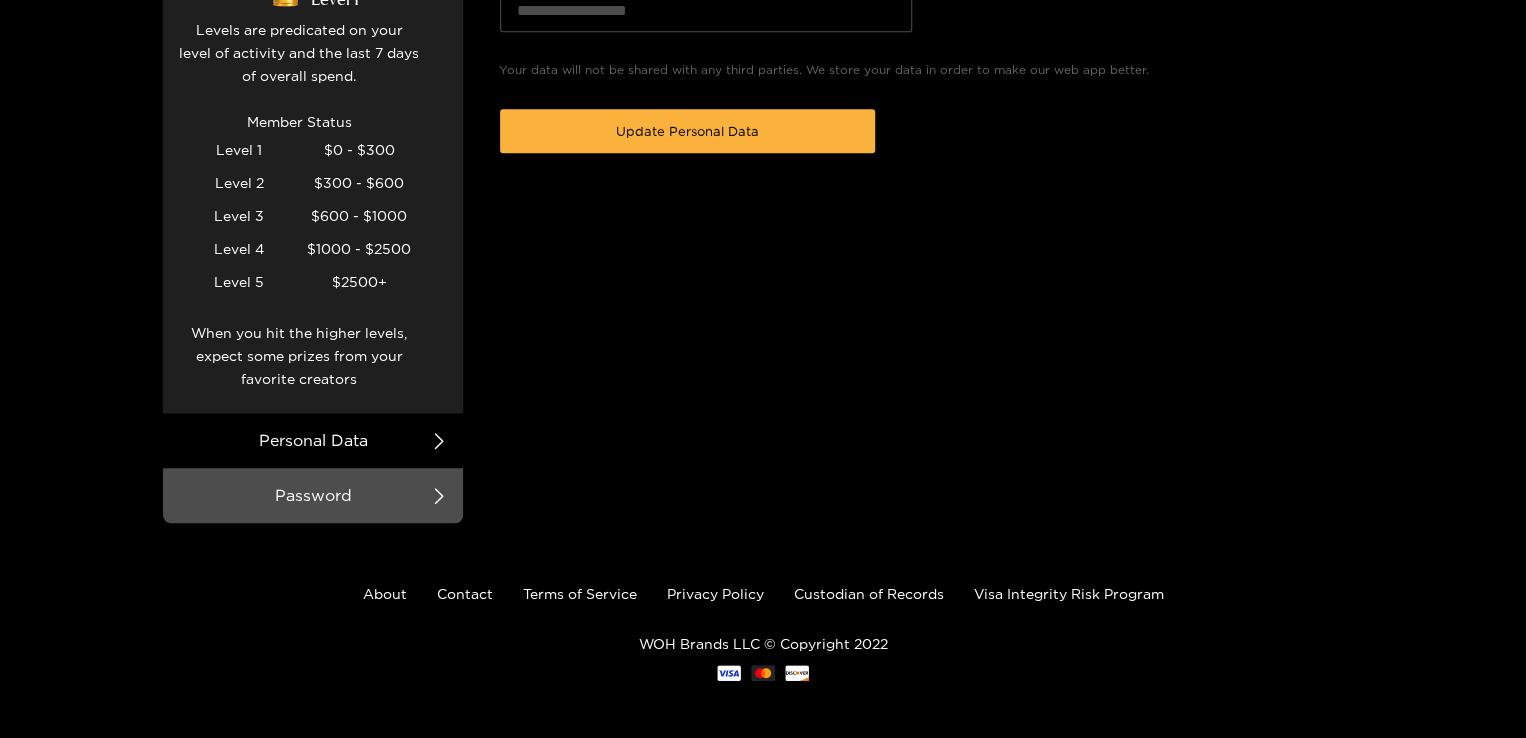 scroll, scrollTop: 559, scrollLeft: 0, axis: vertical 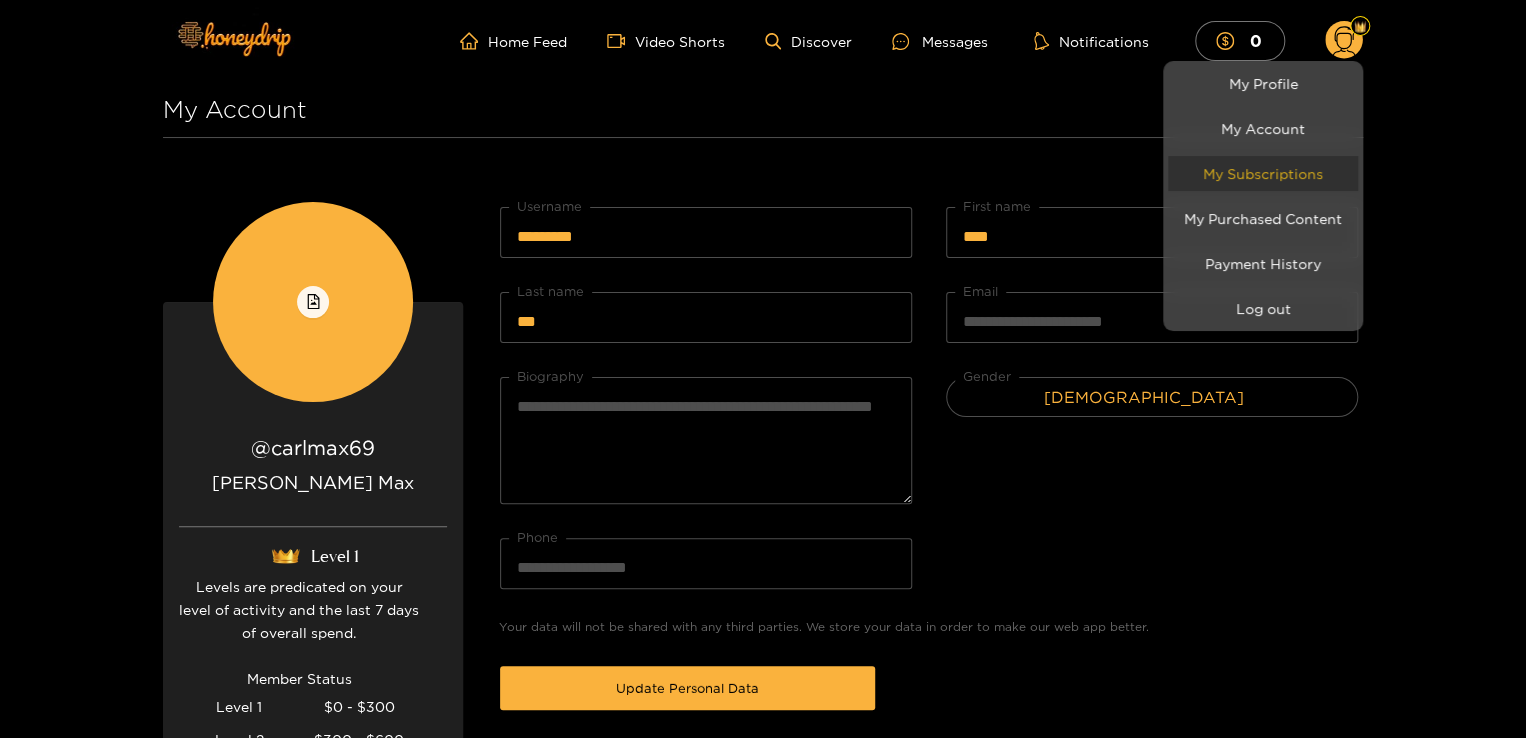 click on "My Subscriptions" at bounding box center [1263, 173] 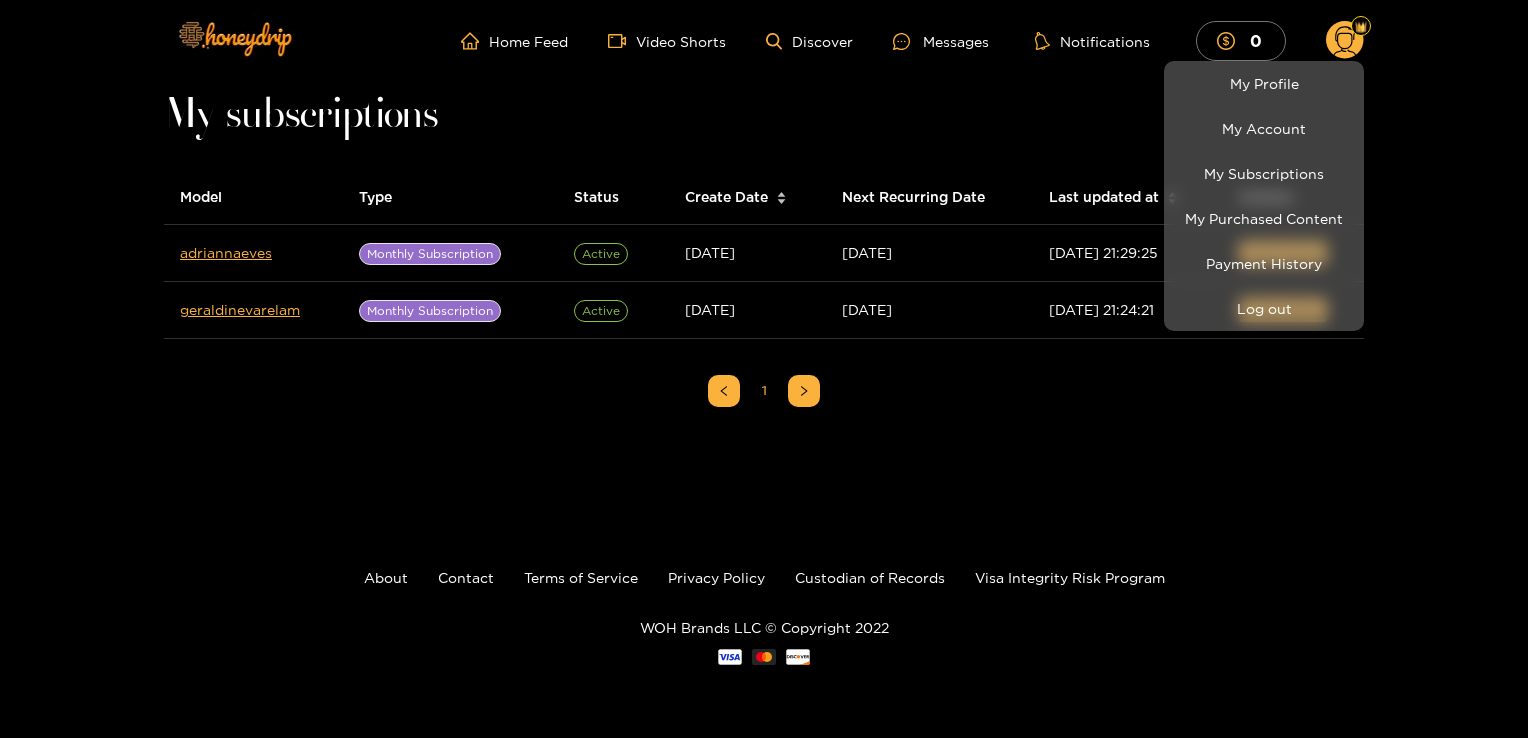 drag, startPoint x: 1070, startPoint y: 390, endPoint x: 1084, endPoint y: 366, distance: 27.784887 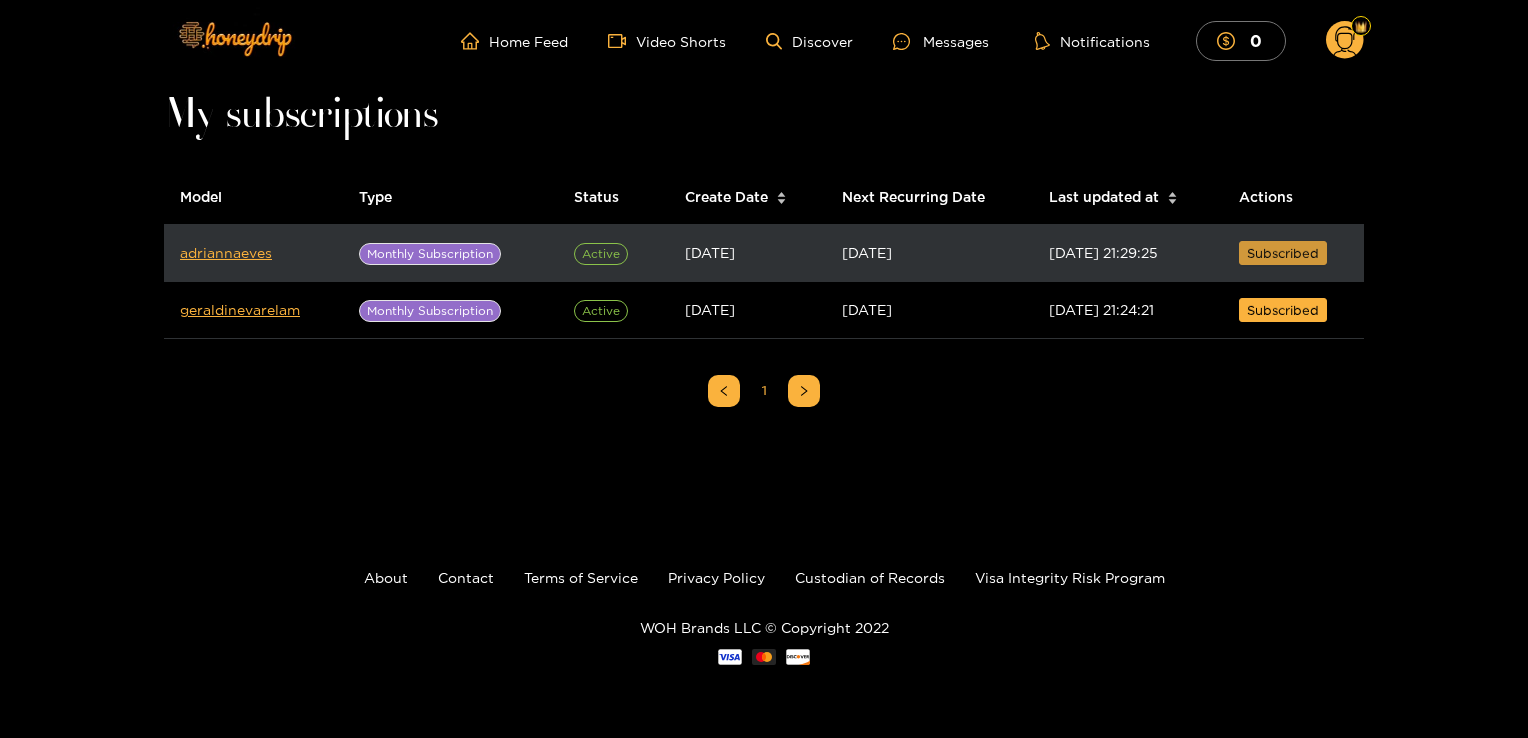 click on "Subscribed" at bounding box center (1283, 253) 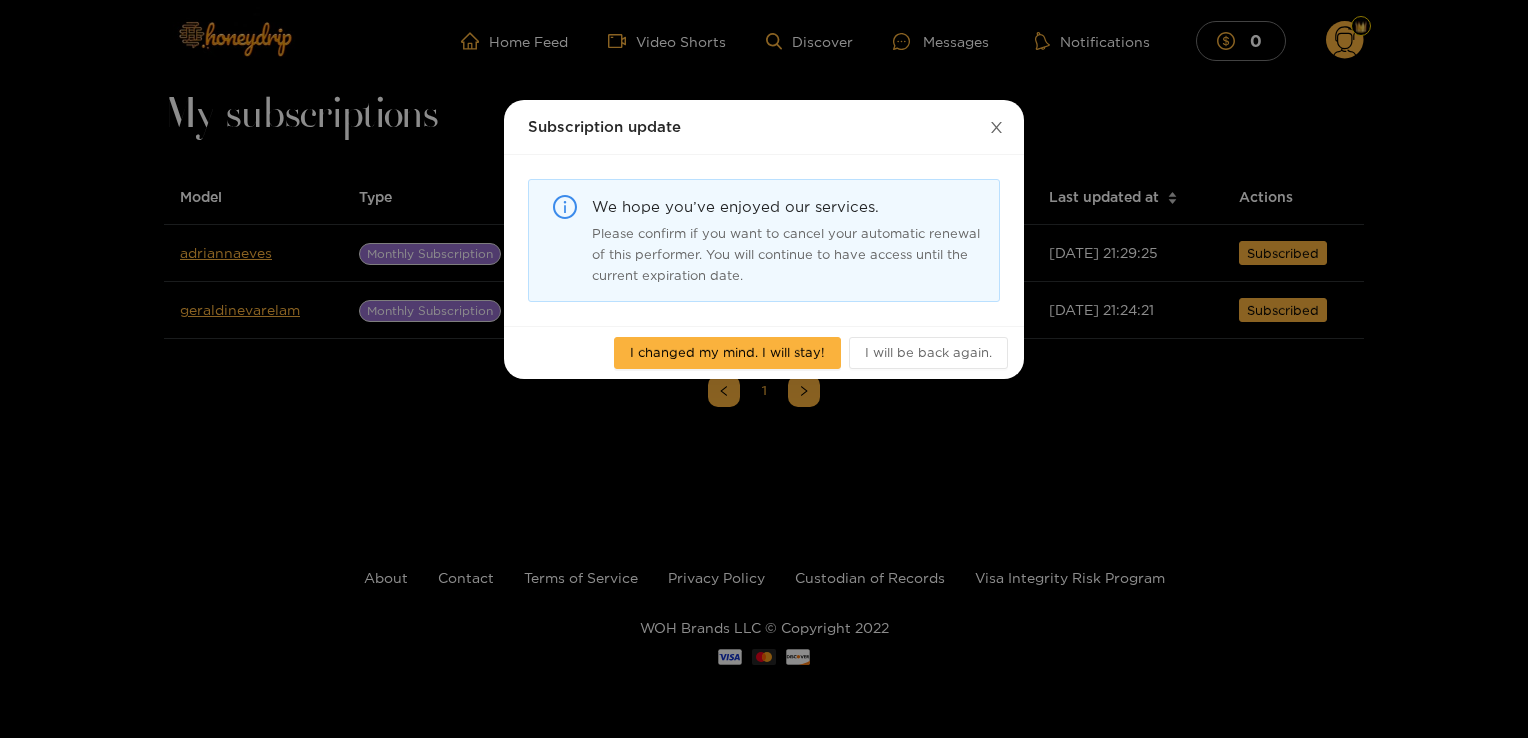 click at bounding box center [996, 128] 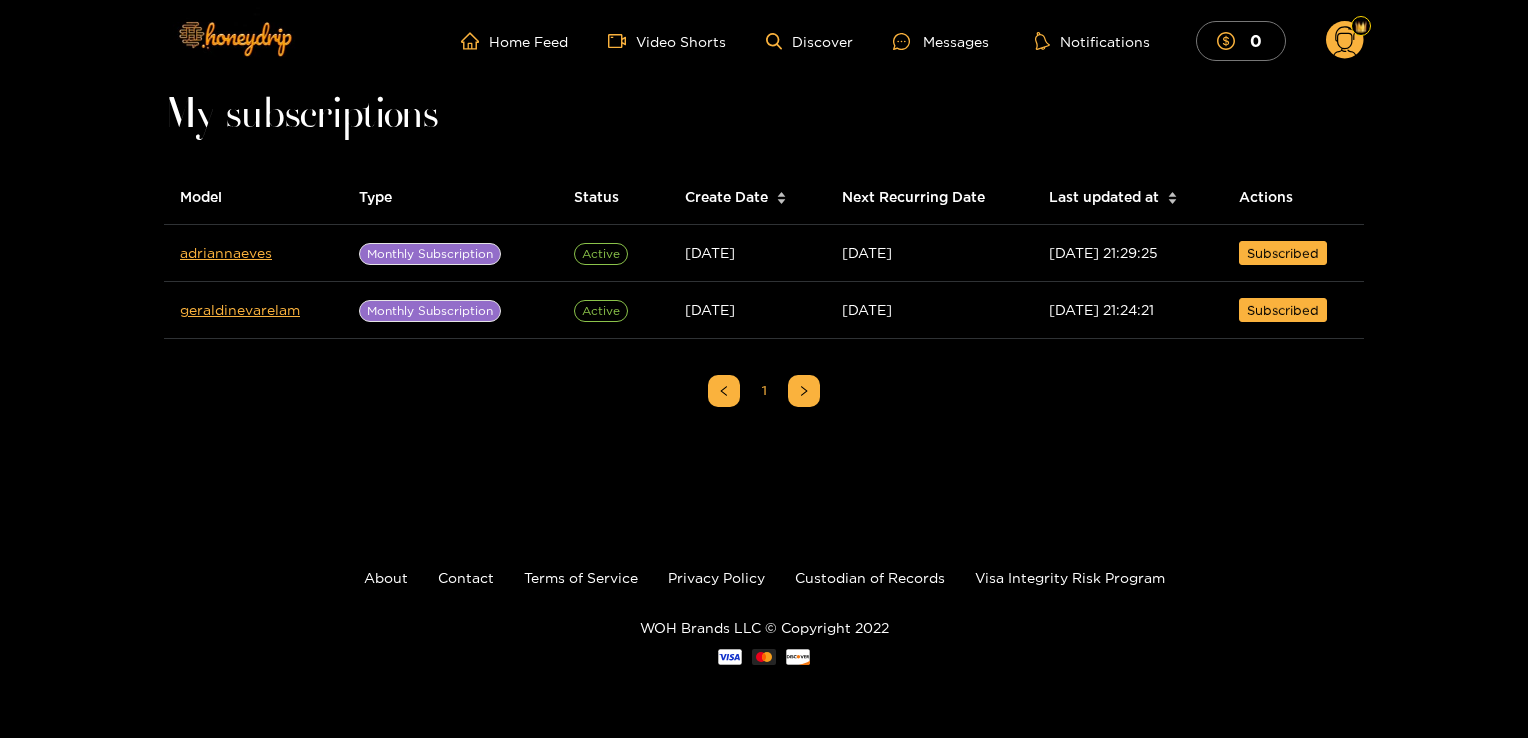 type 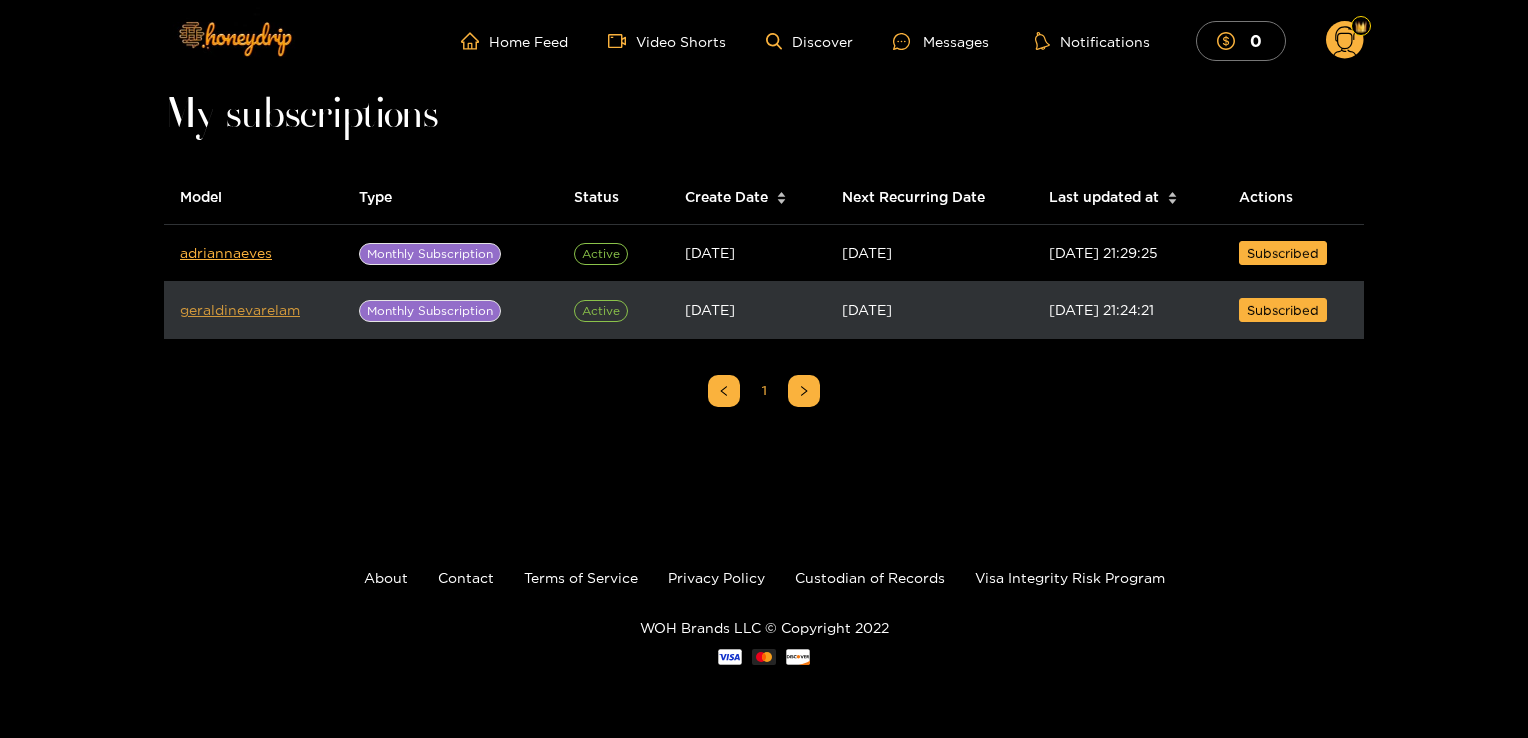 click on "geraldinevarelam" at bounding box center (240, 309) 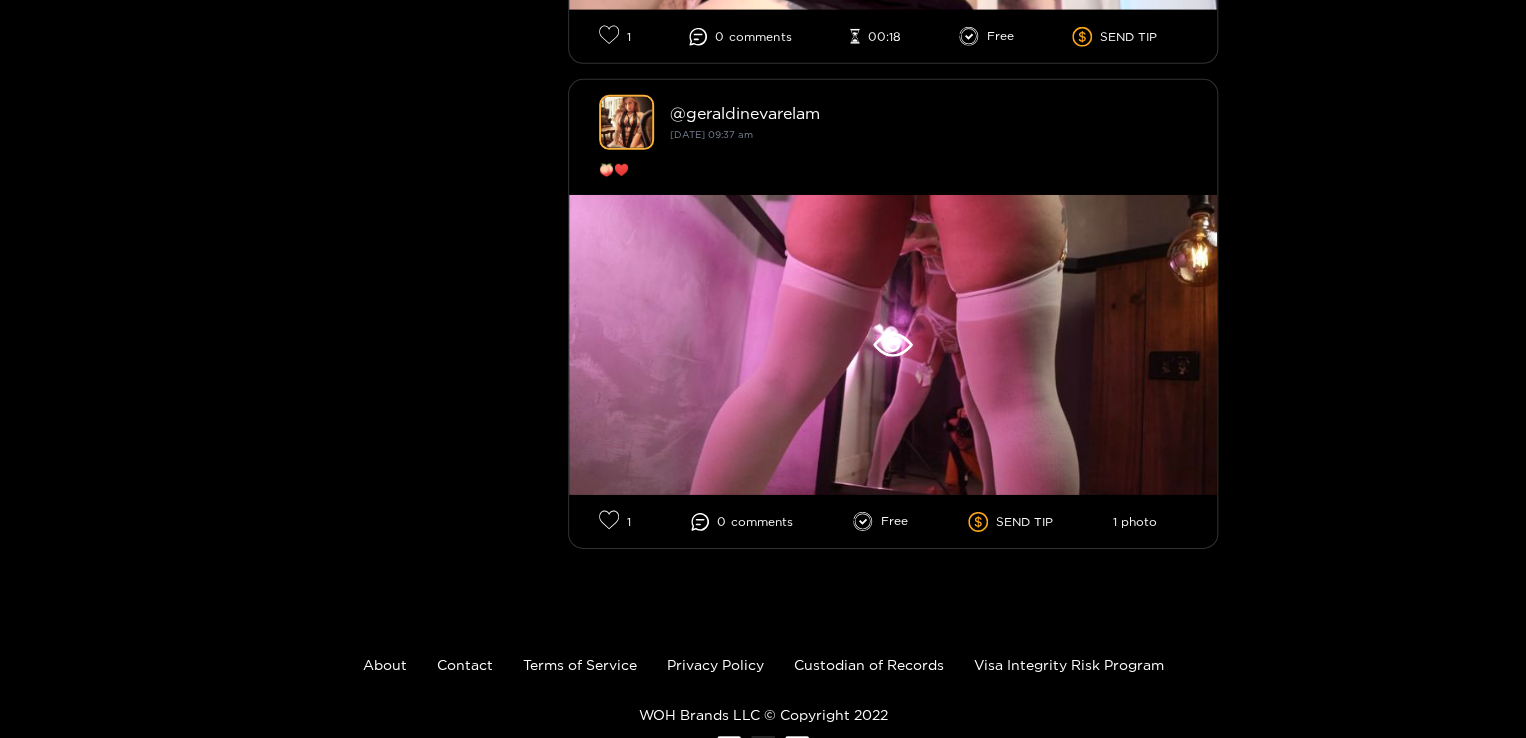scroll, scrollTop: 3016, scrollLeft: 0, axis: vertical 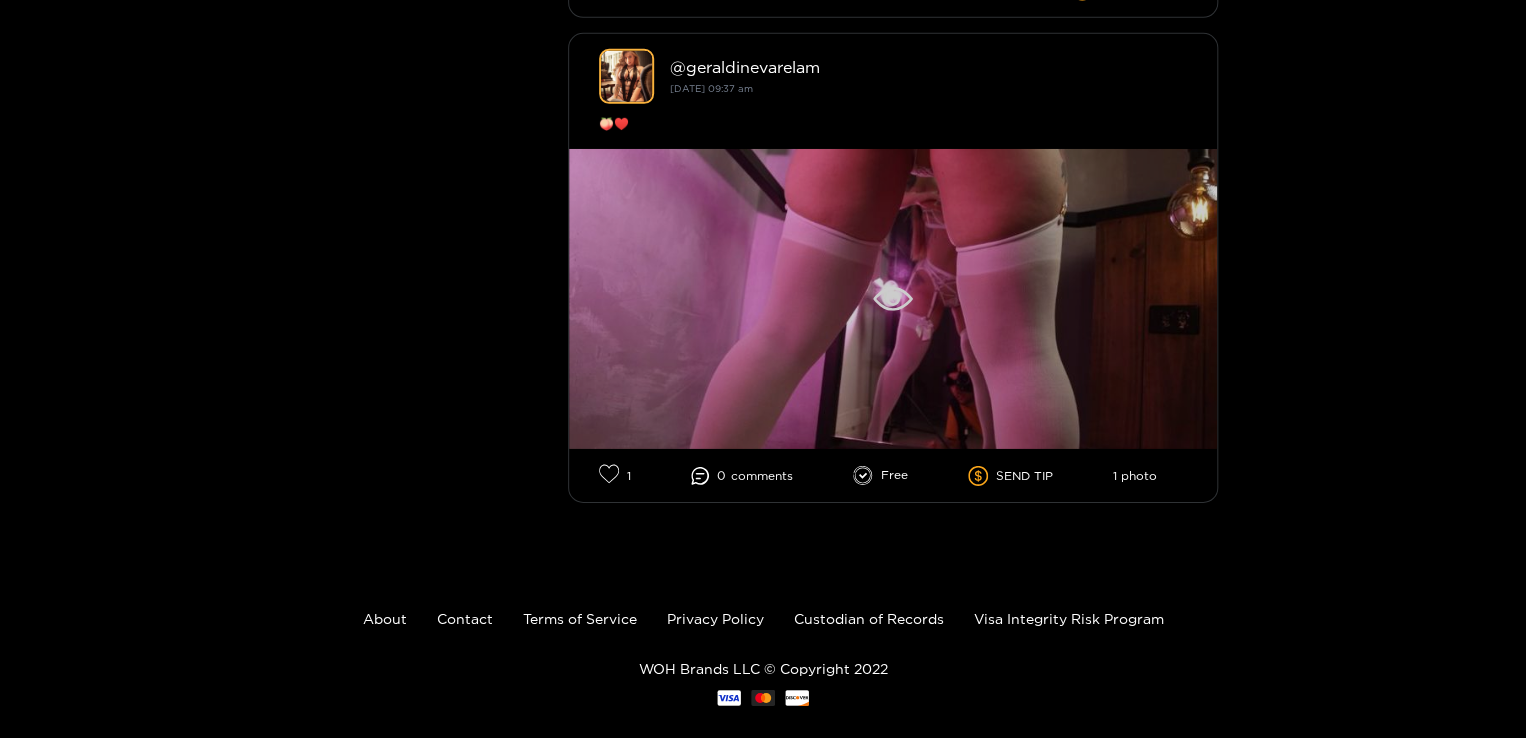 click at bounding box center [893, 299] 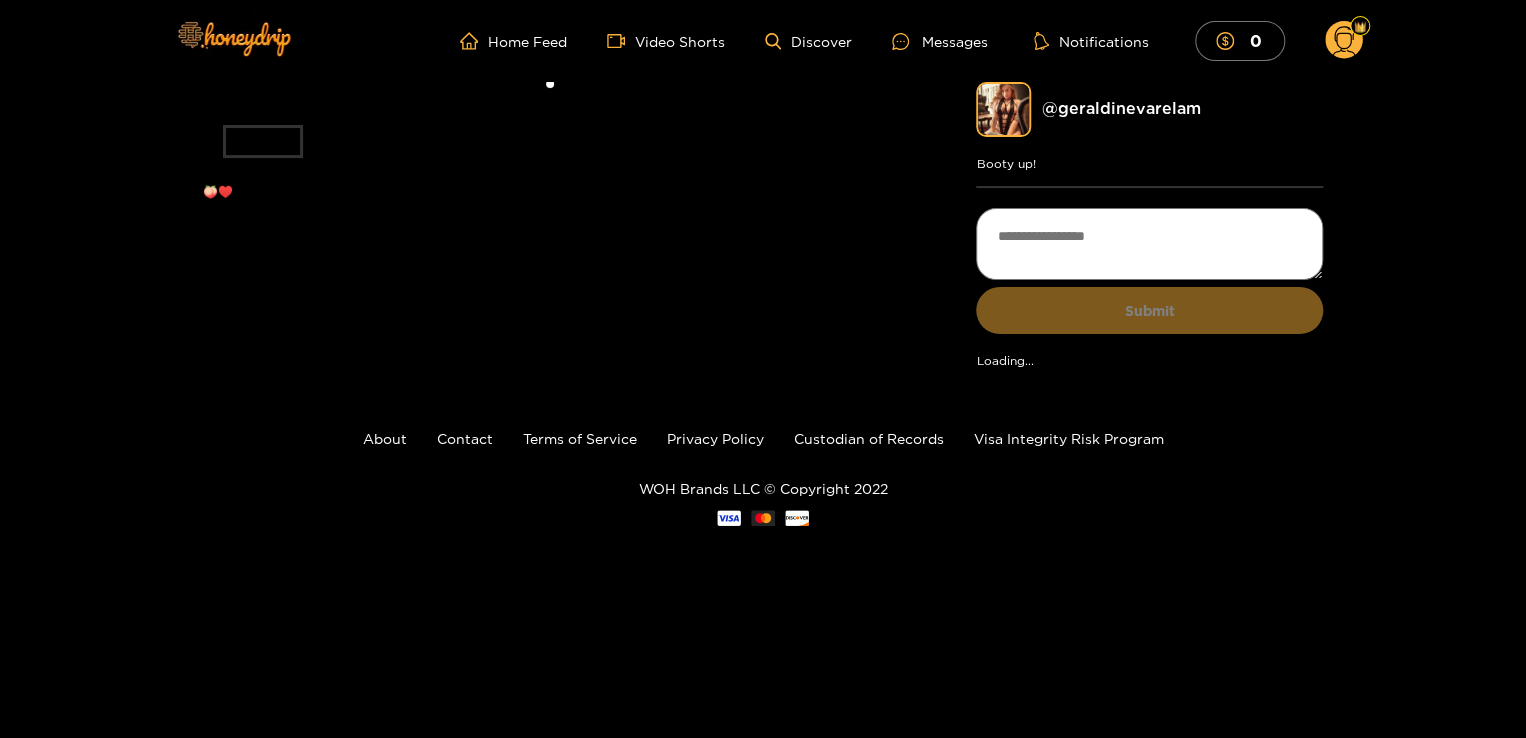 scroll, scrollTop: 0, scrollLeft: 0, axis: both 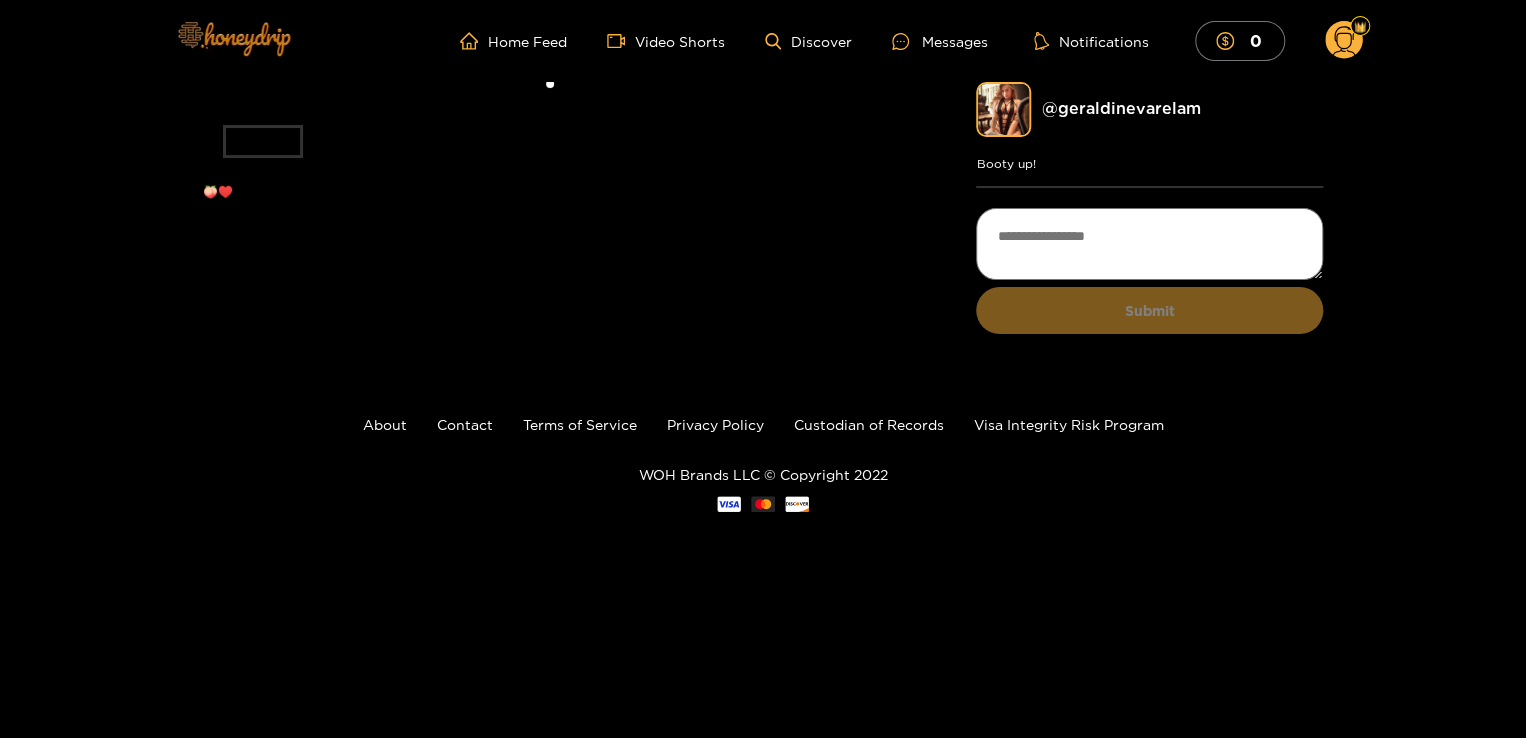 click at bounding box center [233, 38] 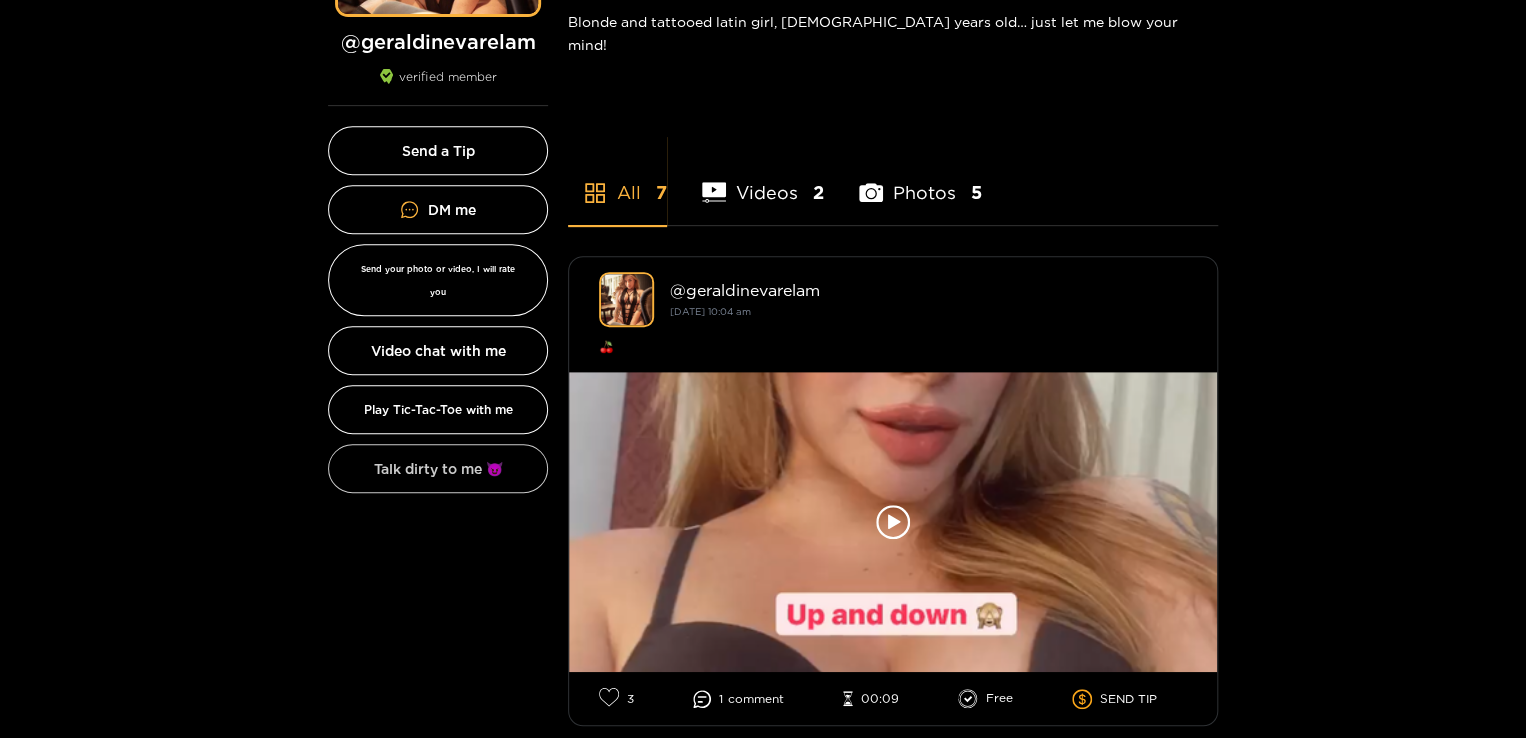 scroll, scrollTop: 400, scrollLeft: 0, axis: vertical 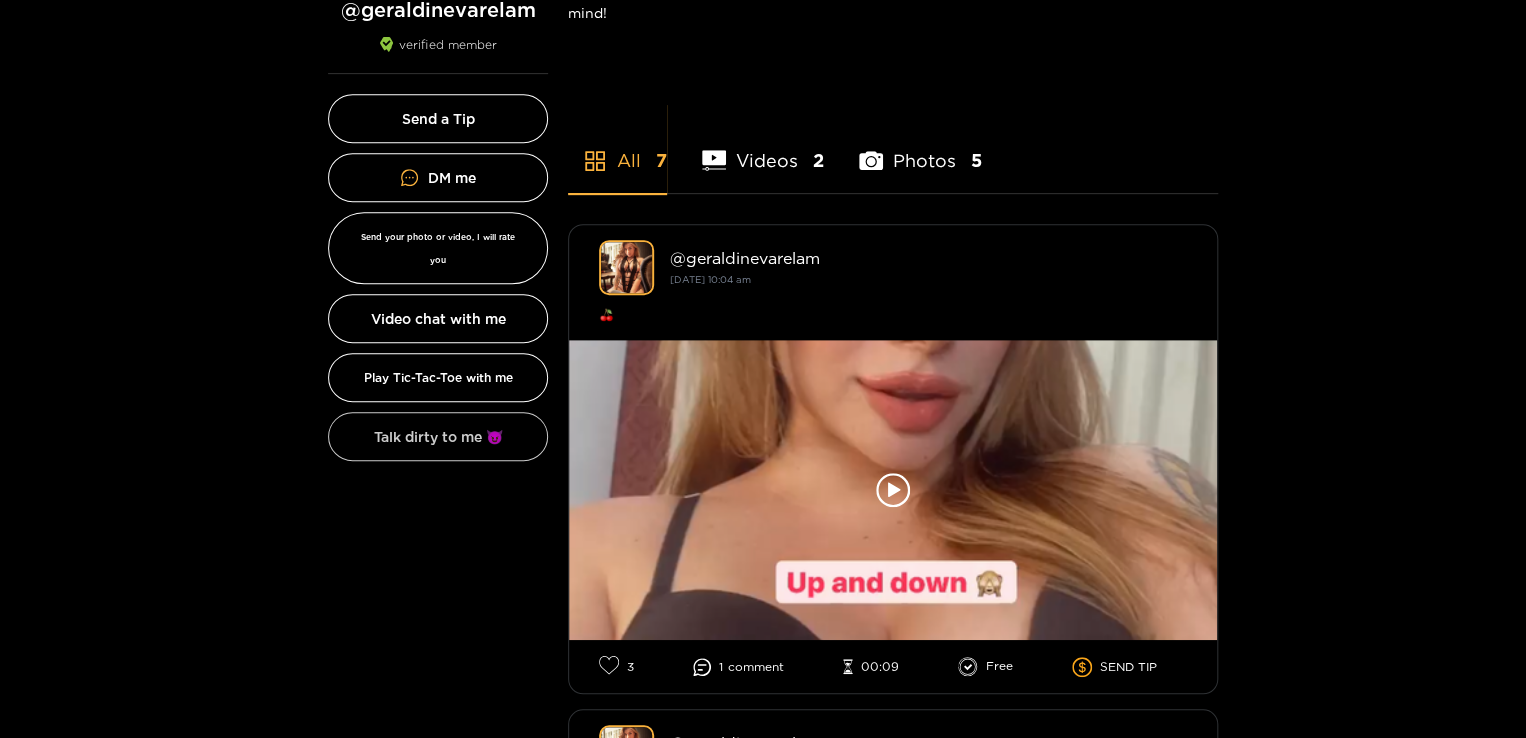 click on "Talk dirty to me 😈" at bounding box center [438, 436] 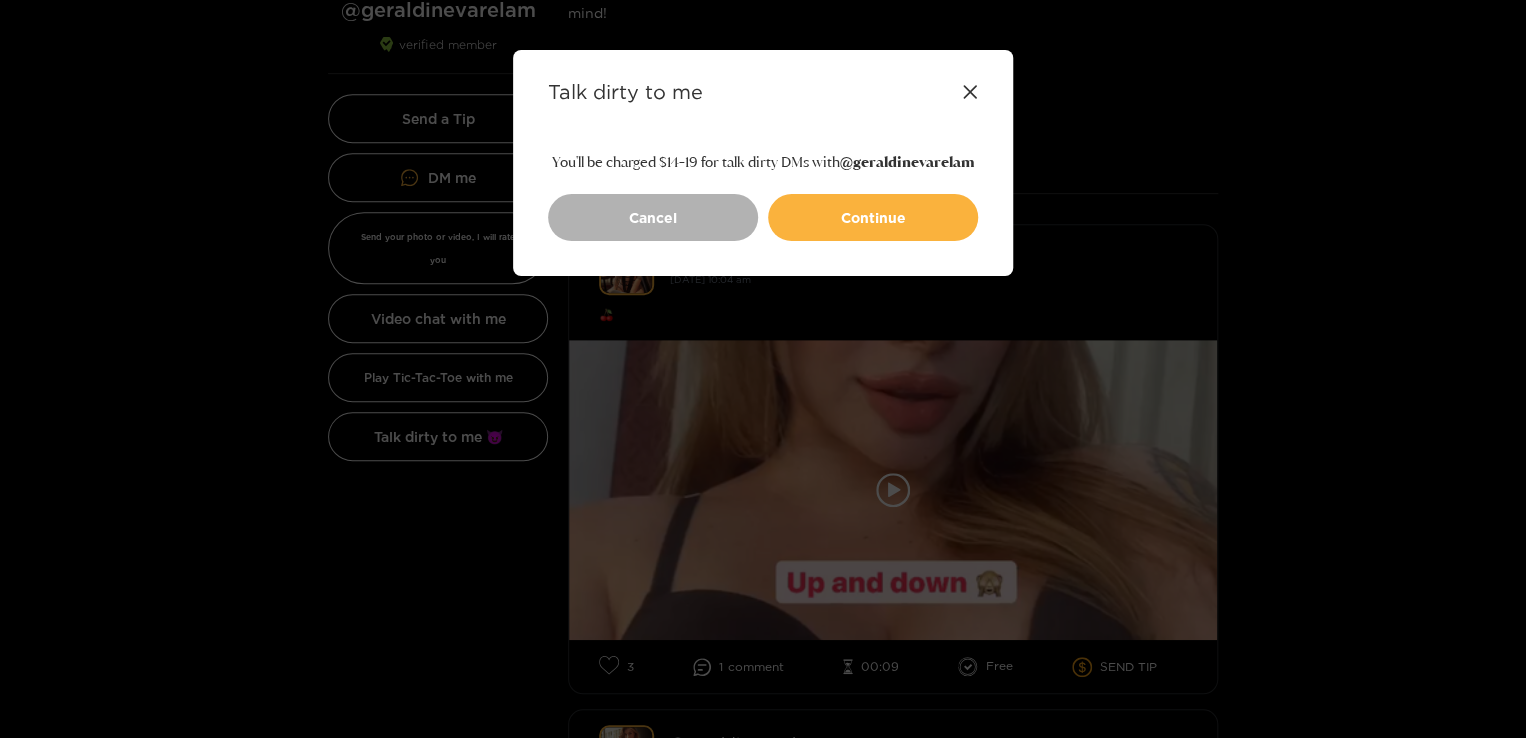 click 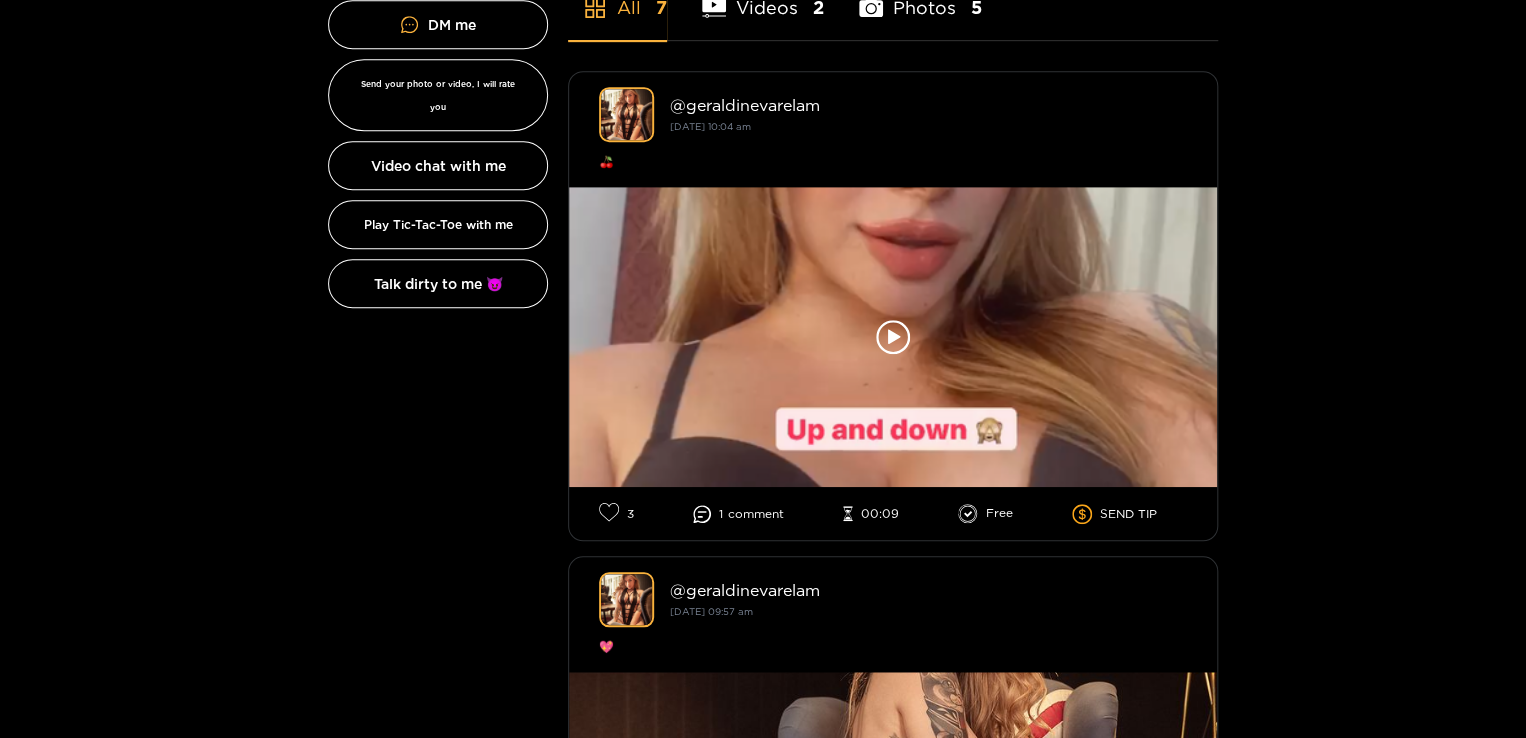 scroll, scrollTop: 400, scrollLeft: 0, axis: vertical 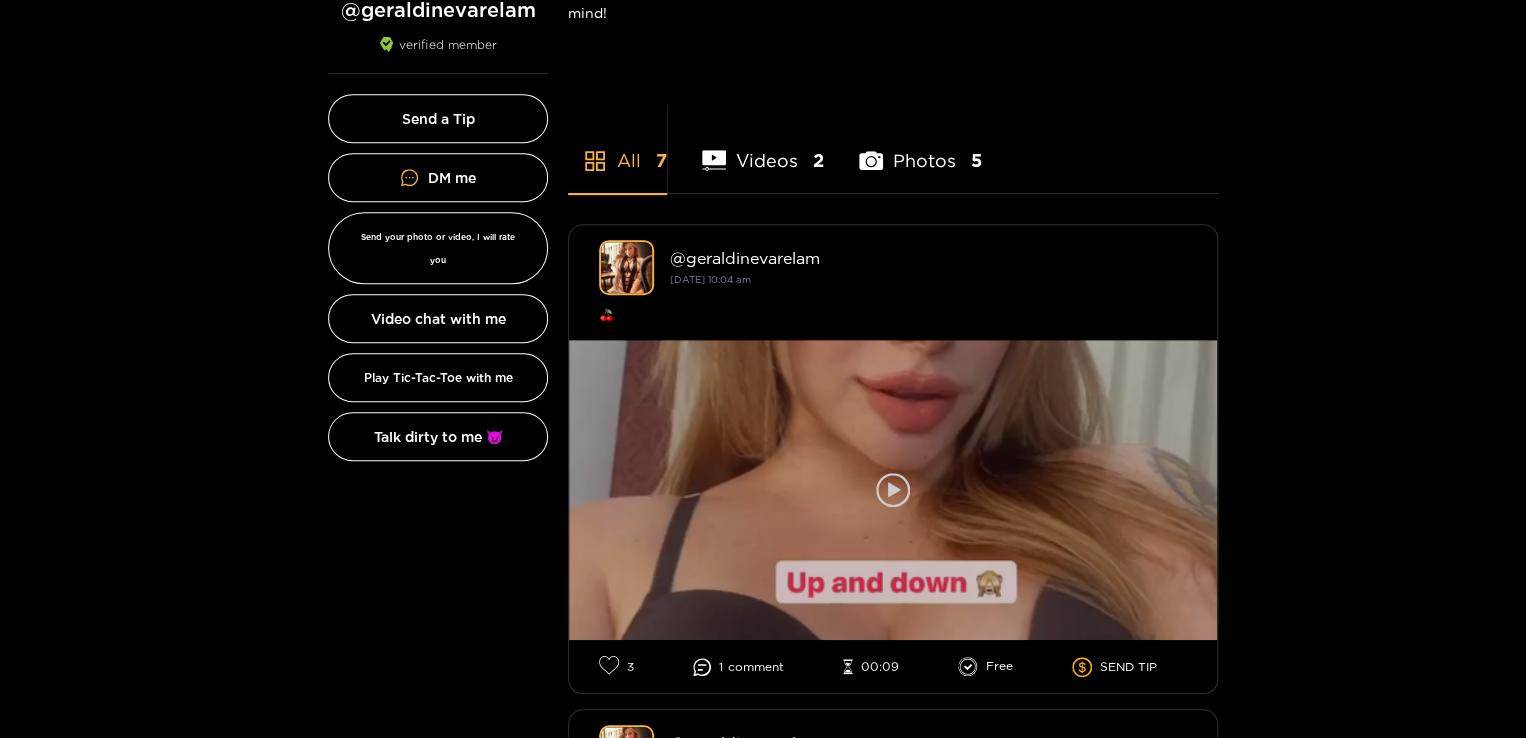 click at bounding box center (893, 490) 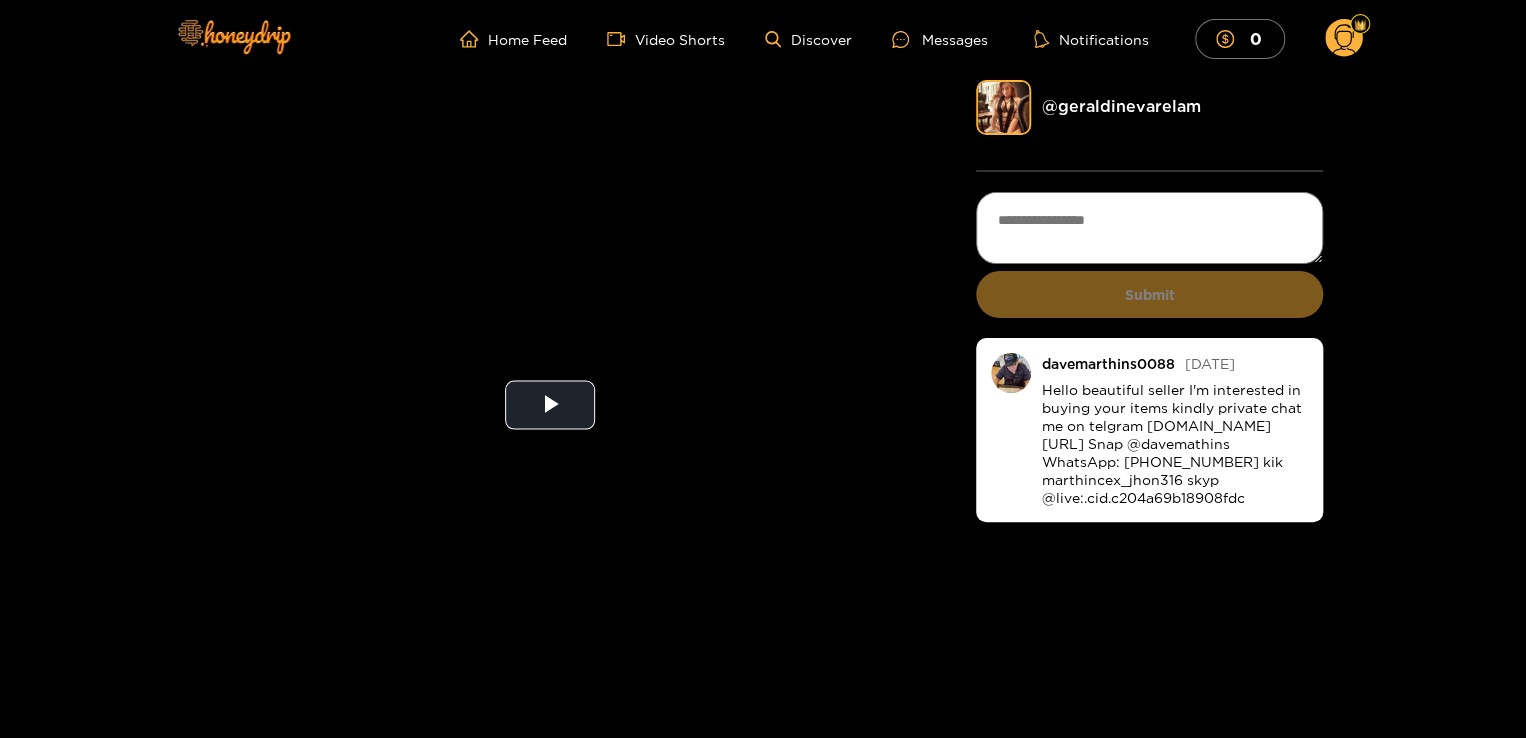 scroll, scrollTop: 0, scrollLeft: 0, axis: both 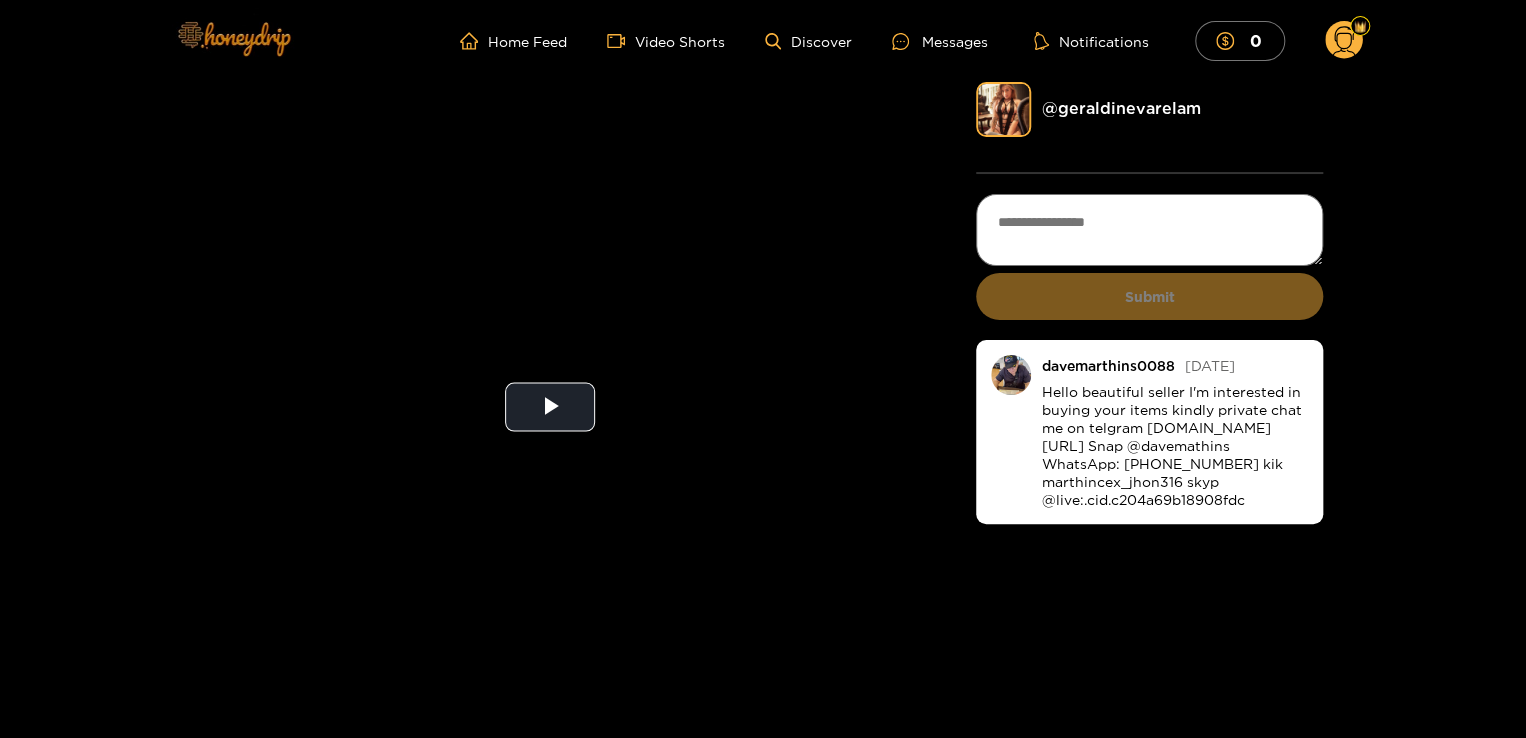click at bounding box center [233, 38] 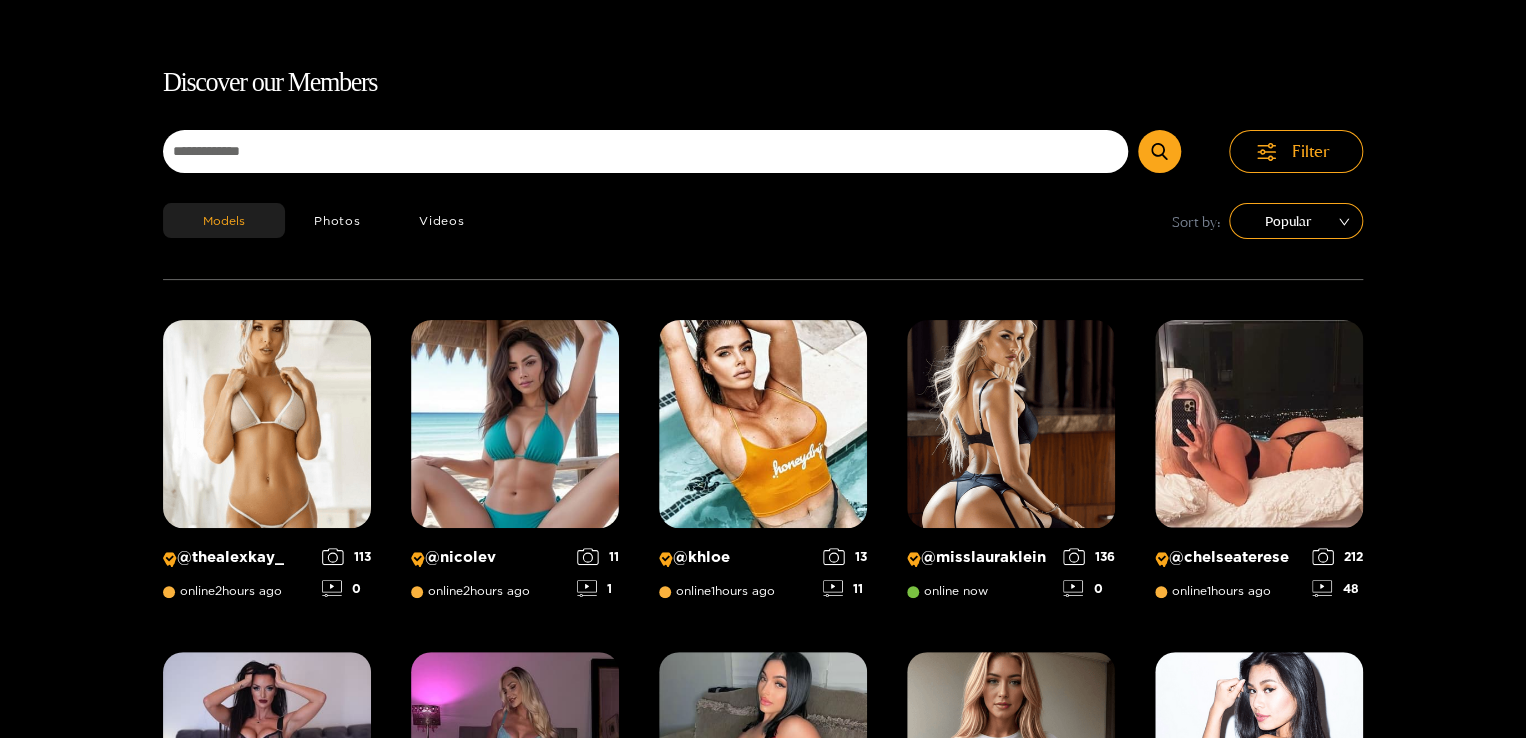 scroll, scrollTop: 128, scrollLeft: 0, axis: vertical 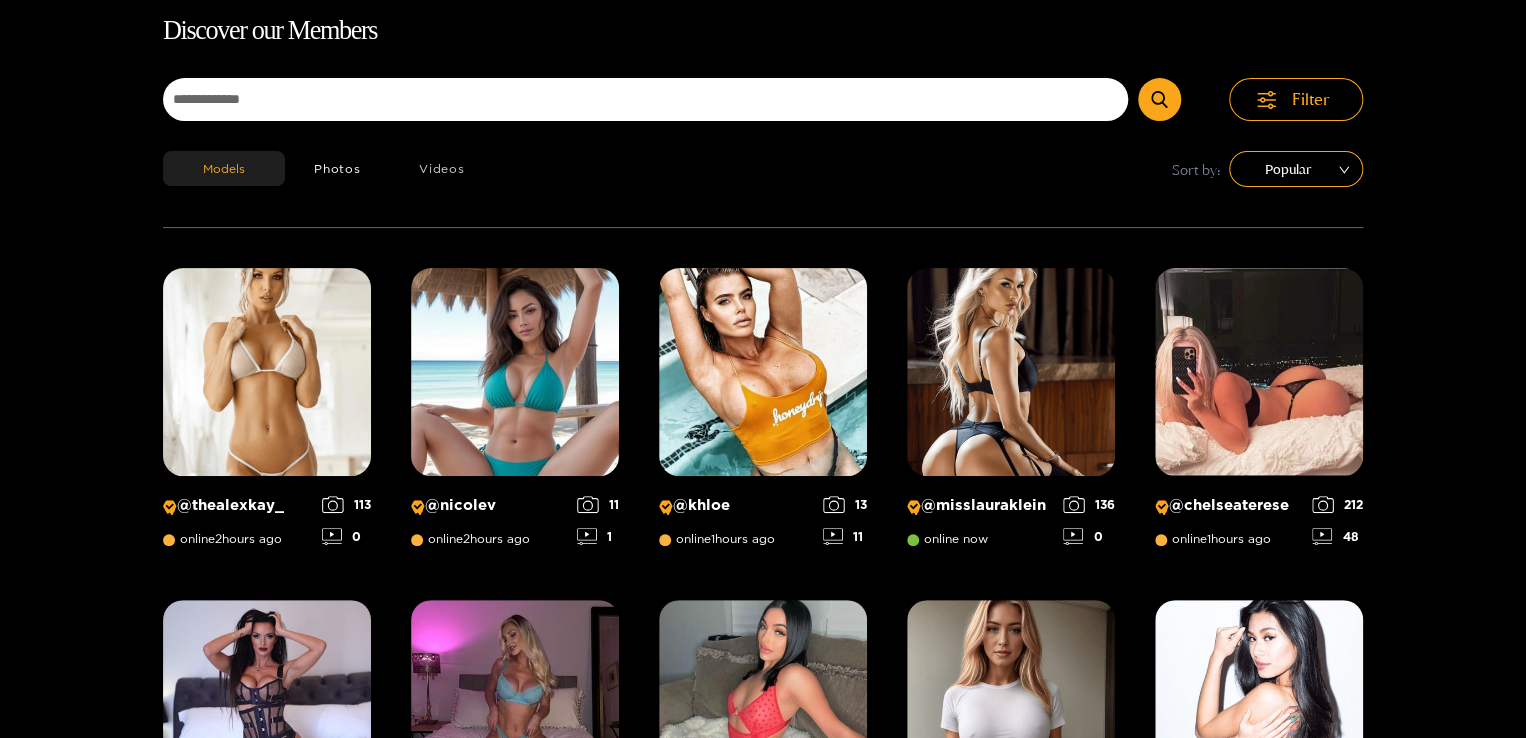 click on "Videos" at bounding box center [442, 168] 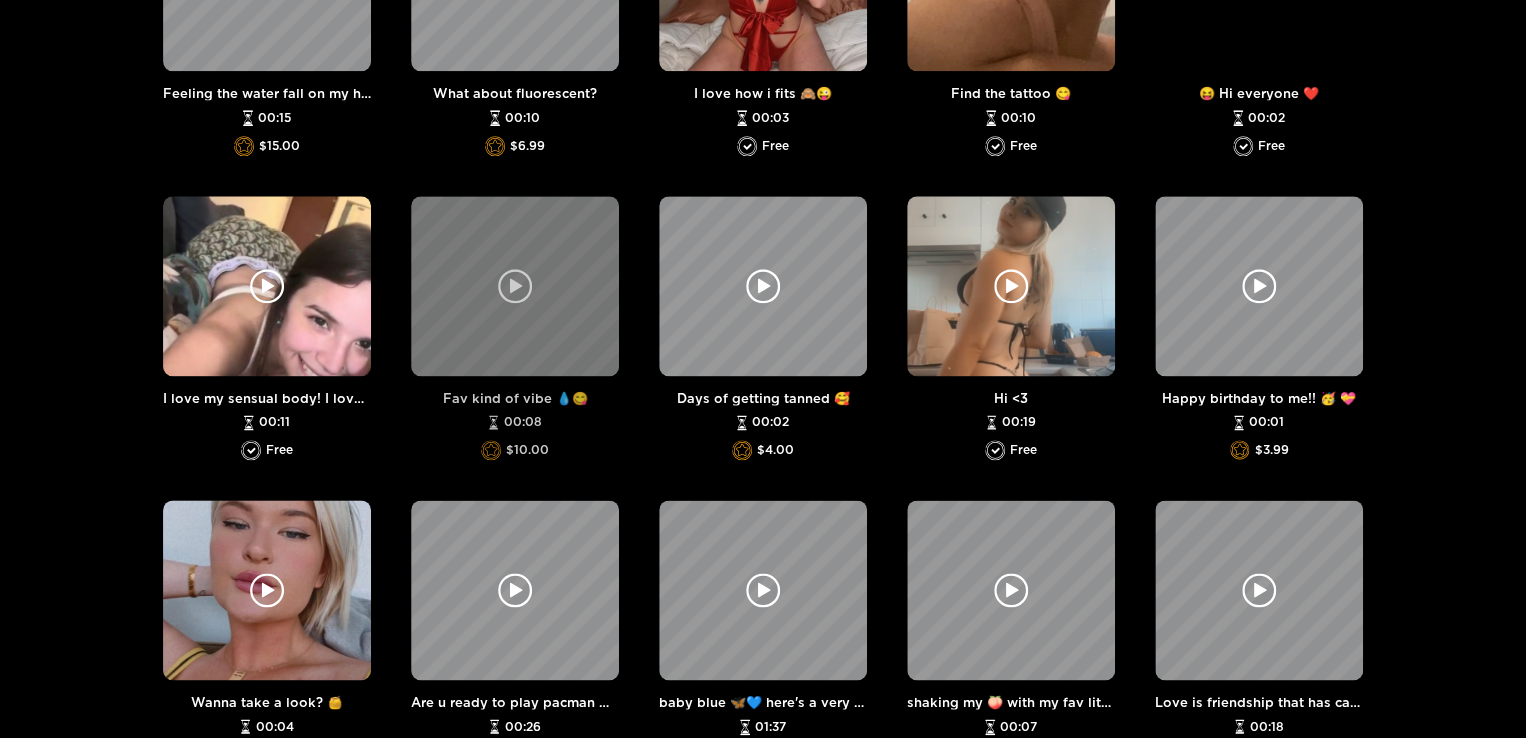 scroll, scrollTop: 1328, scrollLeft: 0, axis: vertical 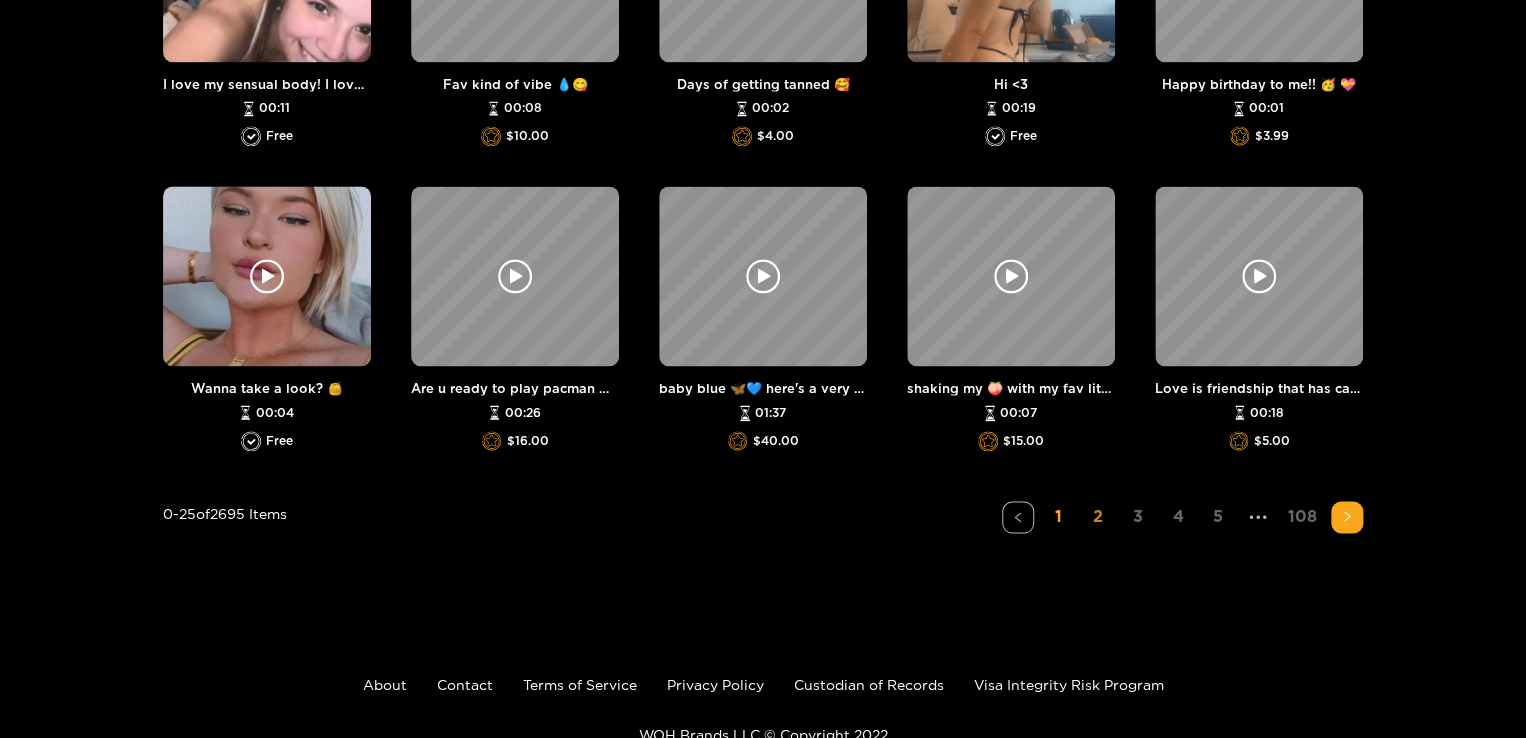 click on "2" at bounding box center [1098, 515] 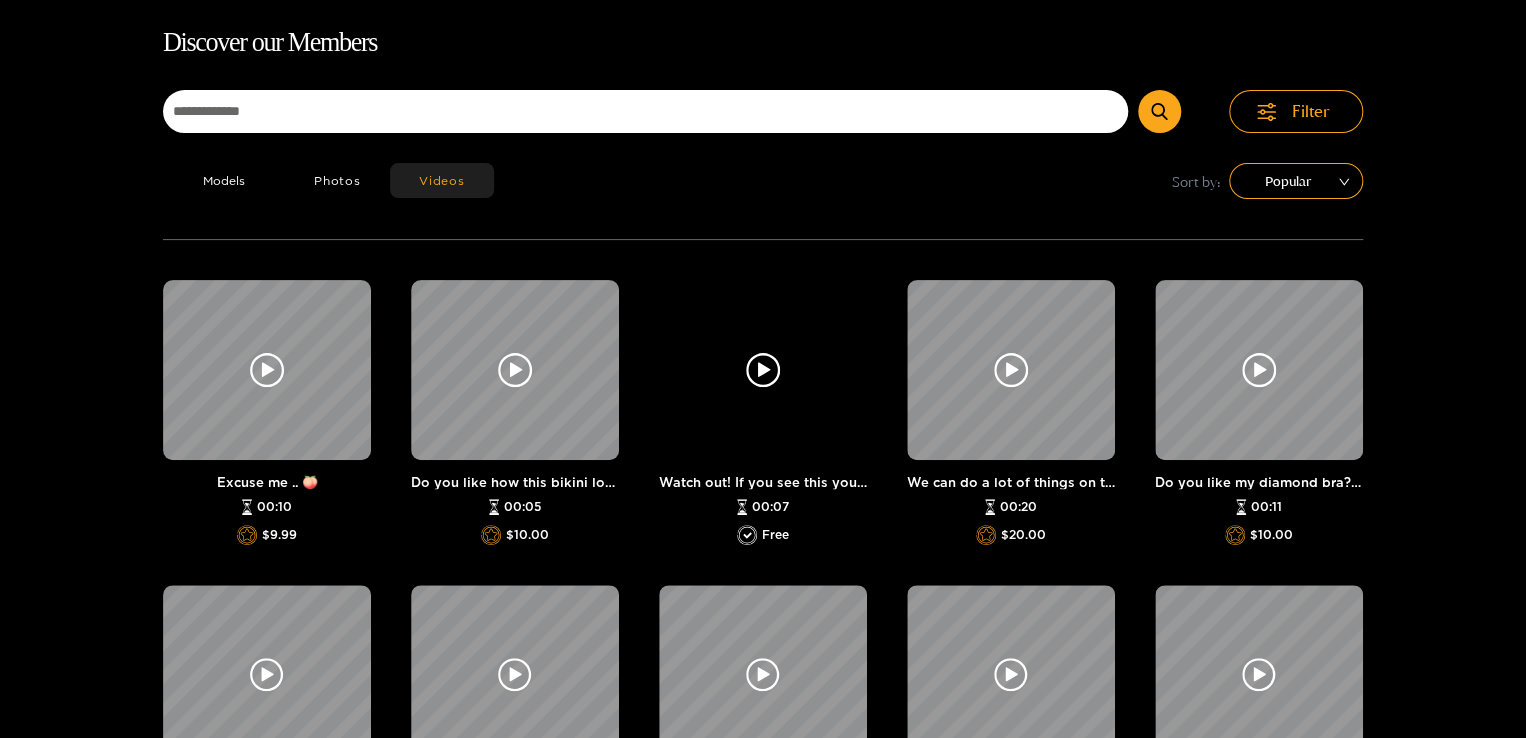 scroll, scrollTop: 0, scrollLeft: 0, axis: both 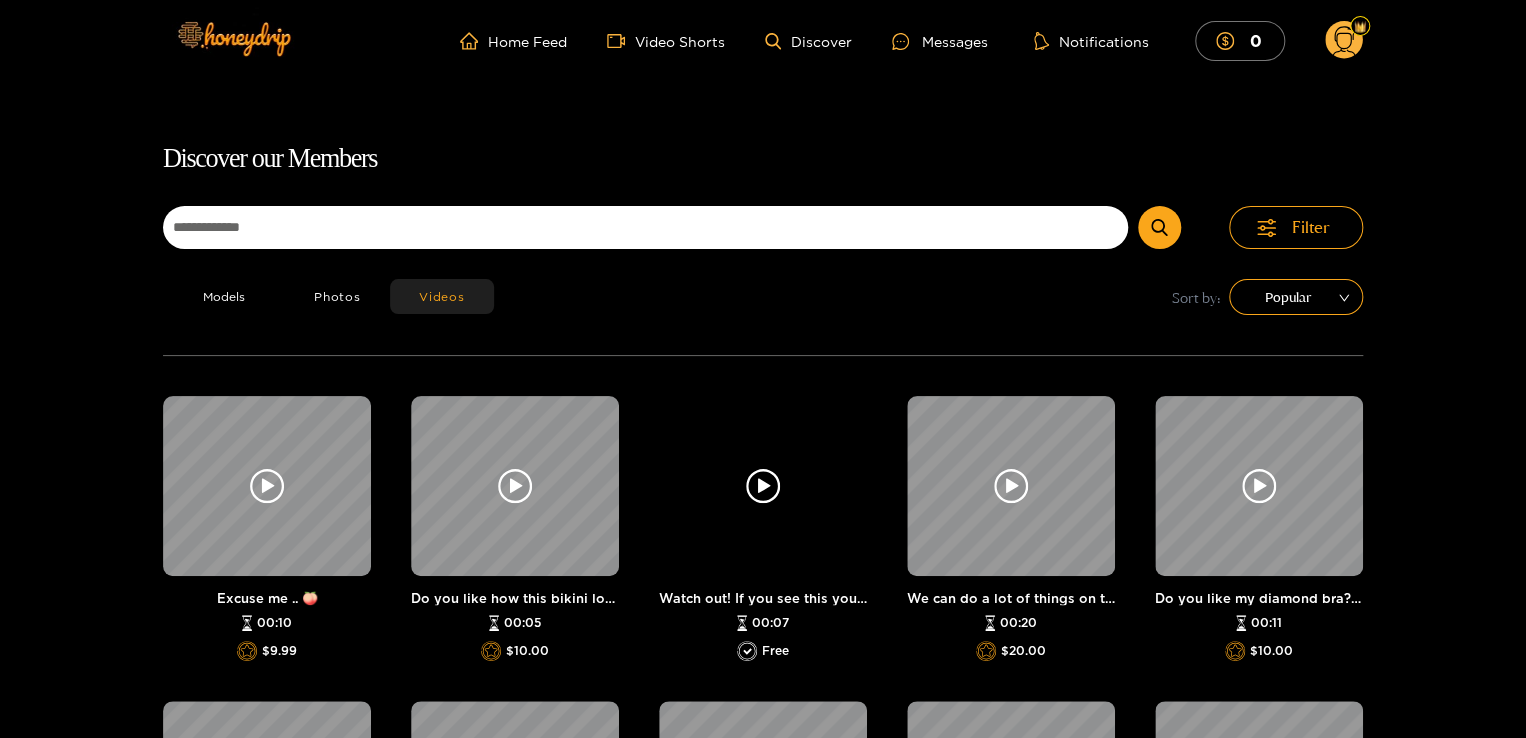 click 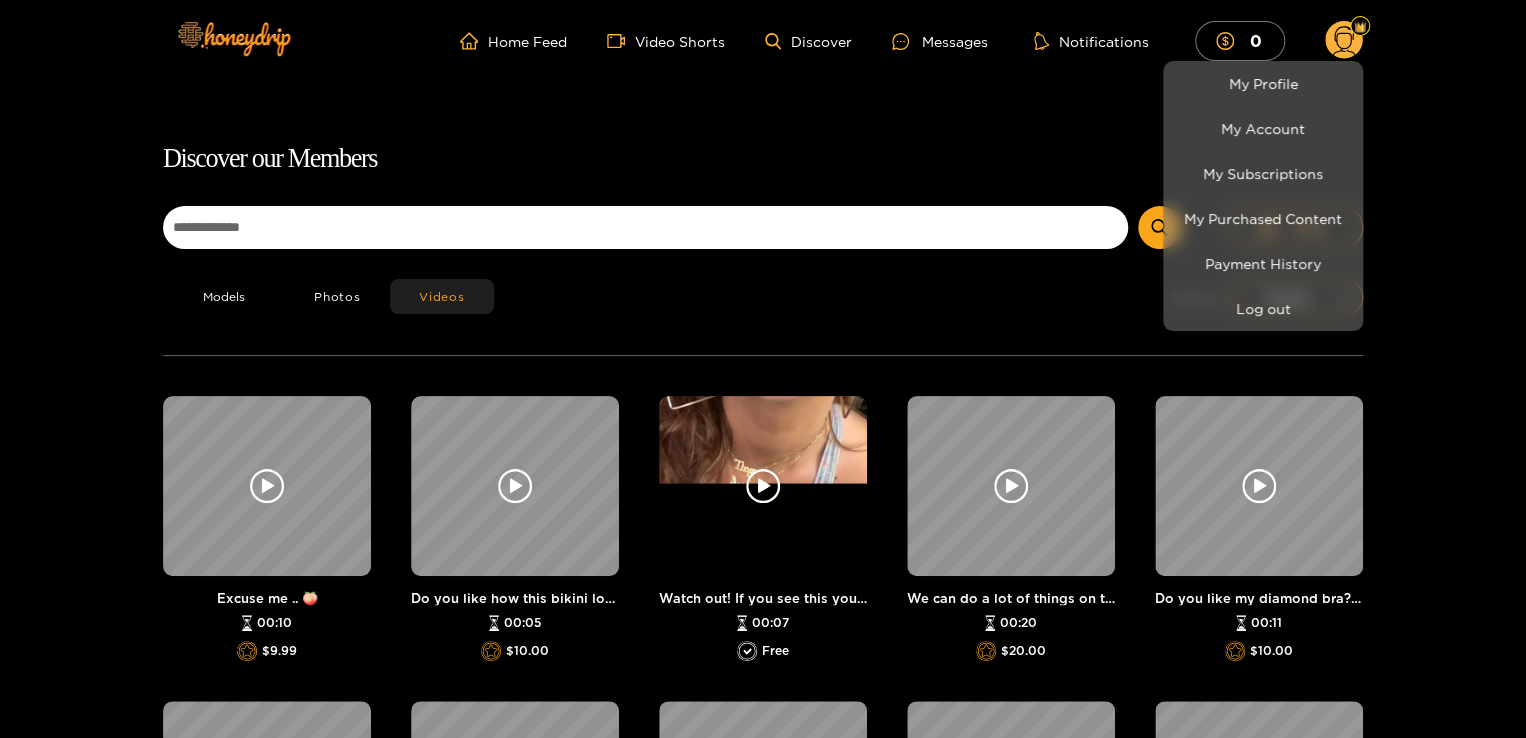 click at bounding box center (763, 369) 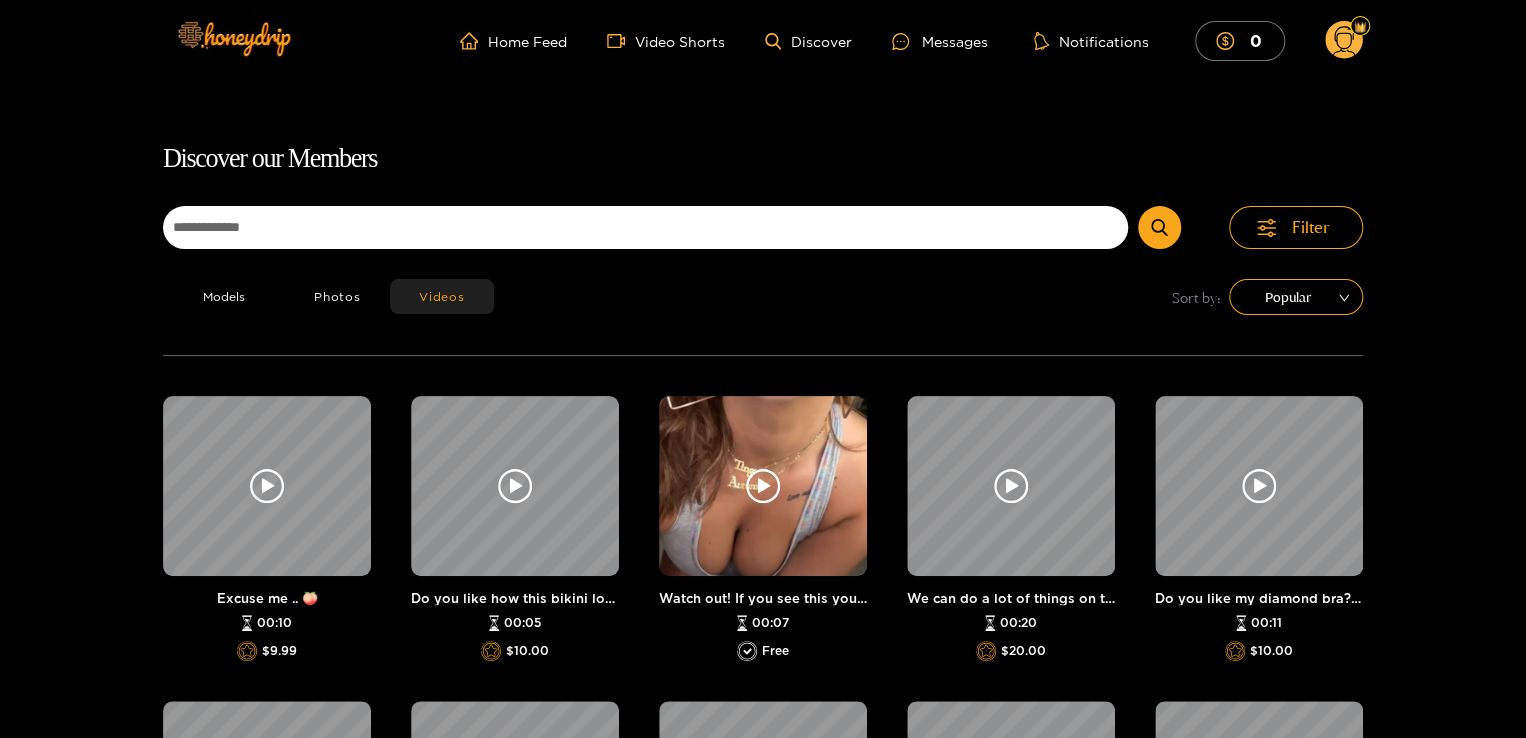 click 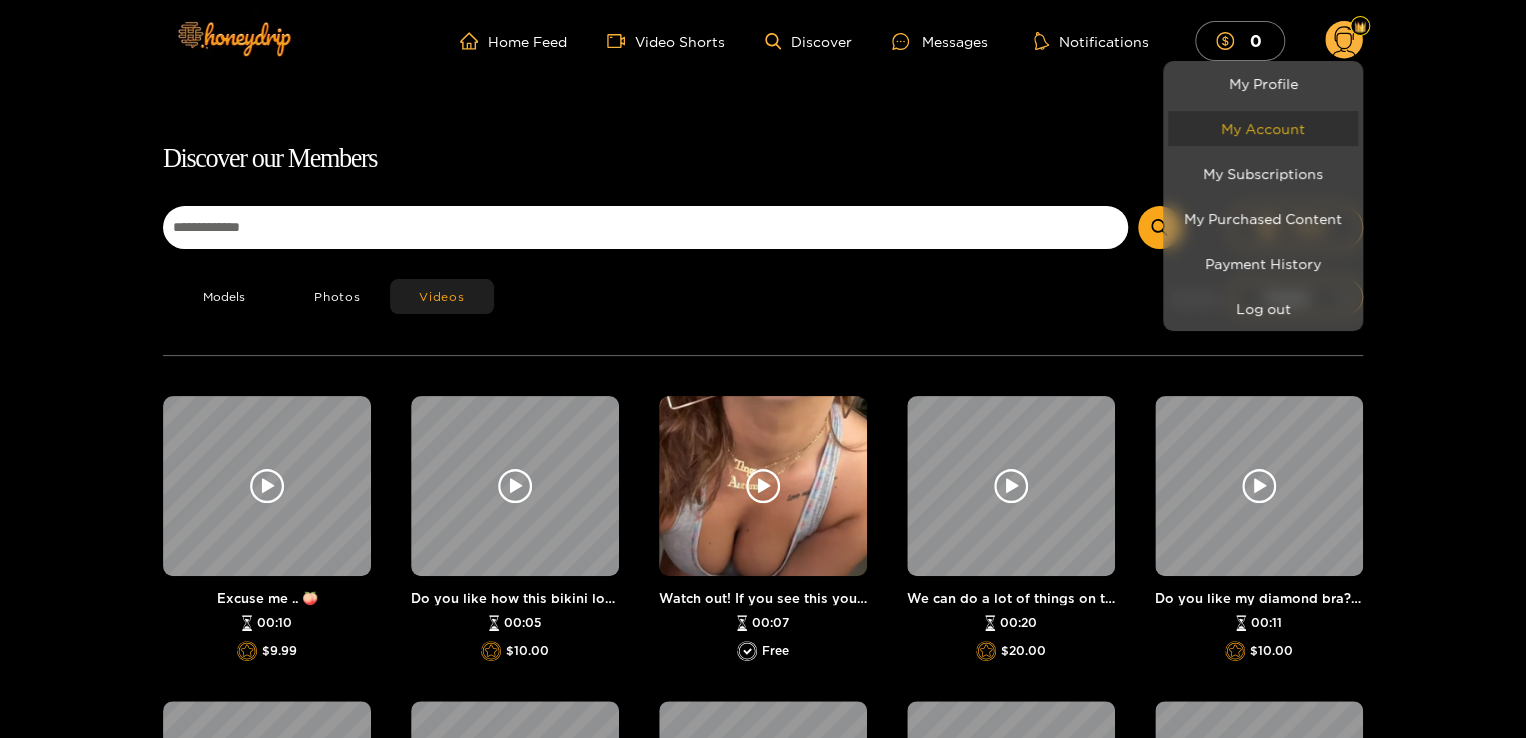 click on "My Account" at bounding box center (1263, 128) 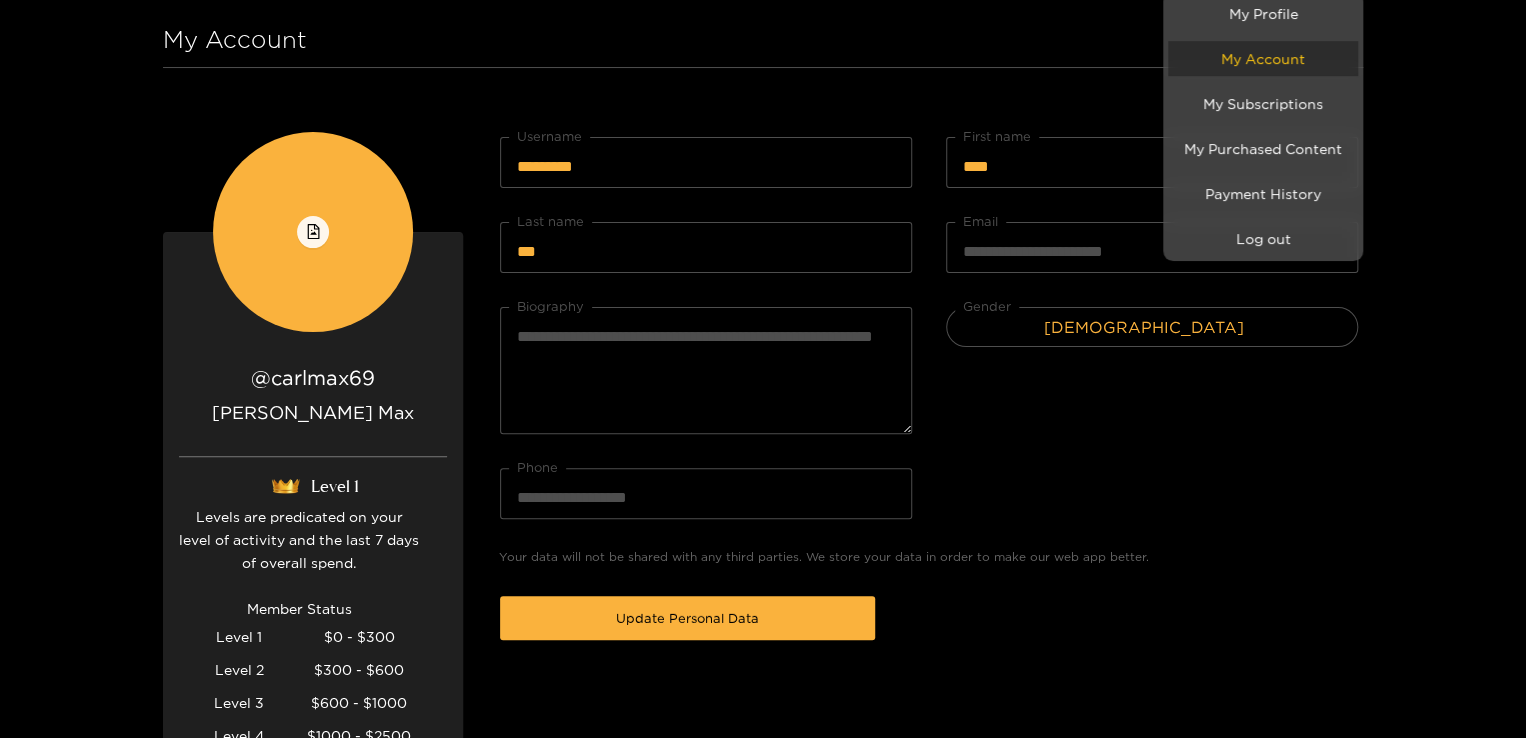 scroll, scrollTop: 59, scrollLeft: 0, axis: vertical 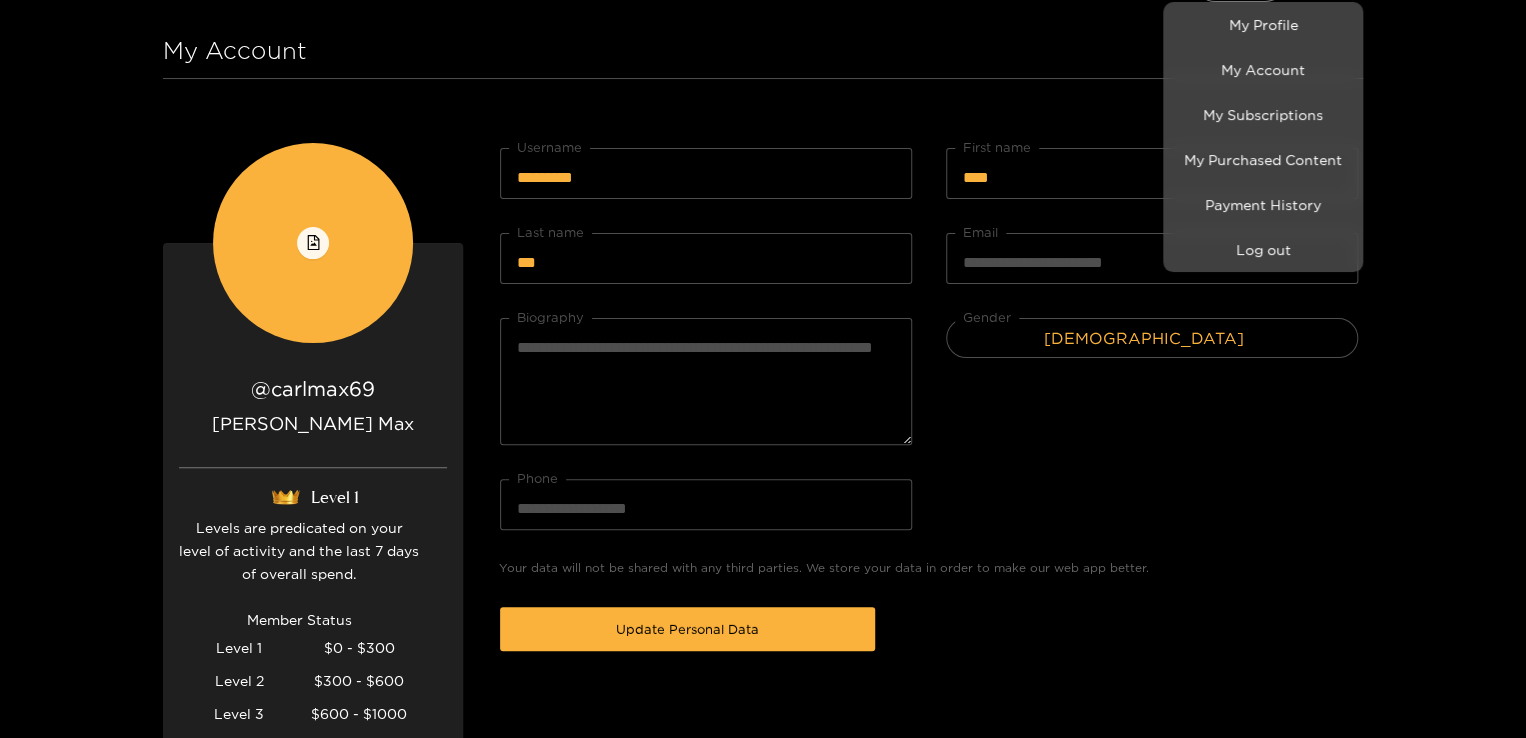 click at bounding box center (763, 369) 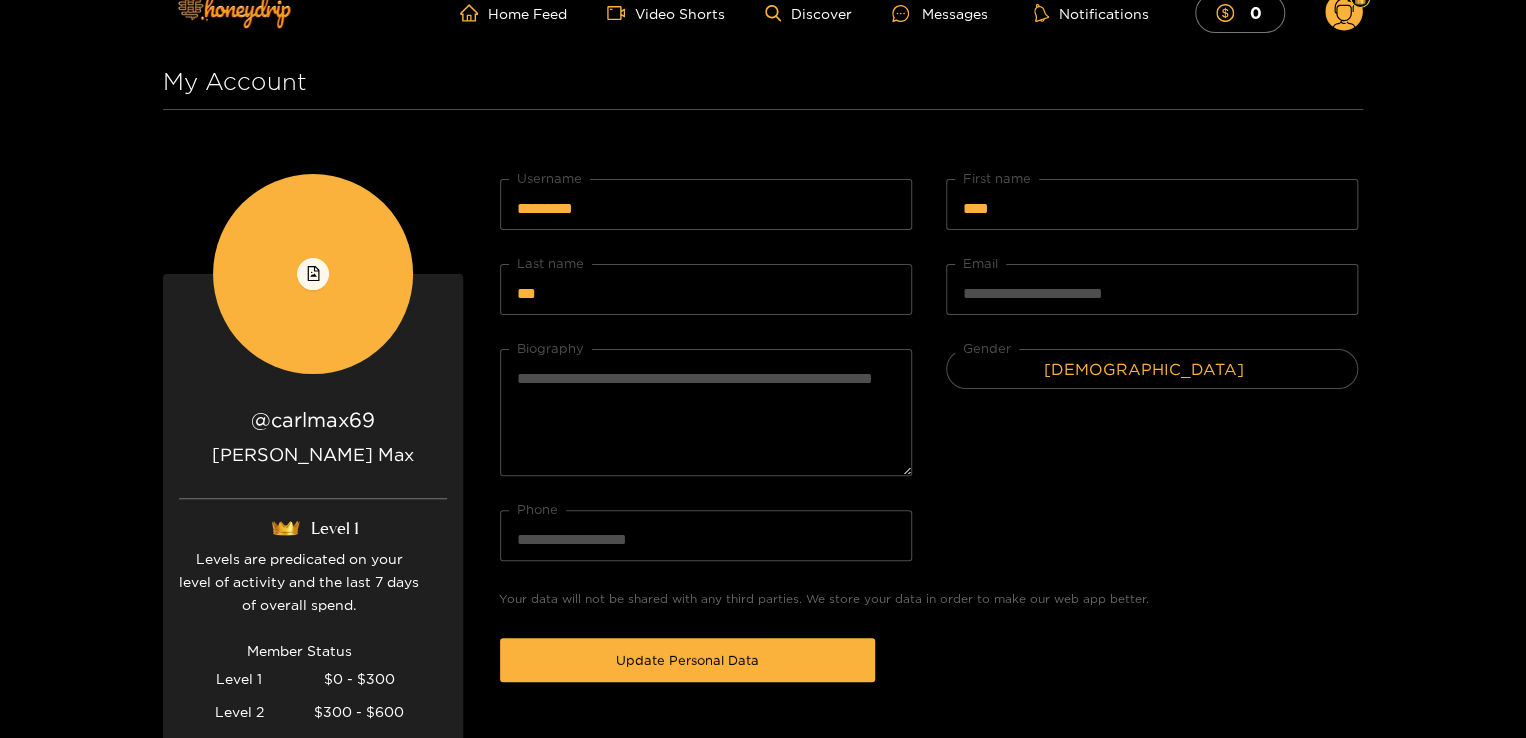 scroll, scrollTop: 0, scrollLeft: 0, axis: both 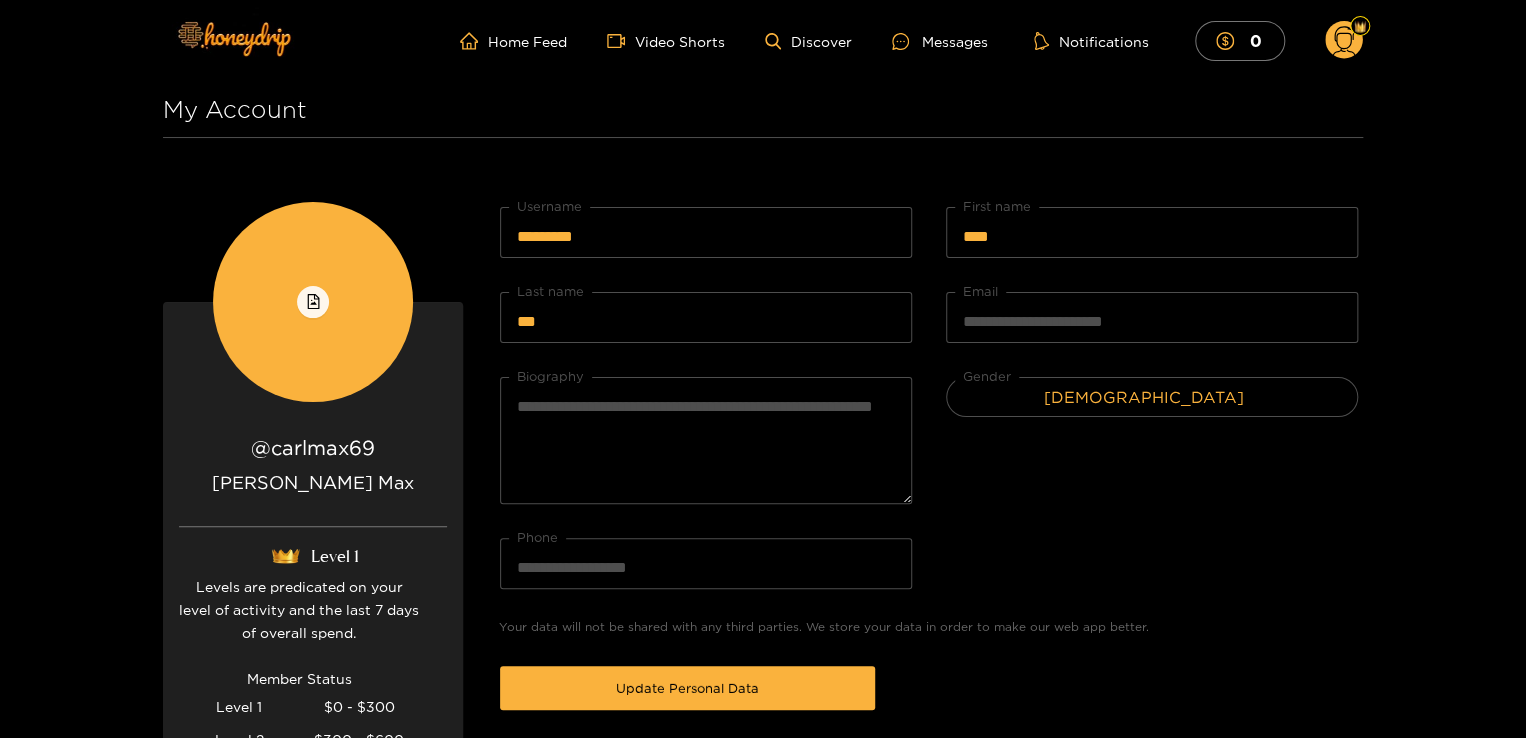 click 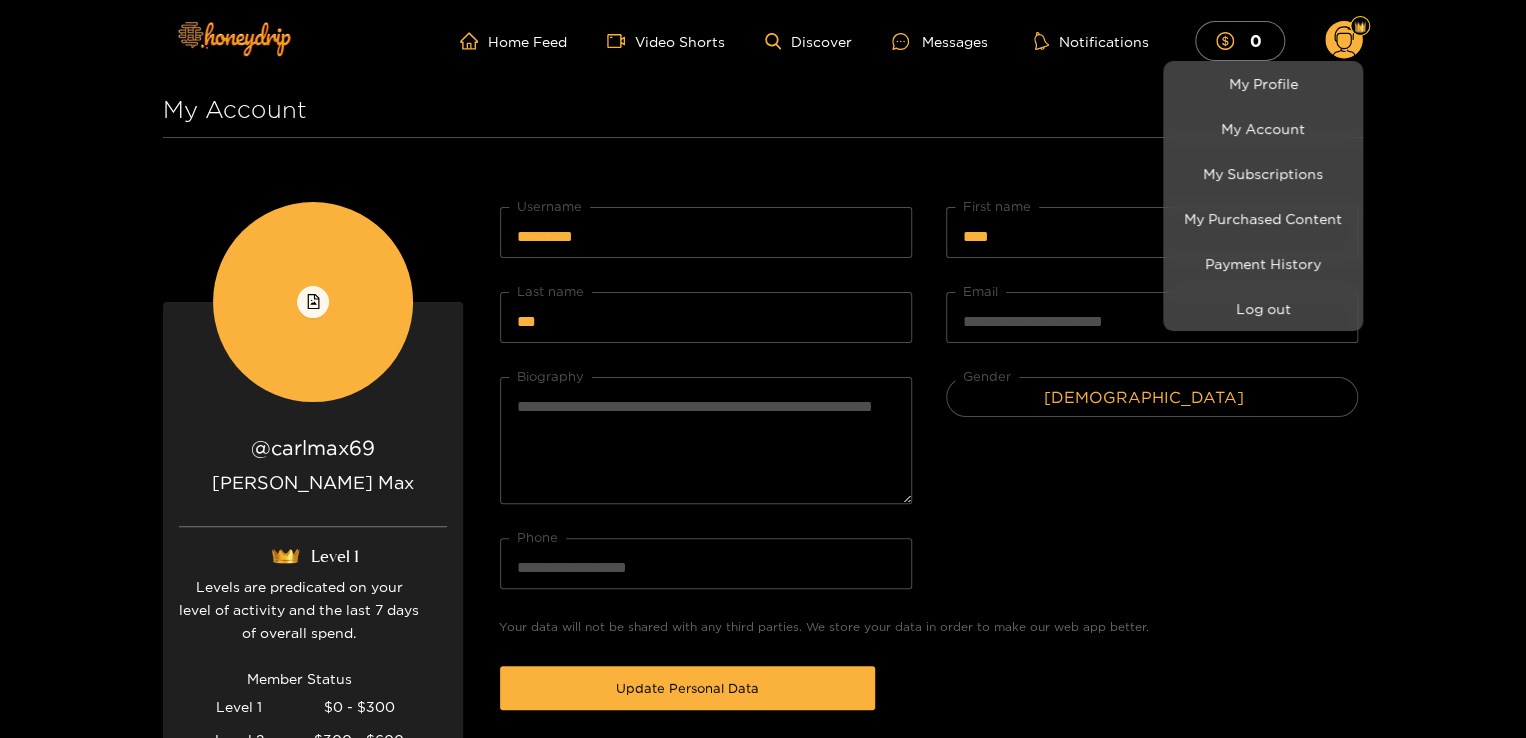 click at bounding box center (763, 369) 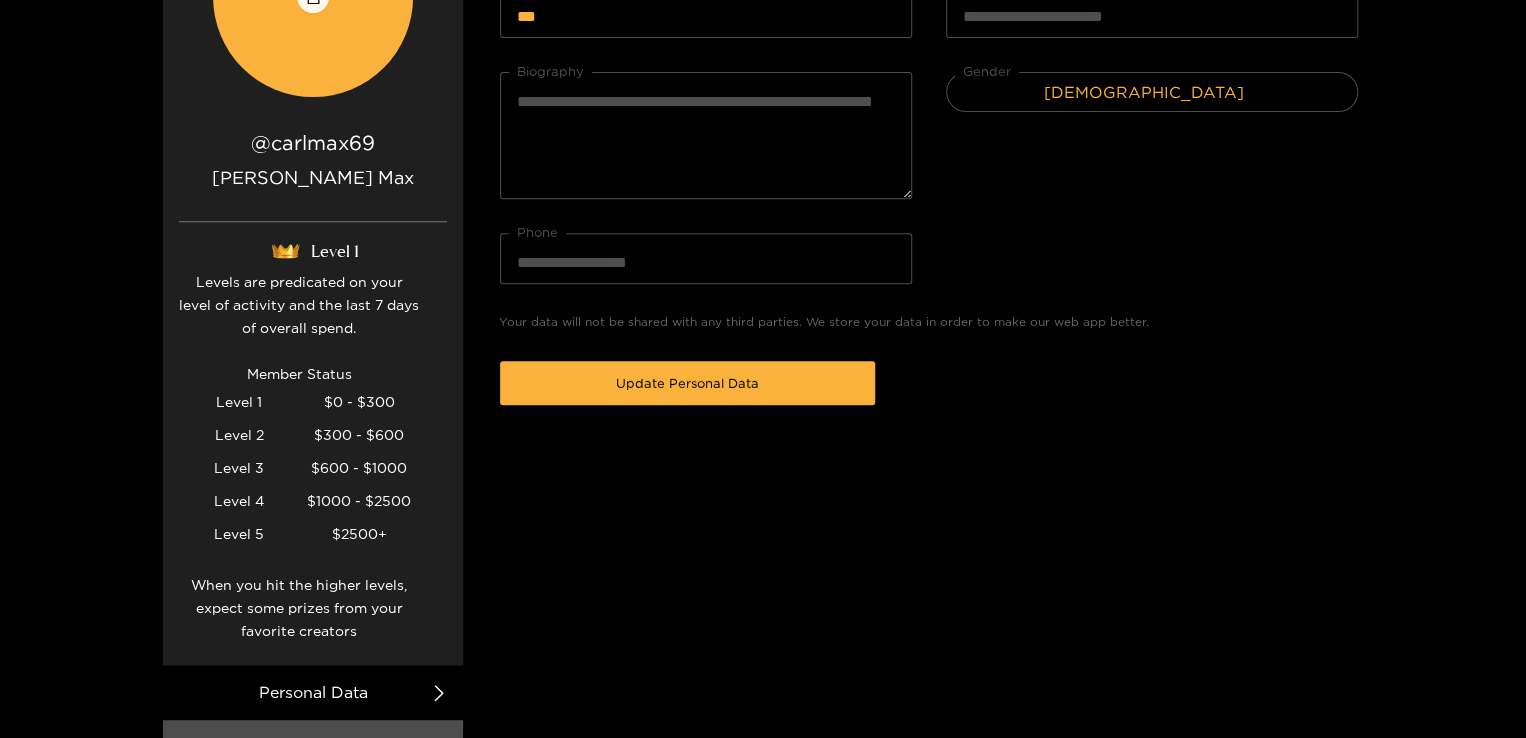 scroll, scrollTop: 559, scrollLeft: 0, axis: vertical 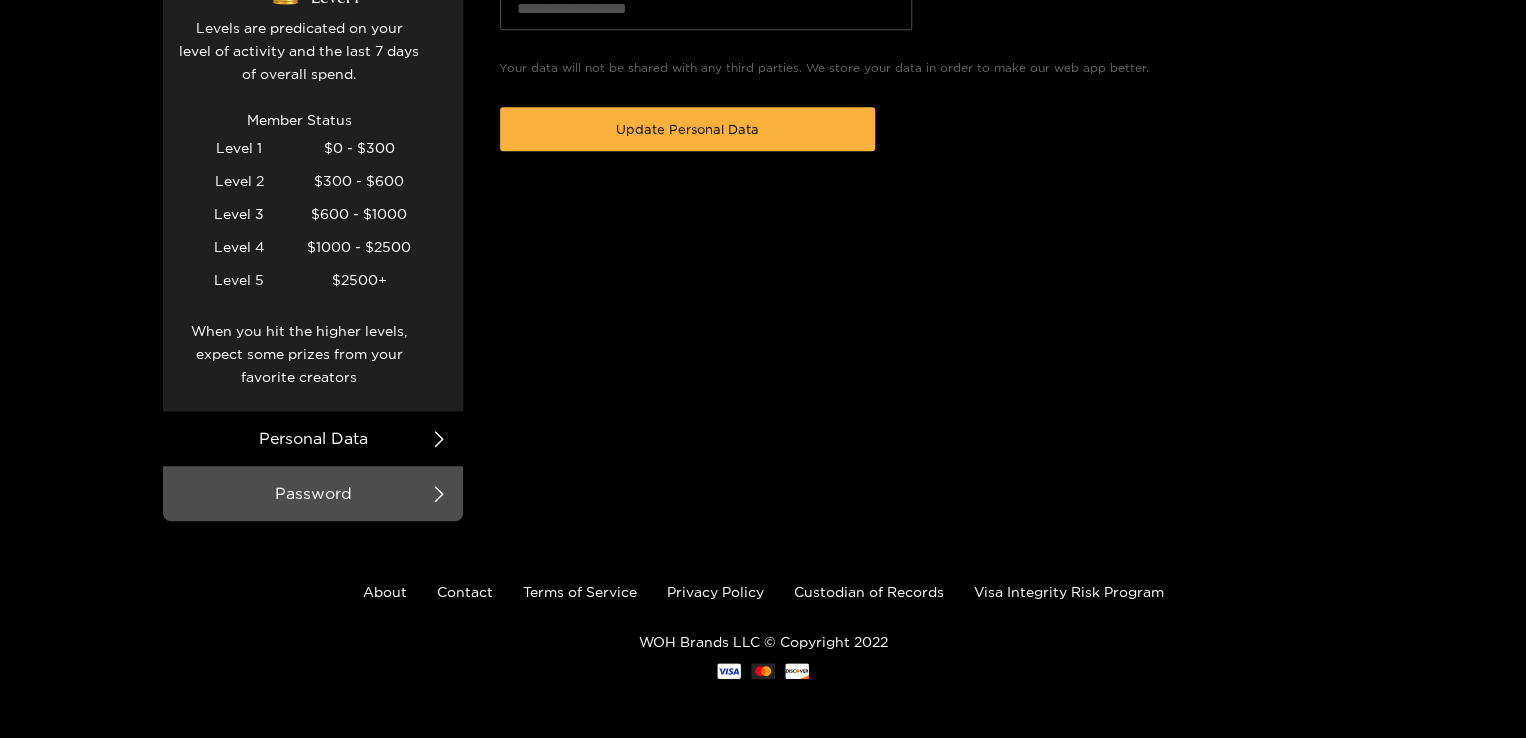 click on "Levels are predicated on your level of activity and the last 7 days of overall spend. Member Status Level 1 $0 - $300 Level 2 $300 - $600 Level 3 $600 - $1000 Level 4 $1000 - $2500 Level 5 $2500+ When you hit the higher levels, expect some prizes from your favorite creators" at bounding box center [299, 213] 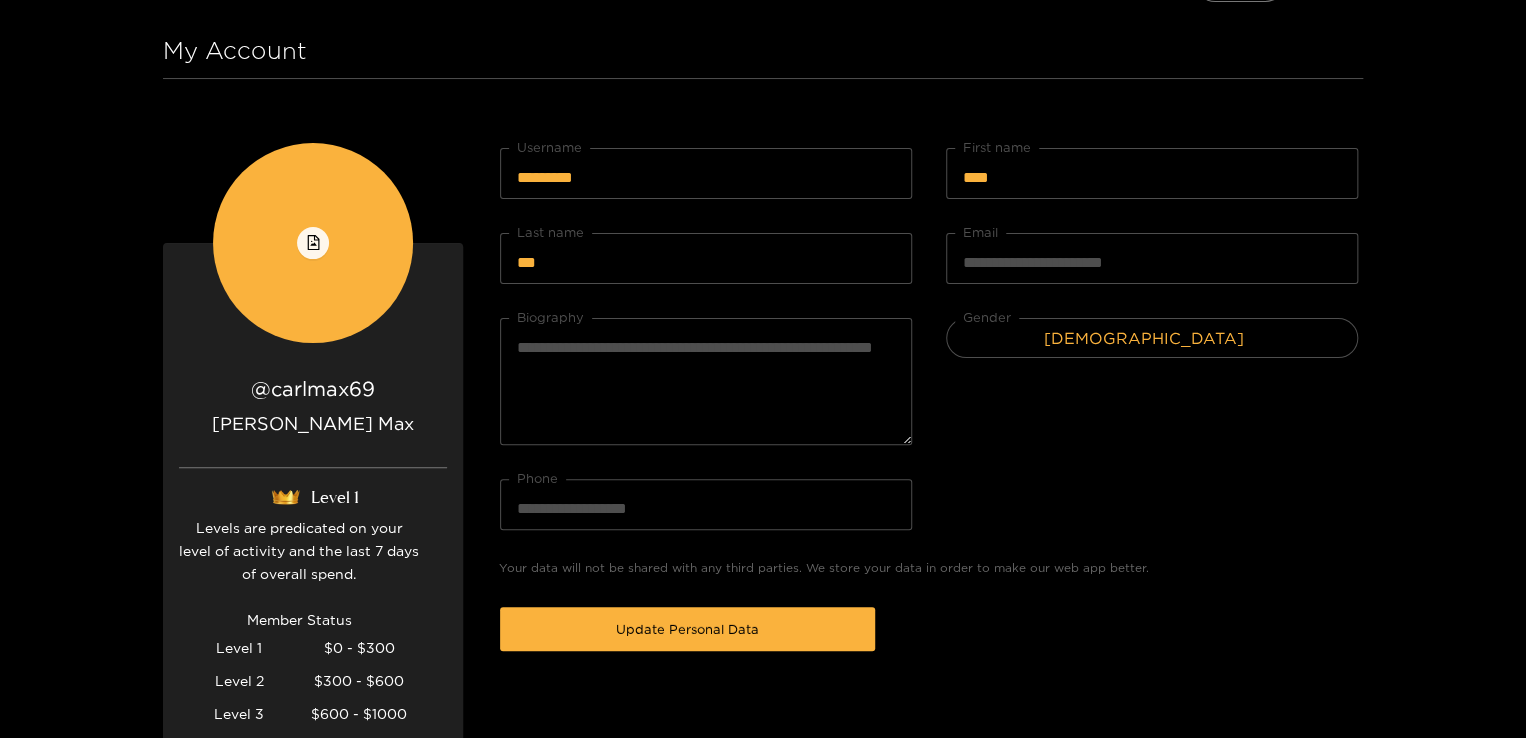 scroll, scrollTop: 0, scrollLeft: 0, axis: both 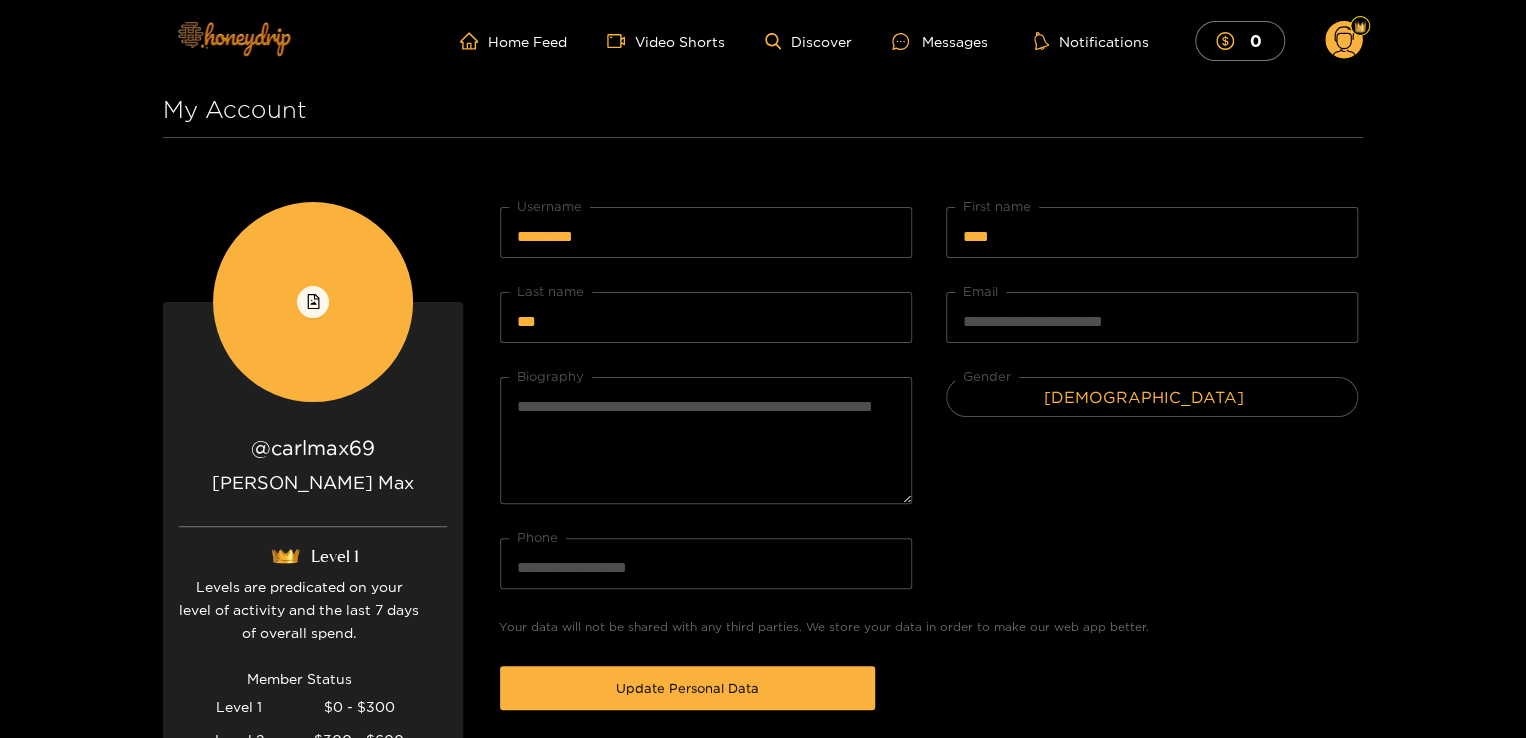click at bounding box center [233, 38] 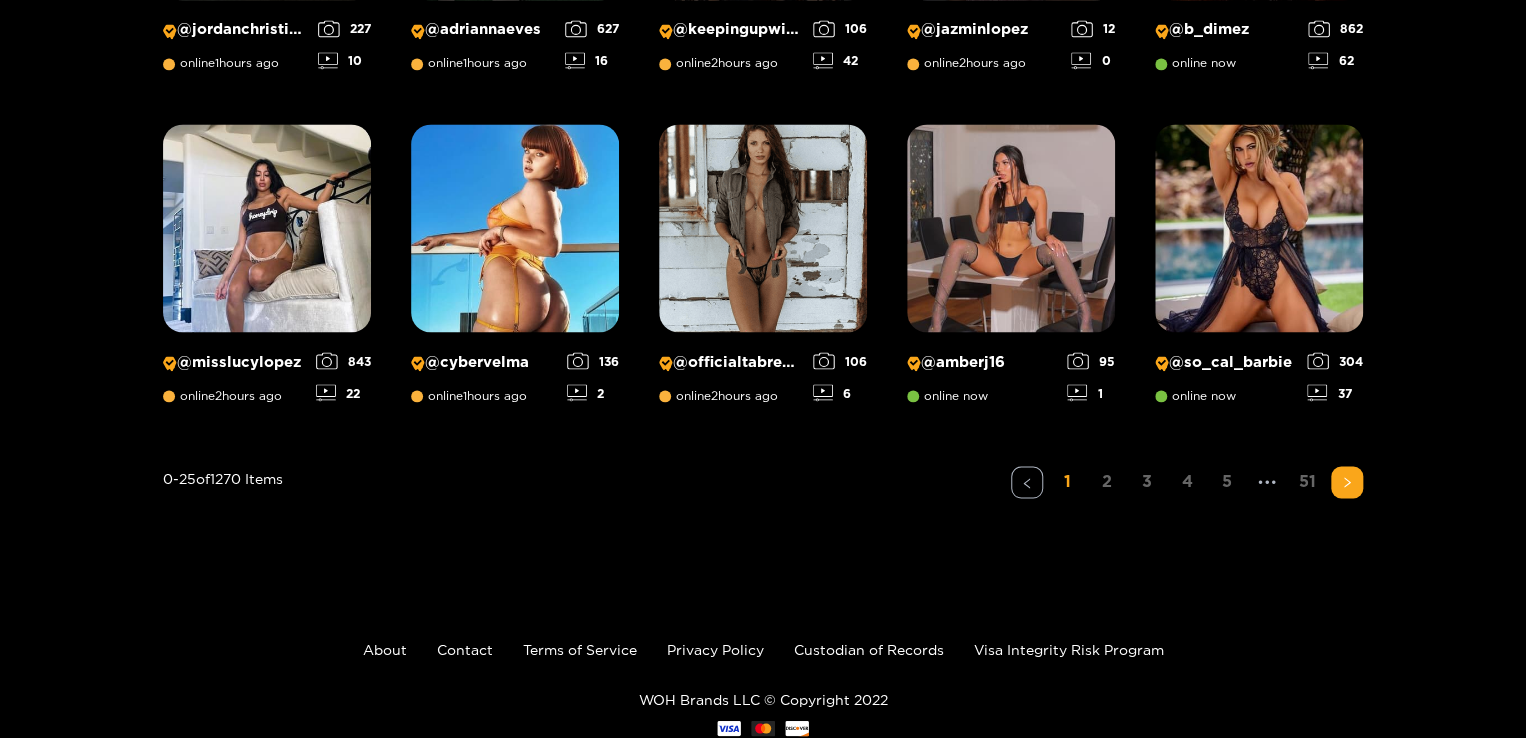 scroll, scrollTop: 1656, scrollLeft: 0, axis: vertical 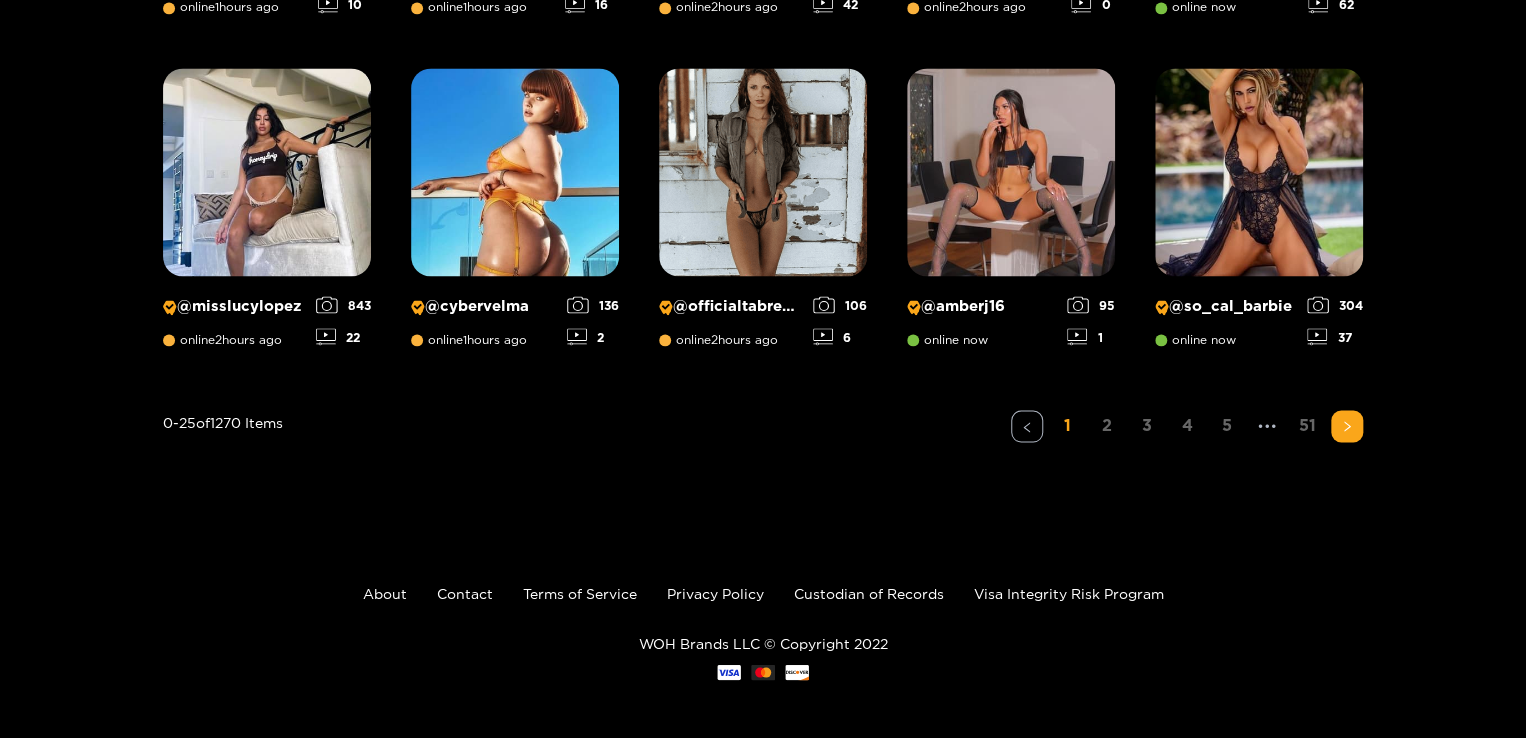drag, startPoint x: 1044, startPoint y: 591, endPoint x: 776, endPoint y: 515, distance: 278.56778 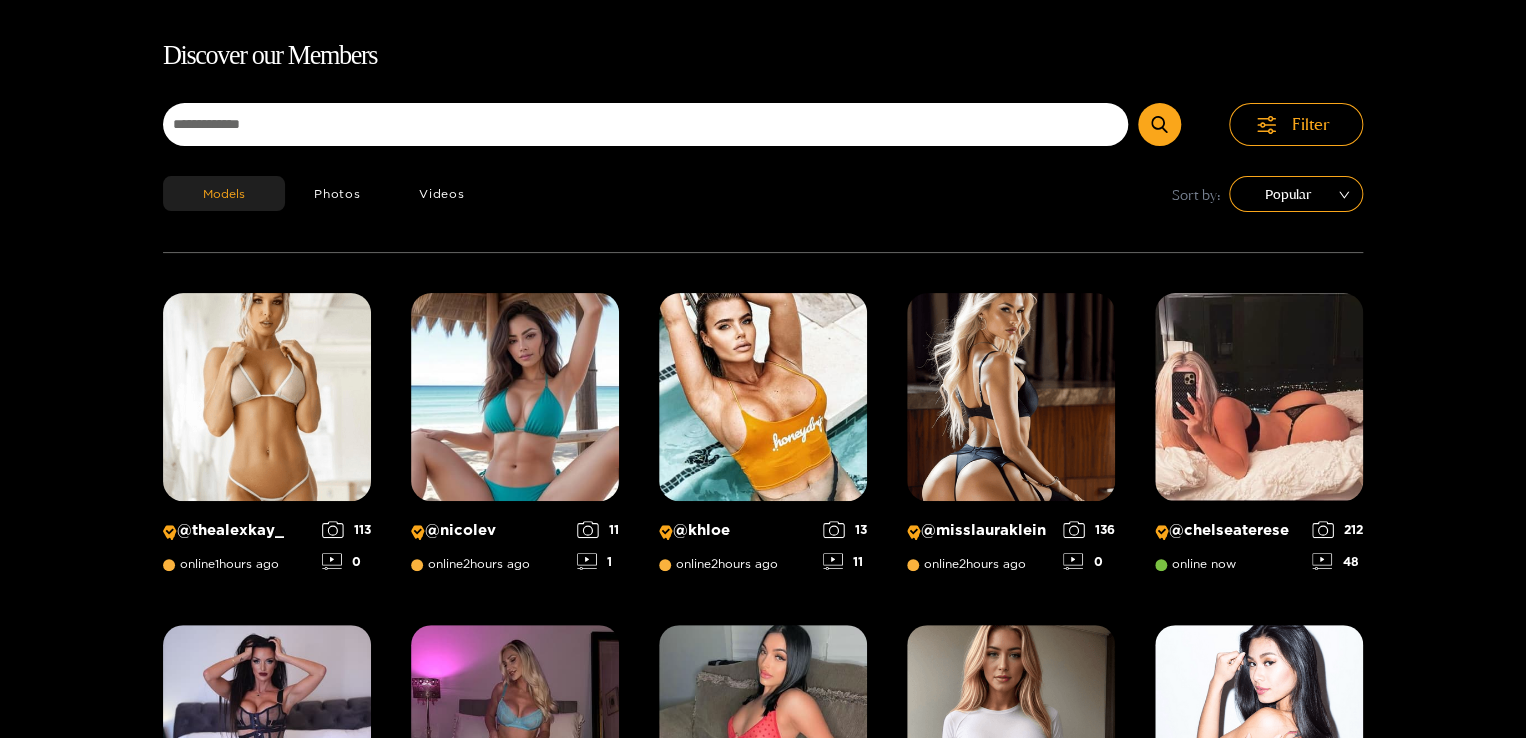scroll, scrollTop: 0, scrollLeft: 0, axis: both 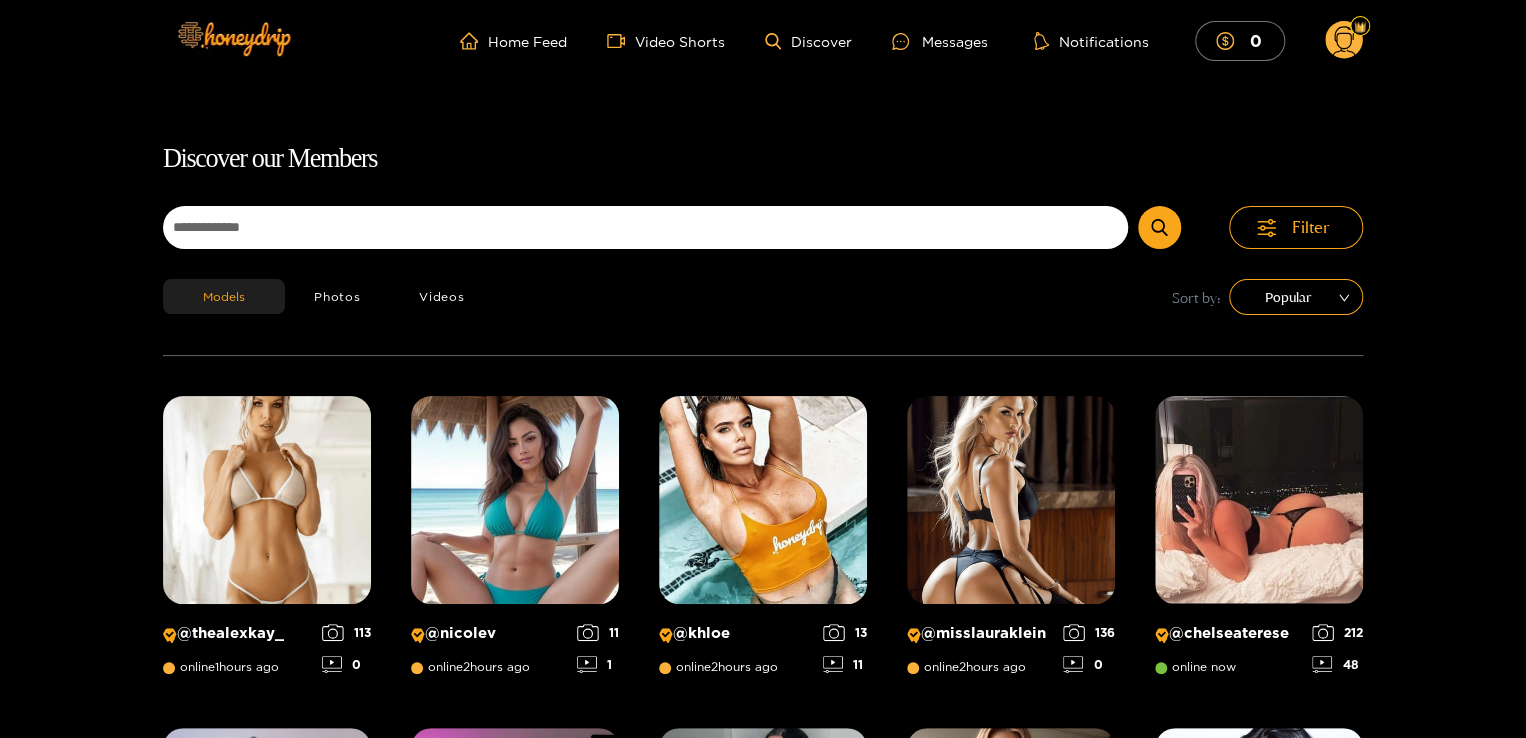 click 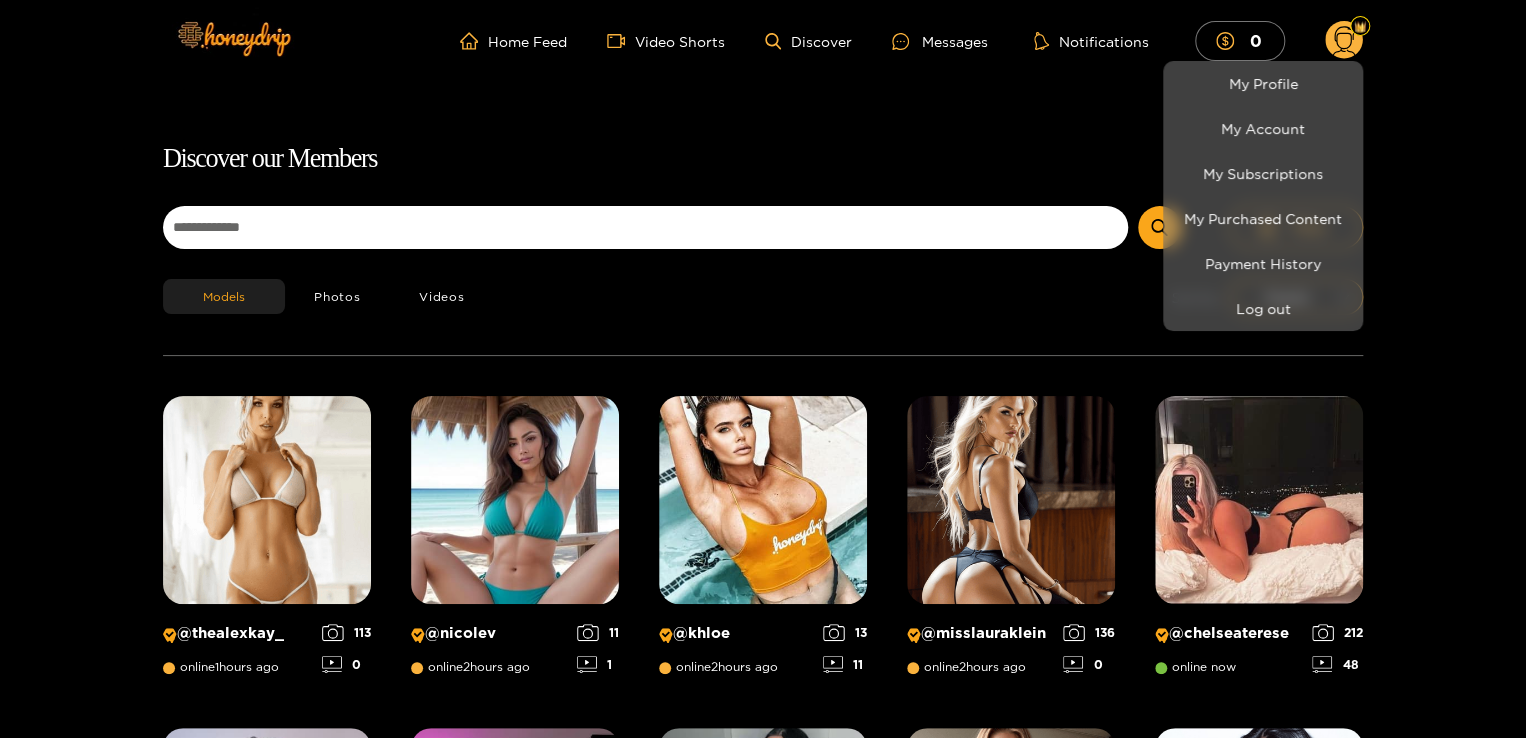 click at bounding box center (763, 369) 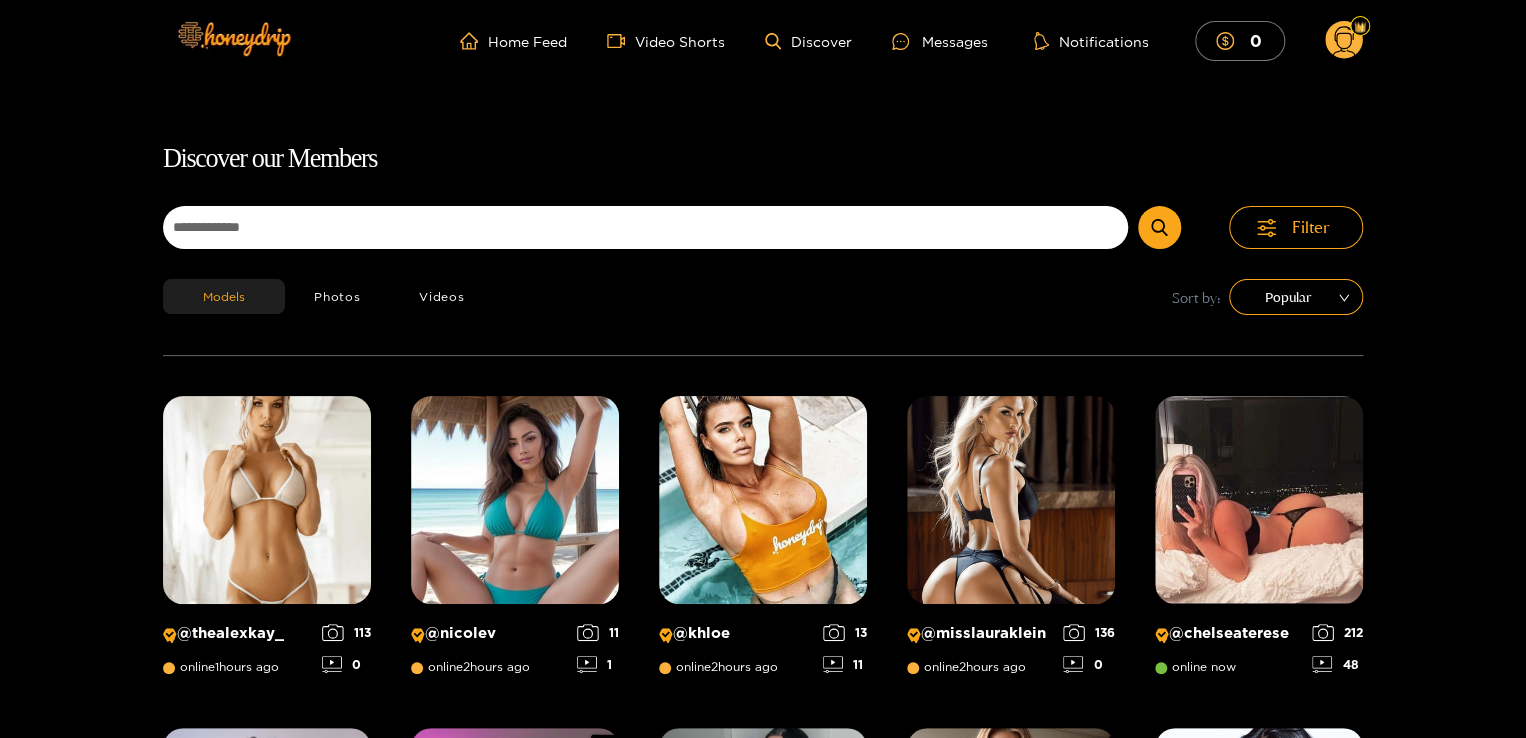 click at bounding box center [1360, 27] 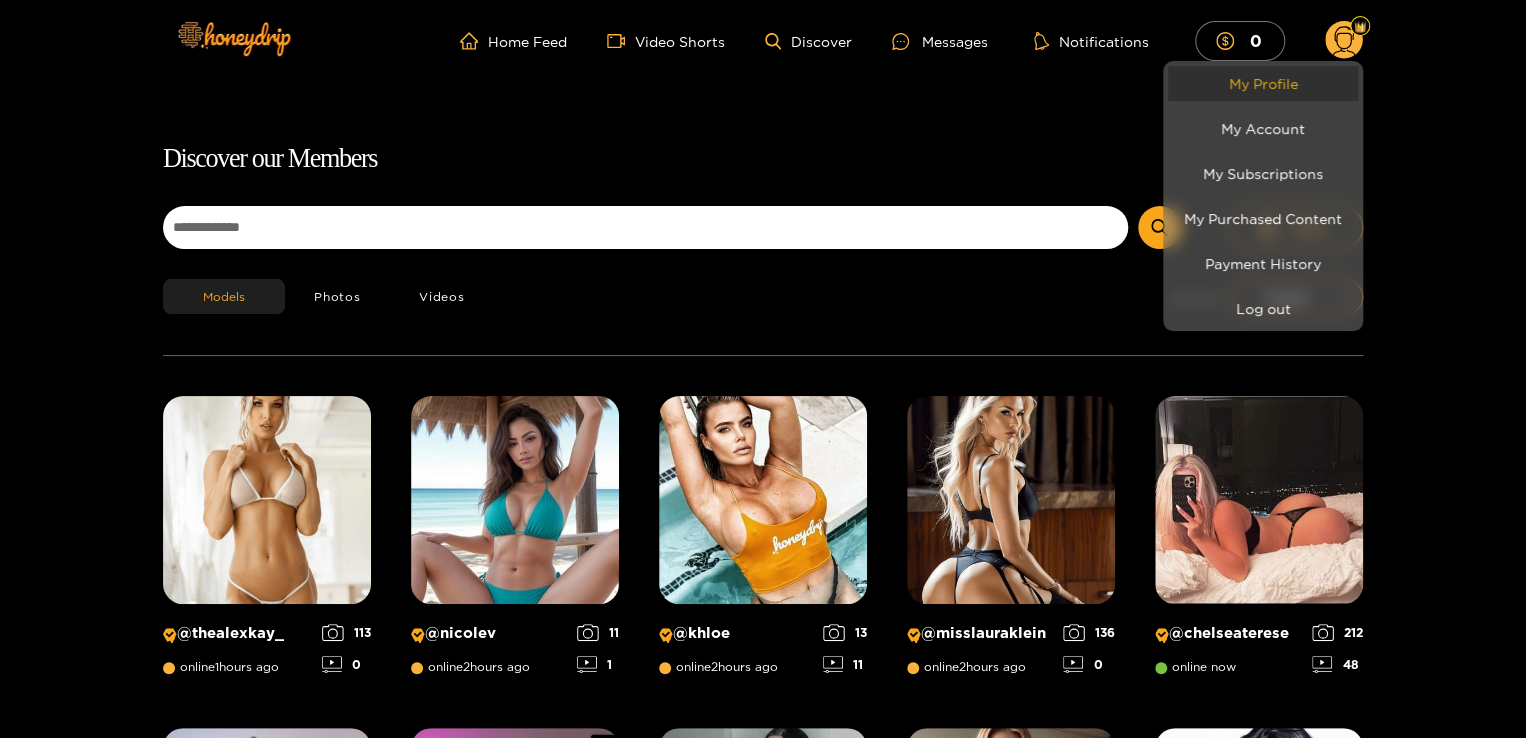 click on "My Profile" at bounding box center [1263, 83] 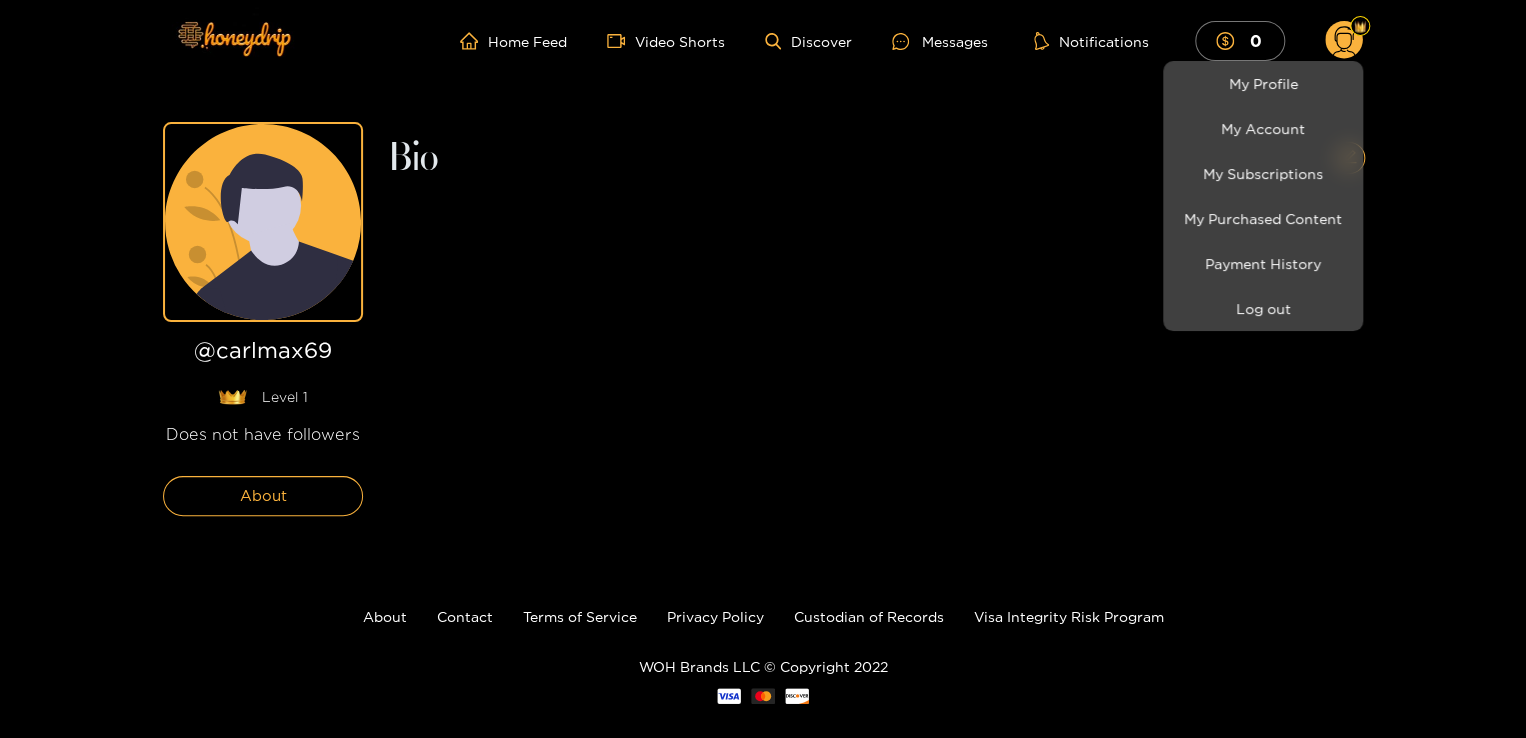 click at bounding box center [763, 369] 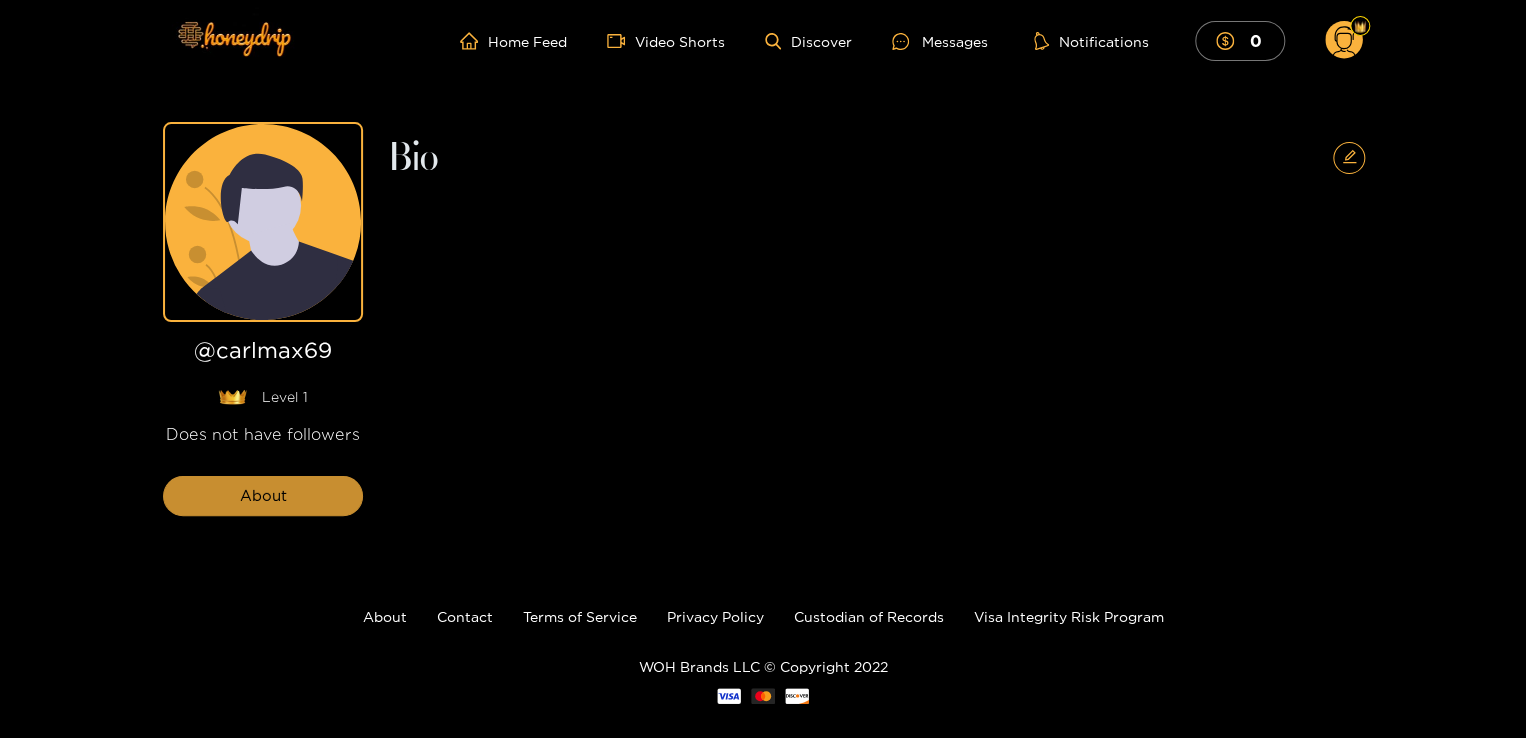 click on "About" at bounding box center [263, 496] 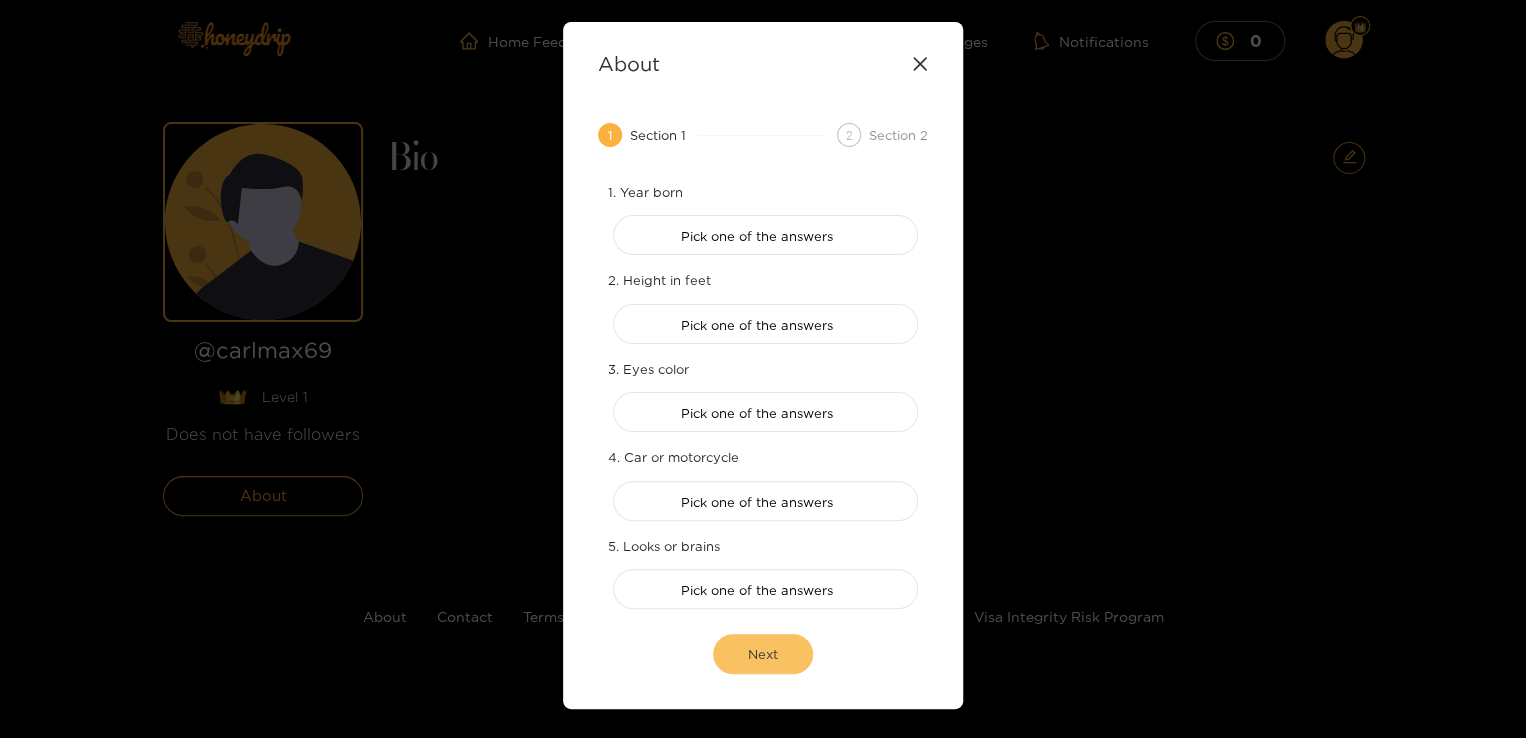 scroll, scrollTop: 0, scrollLeft: 0, axis: both 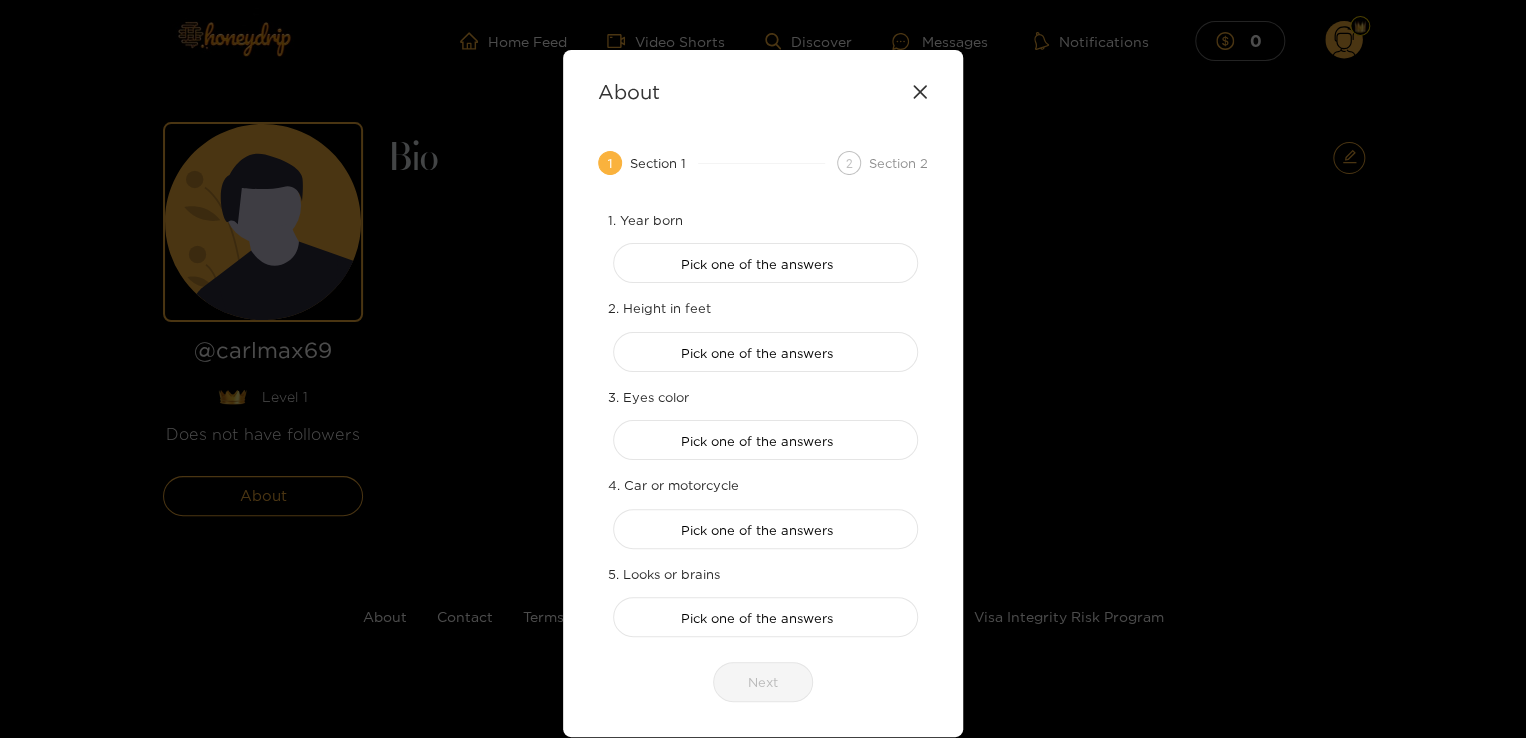 click on "2" at bounding box center [849, 164] 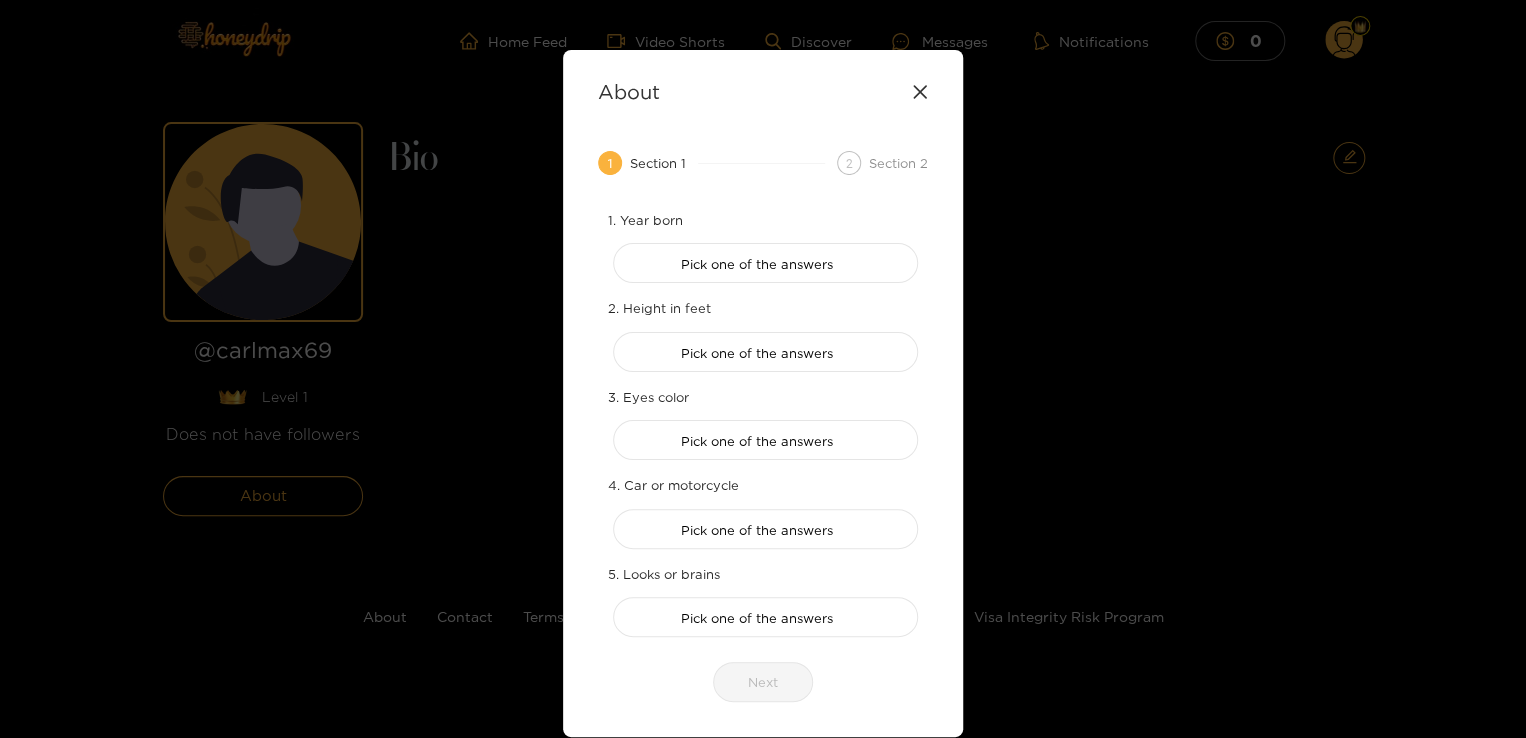 click 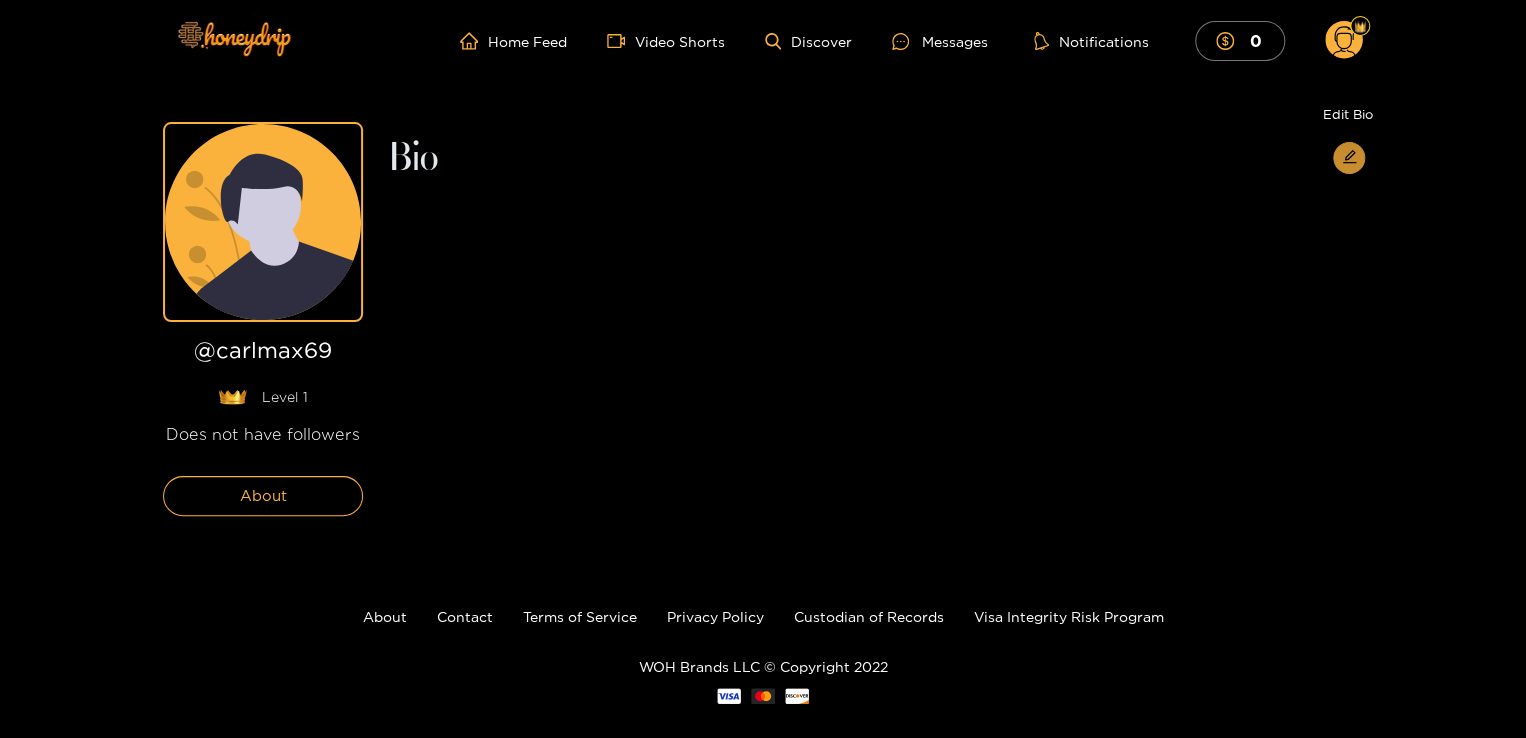 click 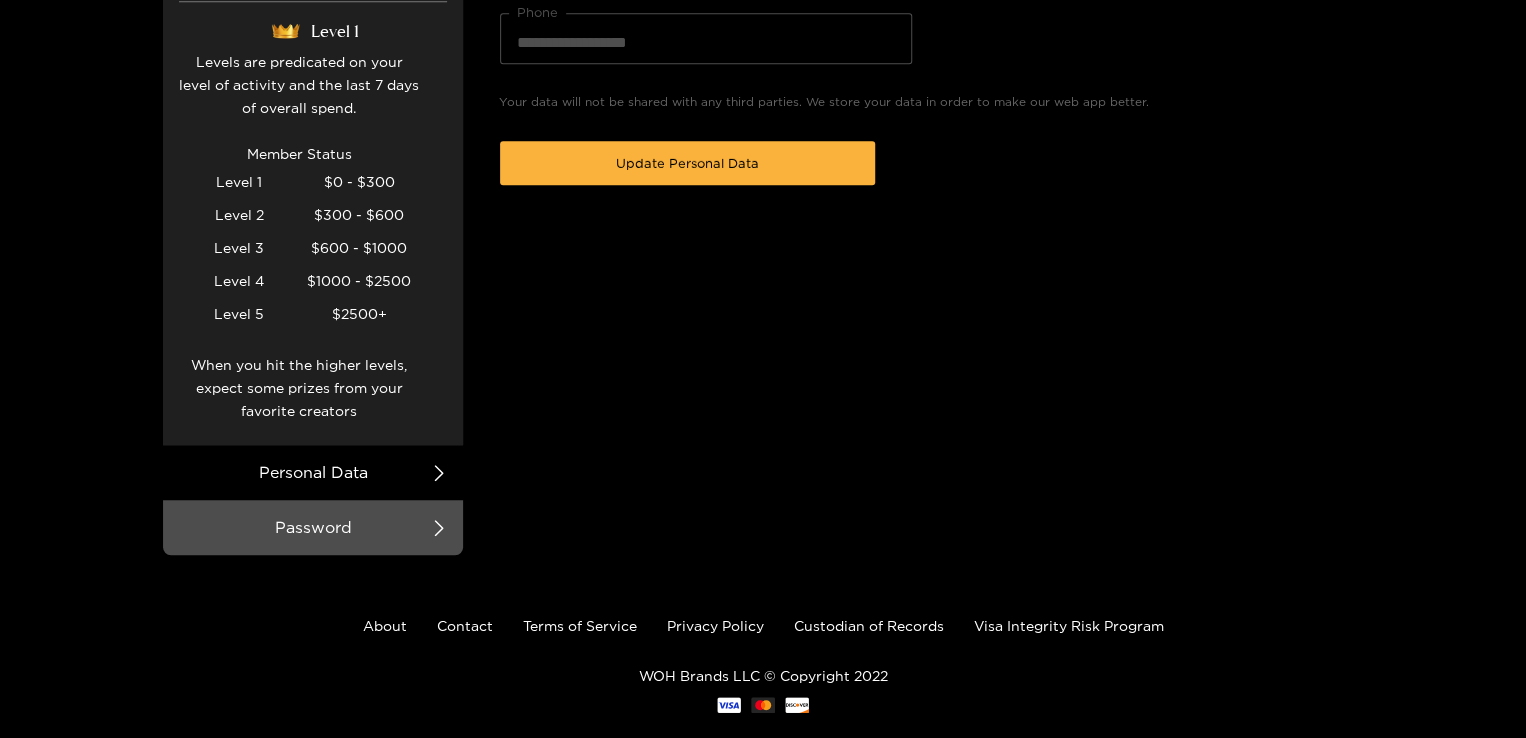 scroll, scrollTop: 559, scrollLeft: 0, axis: vertical 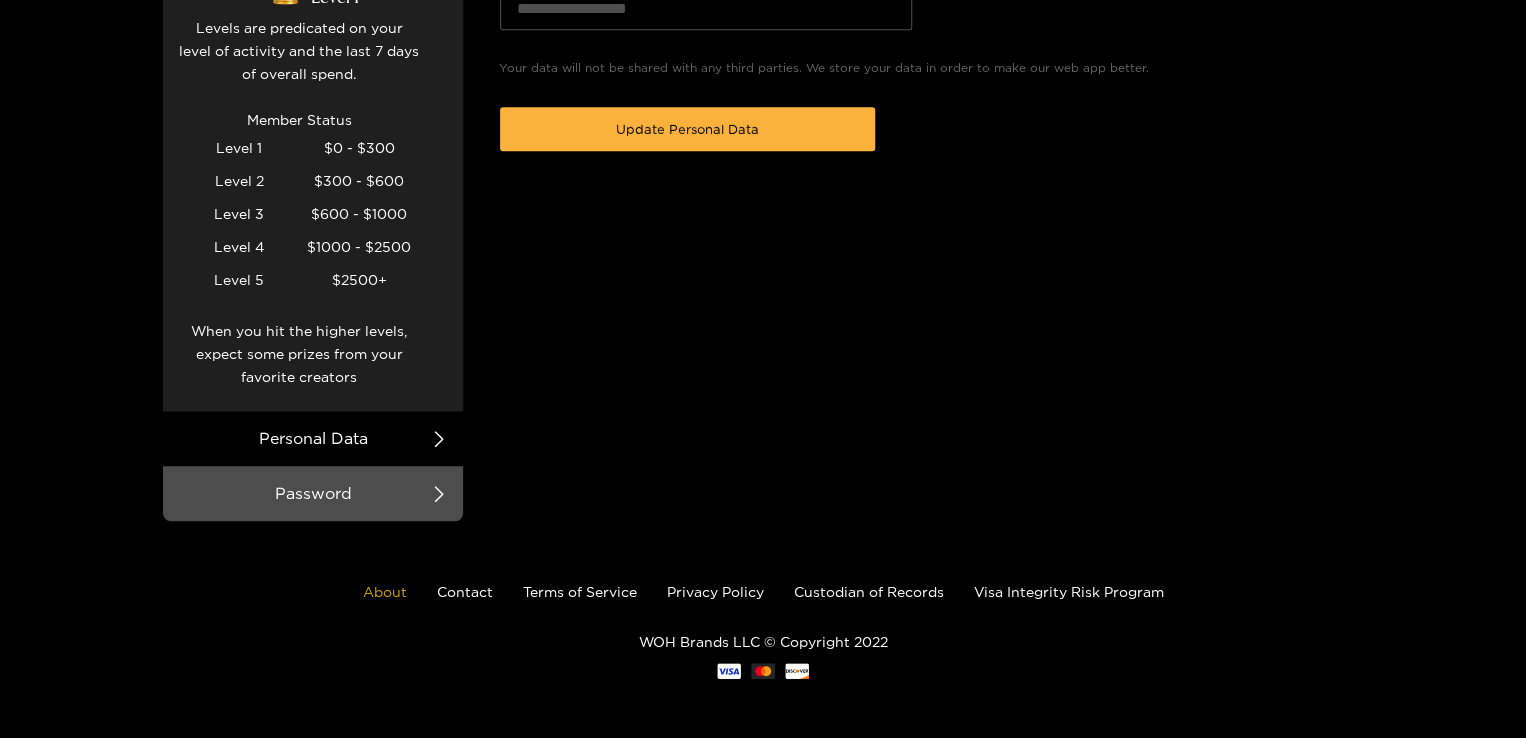 click on "About" at bounding box center (385, 591) 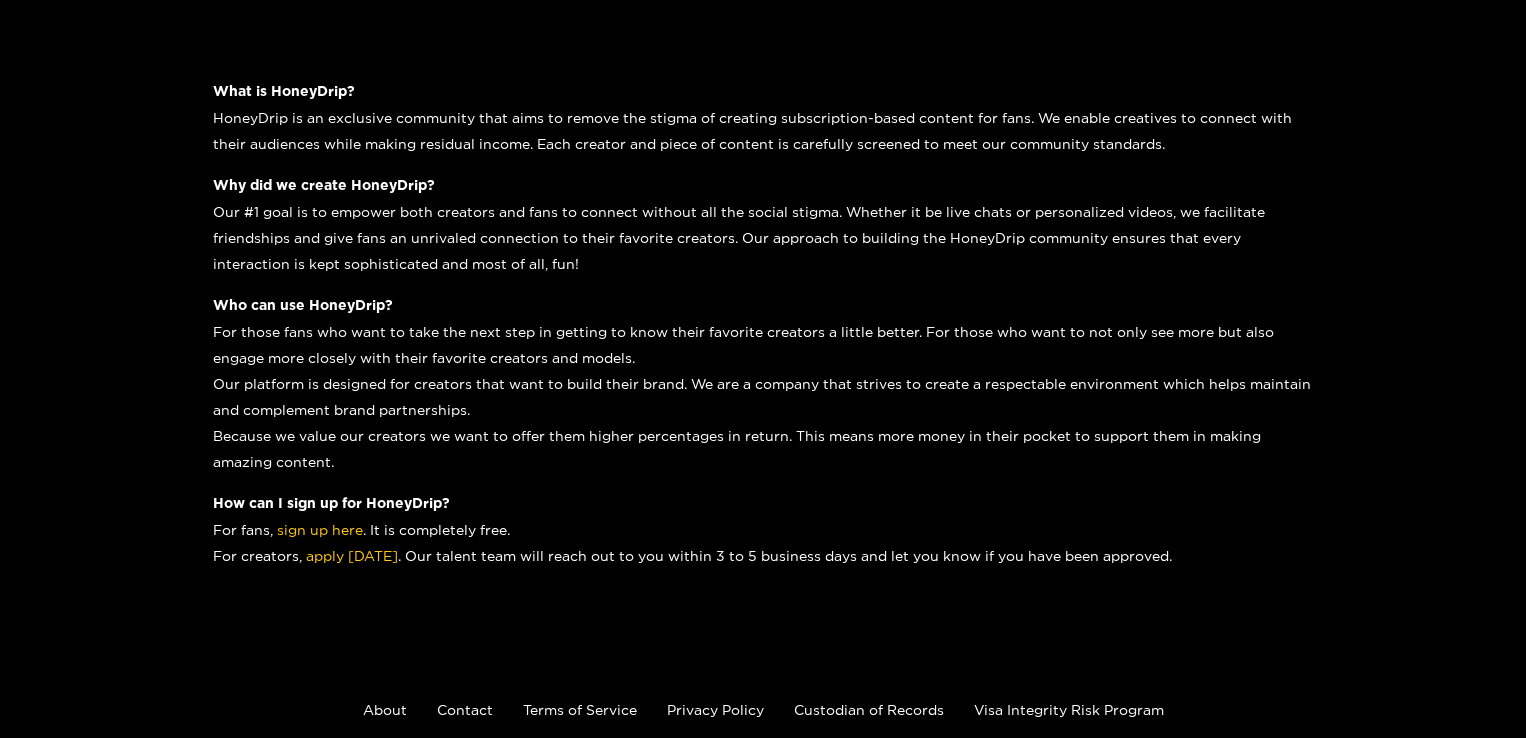 scroll, scrollTop: 404, scrollLeft: 0, axis: vertical 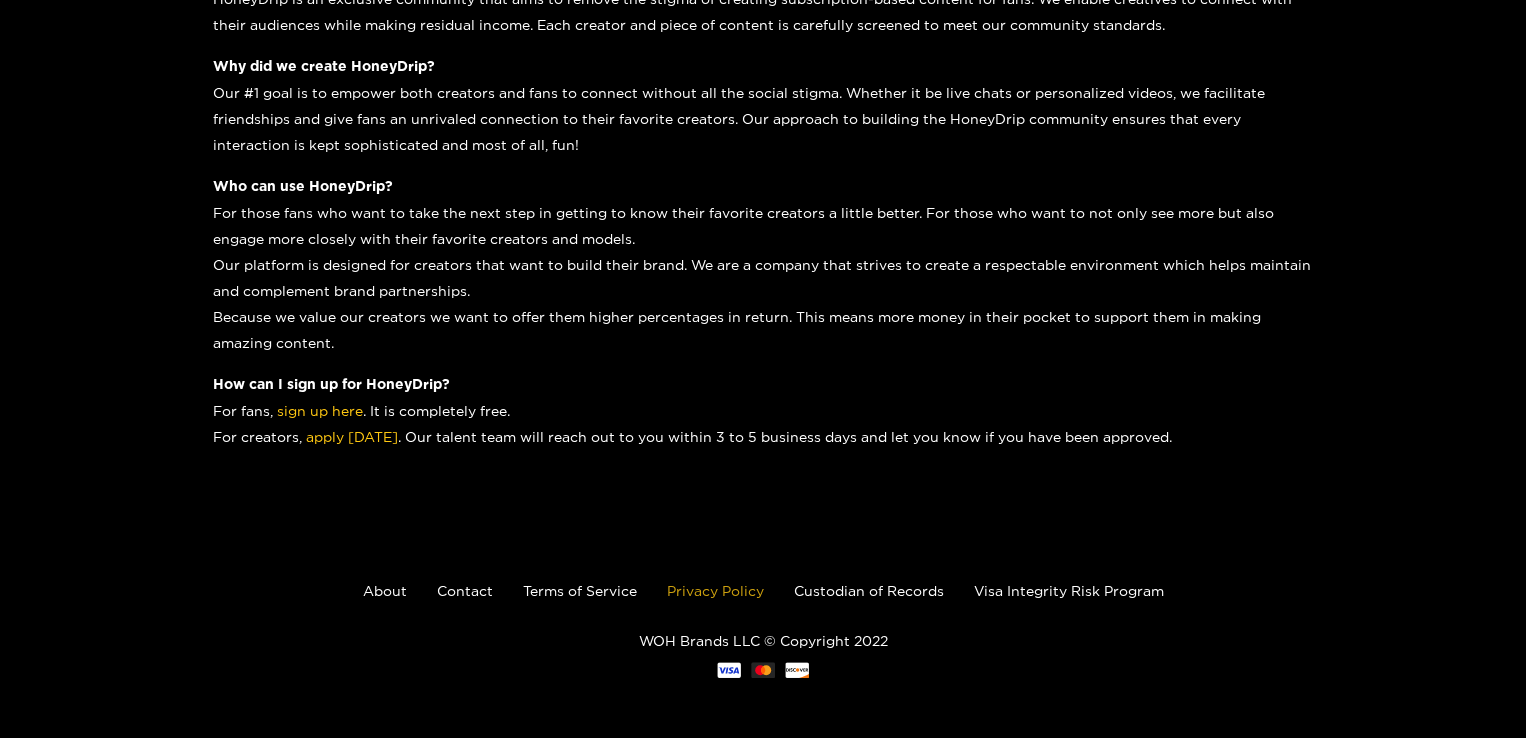 click on "Privacy Policy" at bounding box center (715, 590) 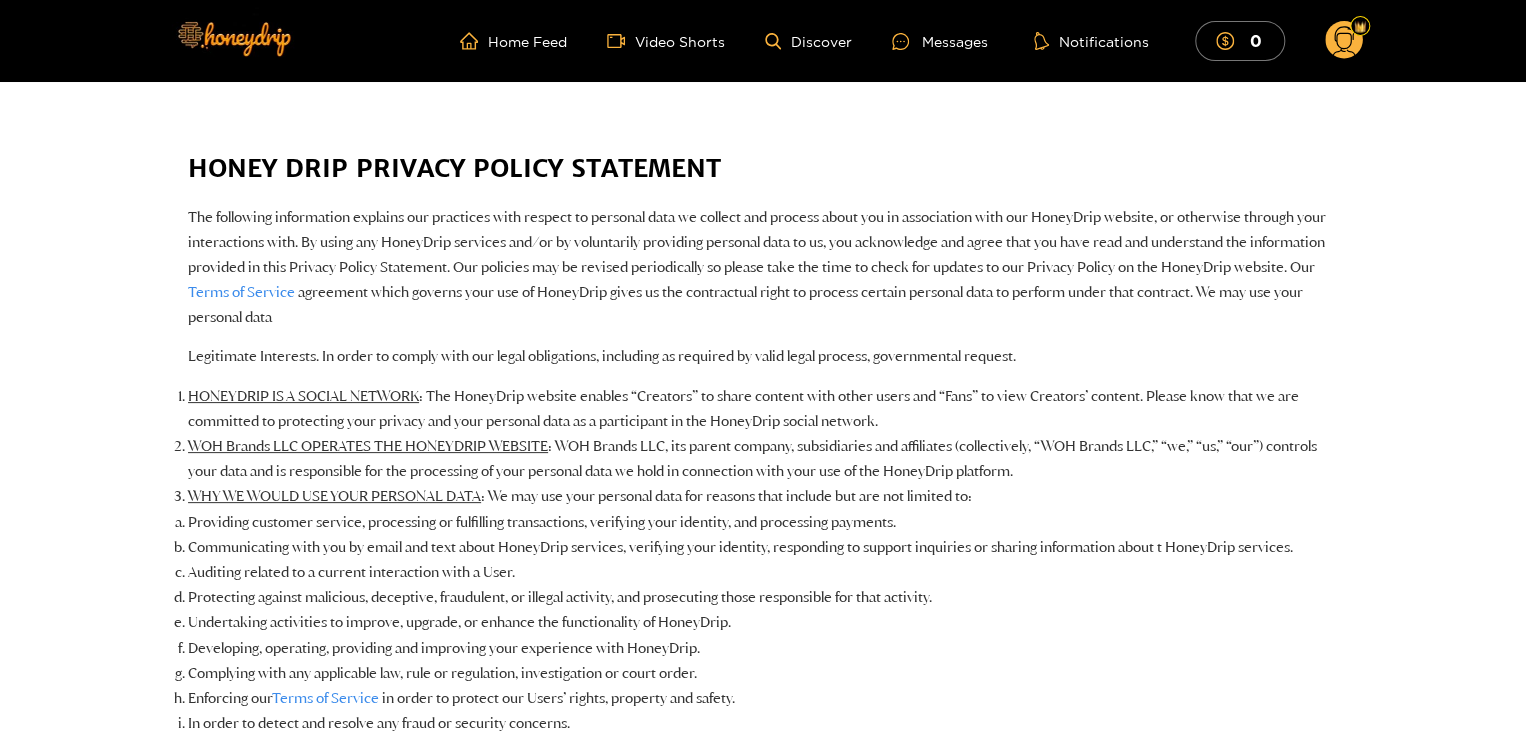 scroll, scrollTop: 0, scrollLeft: 0, axis: both 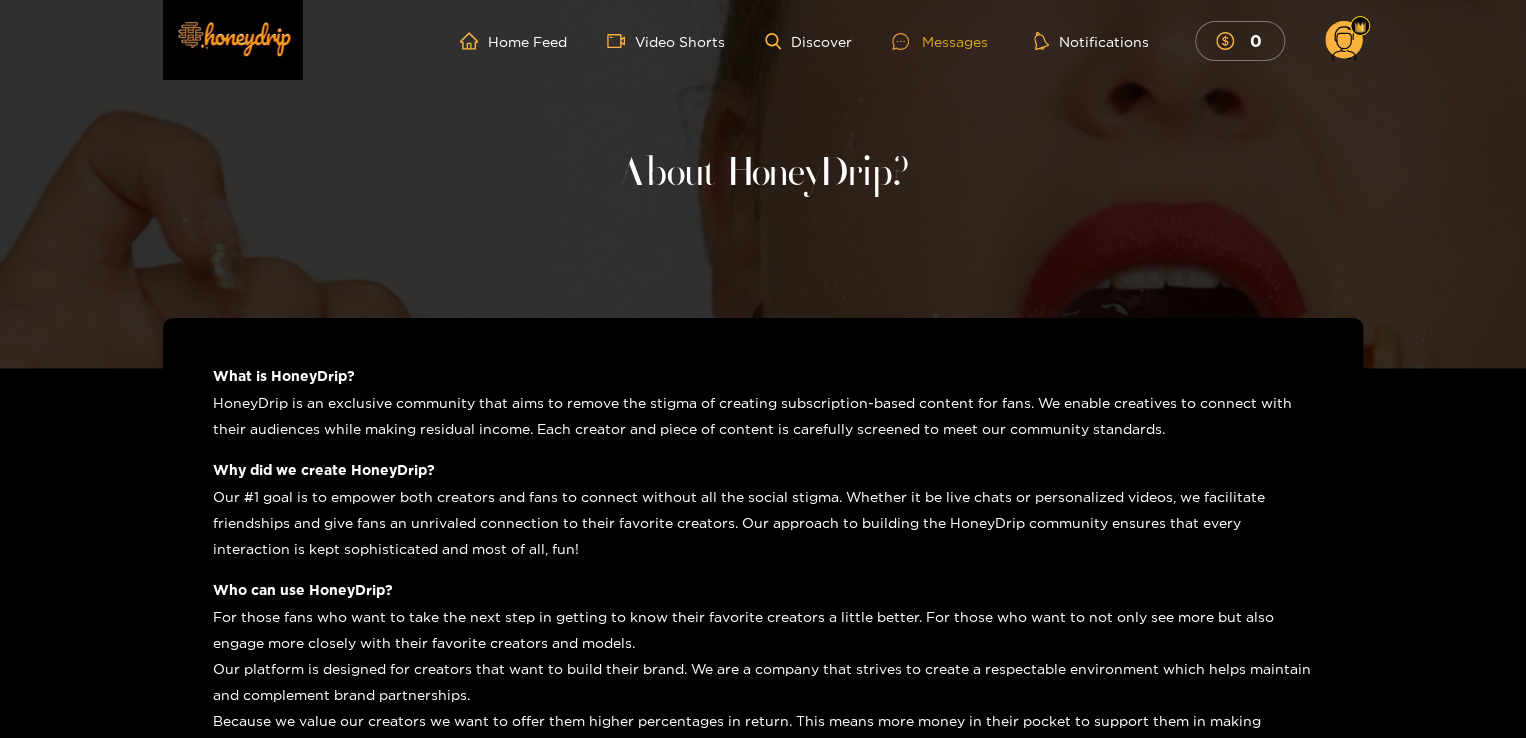 click on "Messages" at bounding box center (940, 41) 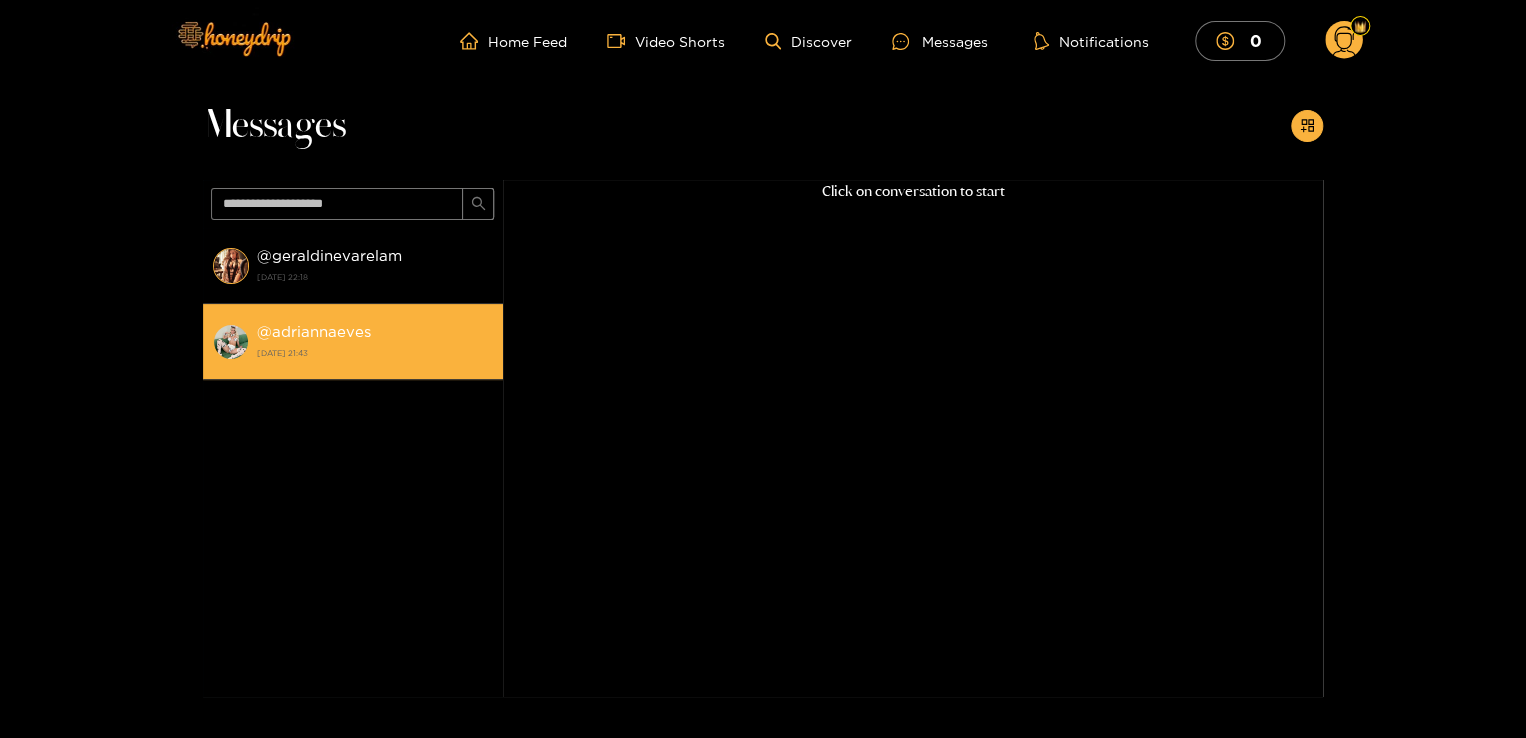 click on "[DATE] 21:43" at bounding box center (375, 353) 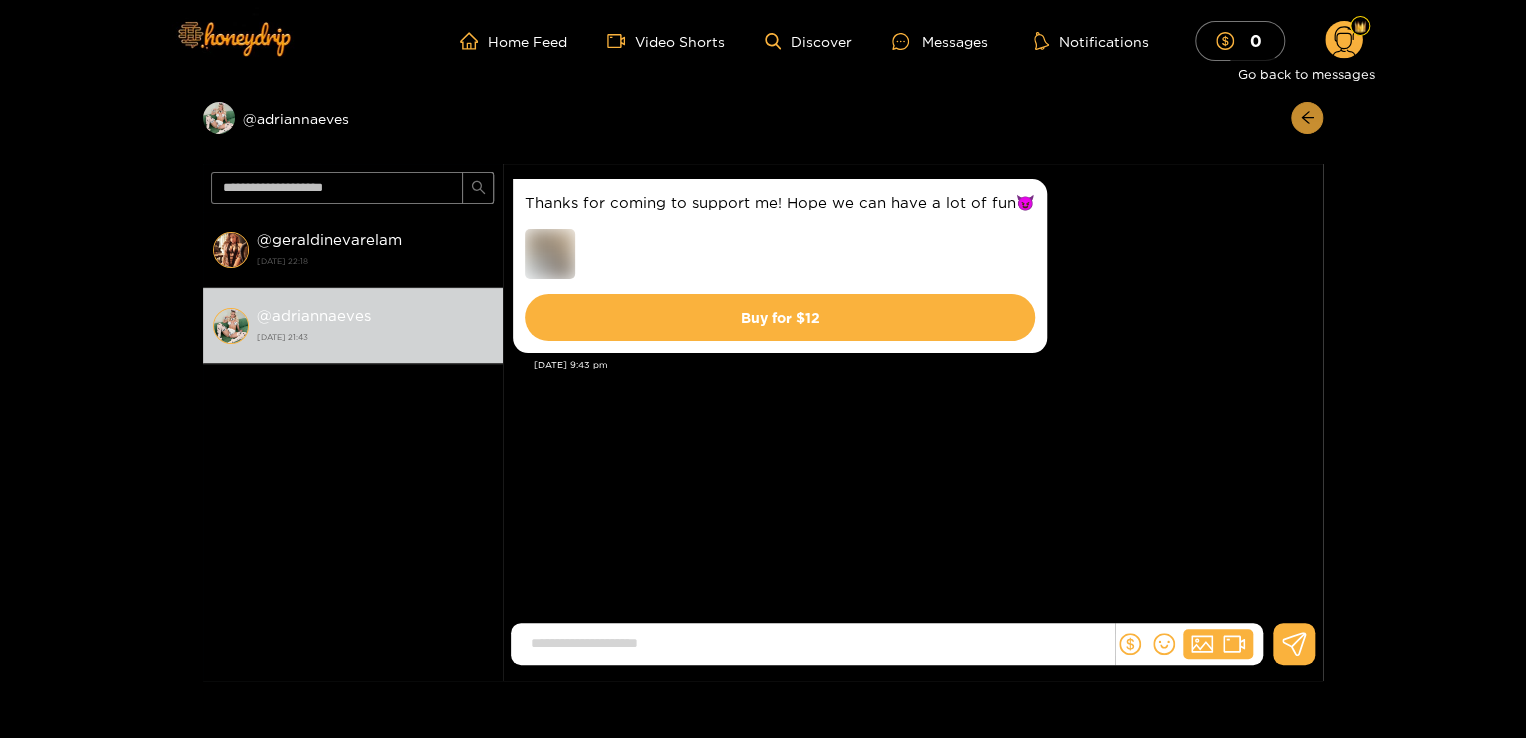 click at bounding box center [1307, 118] 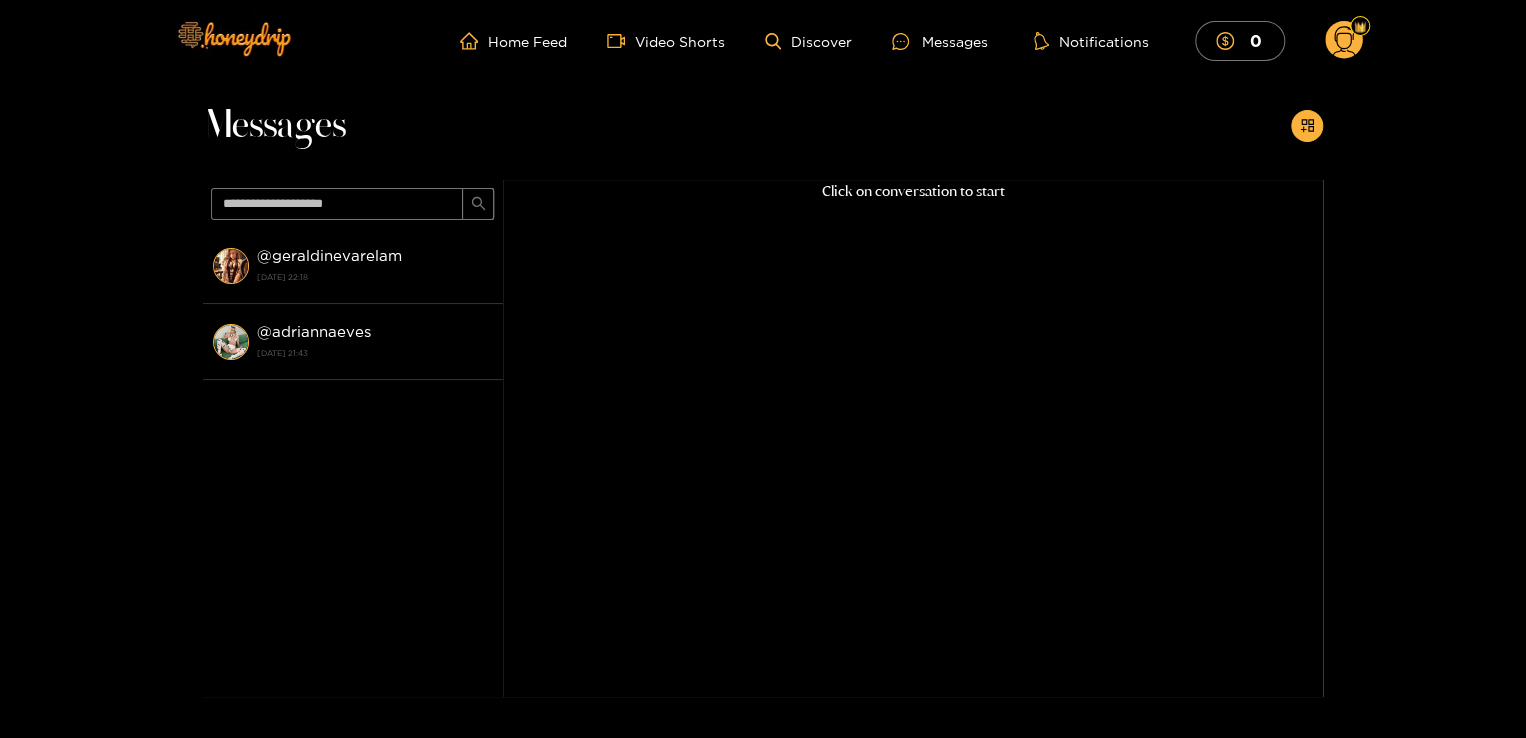 click 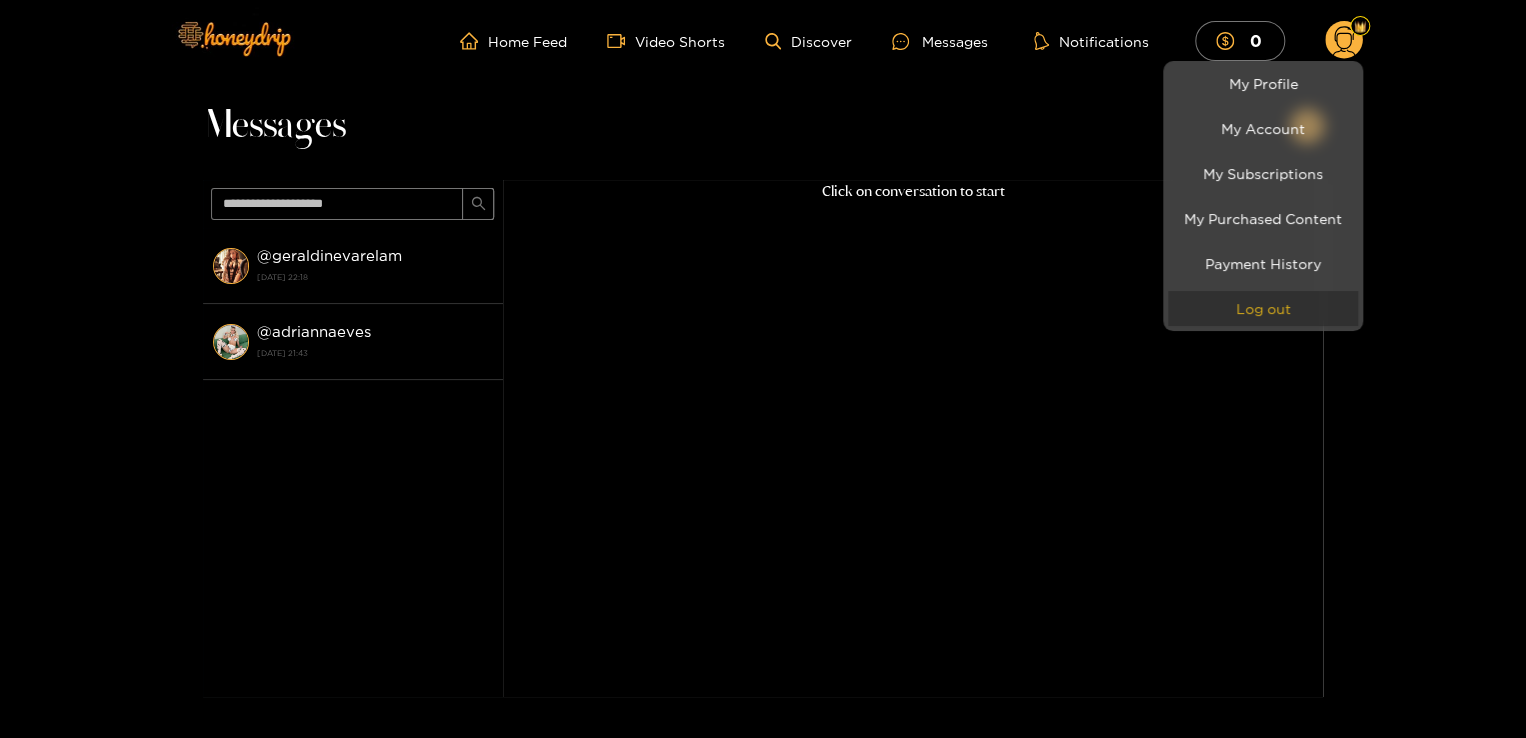 click on "Log out" at bounding box center [1263, 308] 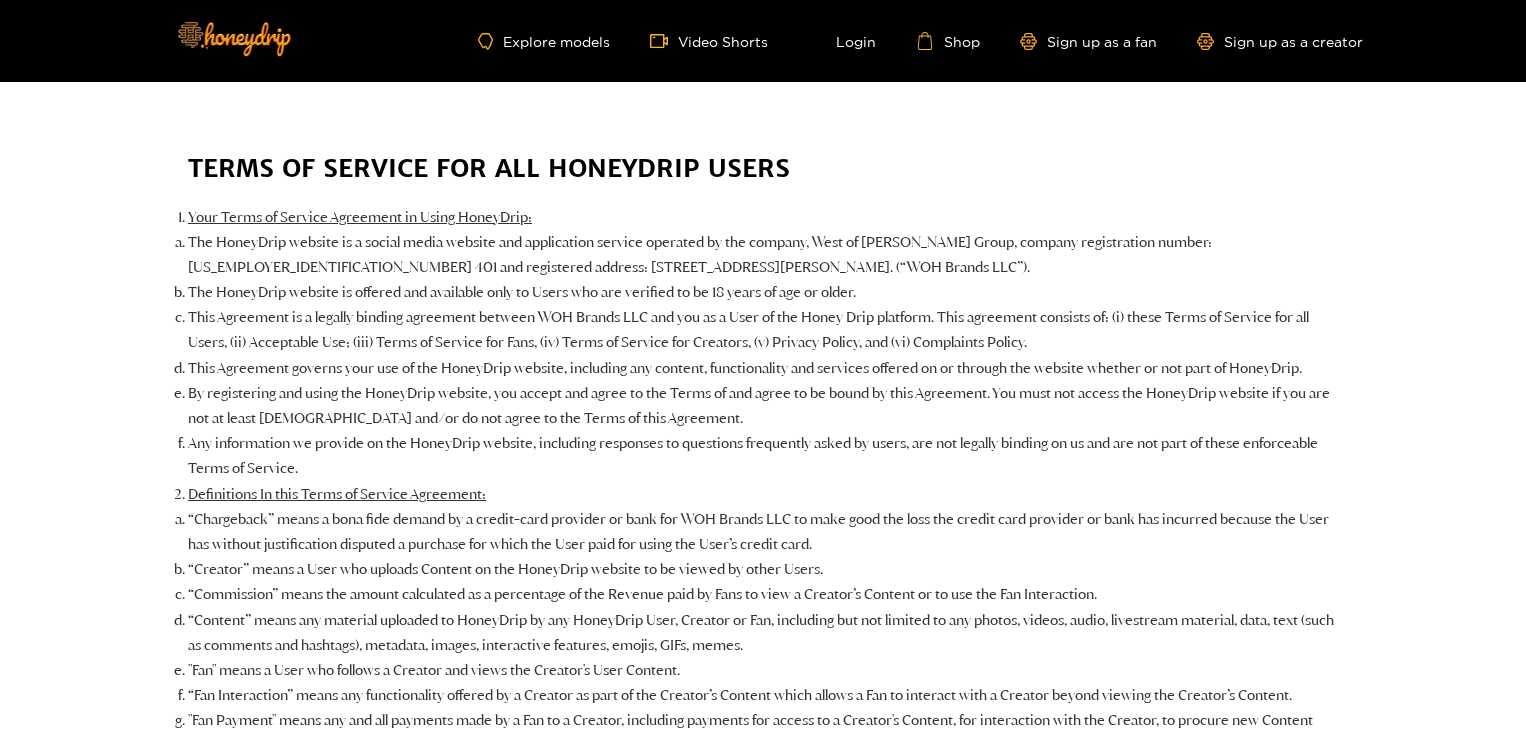 scroll, scrollTop: 0, scrollLeft: 0, axis: both 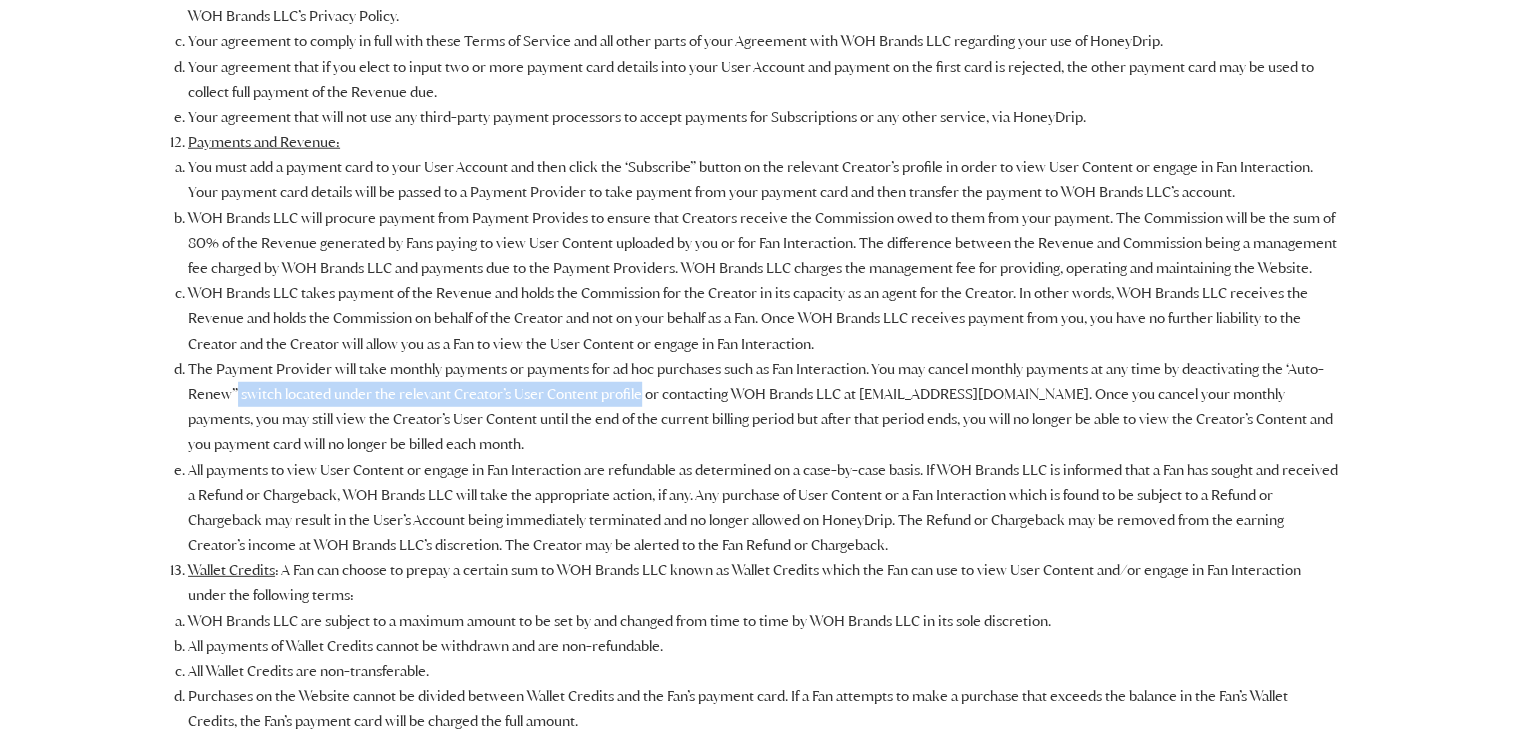 drag, startPoint x: 237, startPoint y: 392, endPoint x: 638, endPoint y: 397, distance: 401.03116 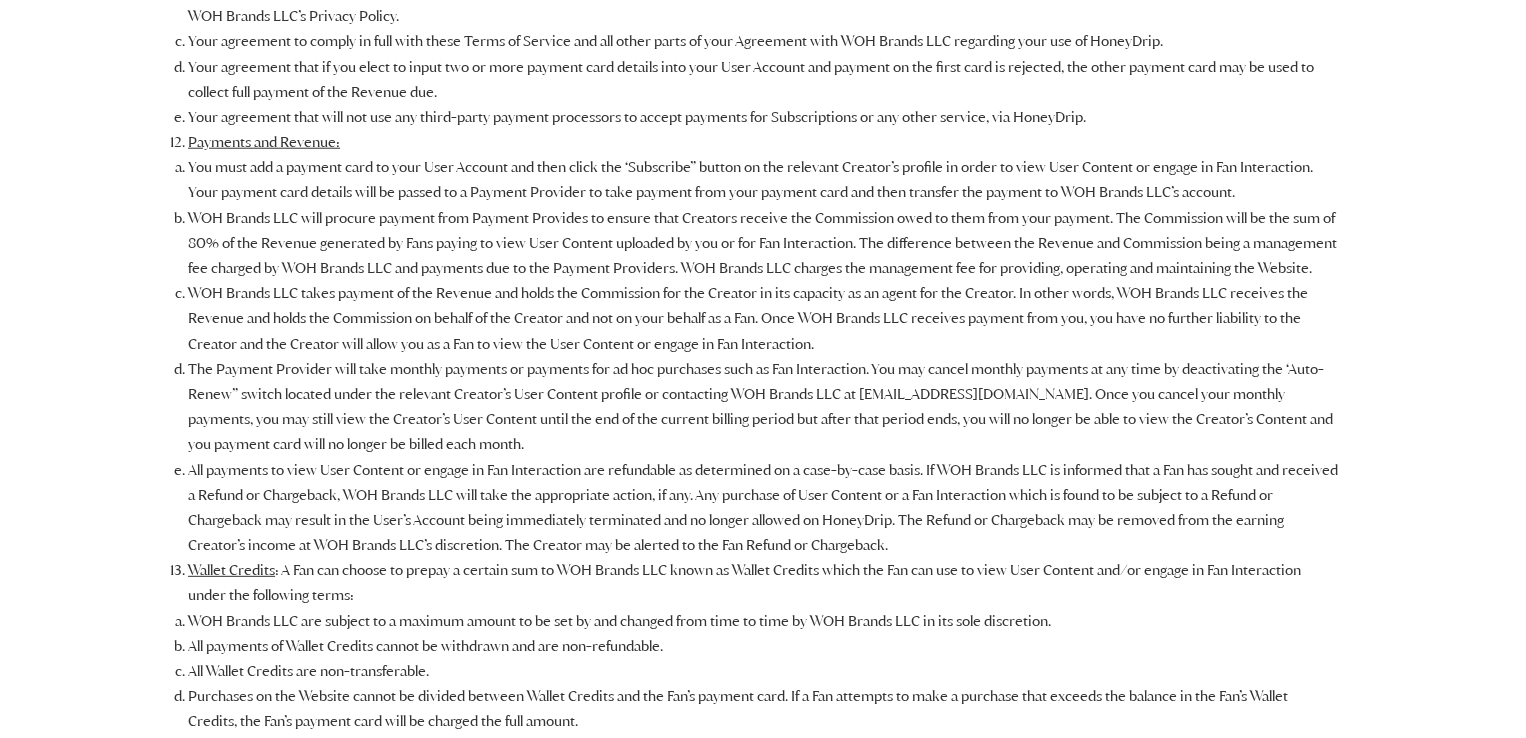 click on "The Payment Provider will take monthly payments or payments for ad hoc purchases such as Fan Interaction. You may cancel monthly payments at any time by deactivating the ‘Auto-Renew” switch located under the relevant Creator’s User Content profile or contacting WOH Brands LLC at [EMAIL_ADDRESS][DOMAIN_NAME]. Once you cancel your monthly payments, you may still view the Creator’s User Content until the end of the current billing period but after that period ends, you will no longer be able to view the Creator’s Content and you payment card will no longer be billed each month." at bounding box center [763, 407] 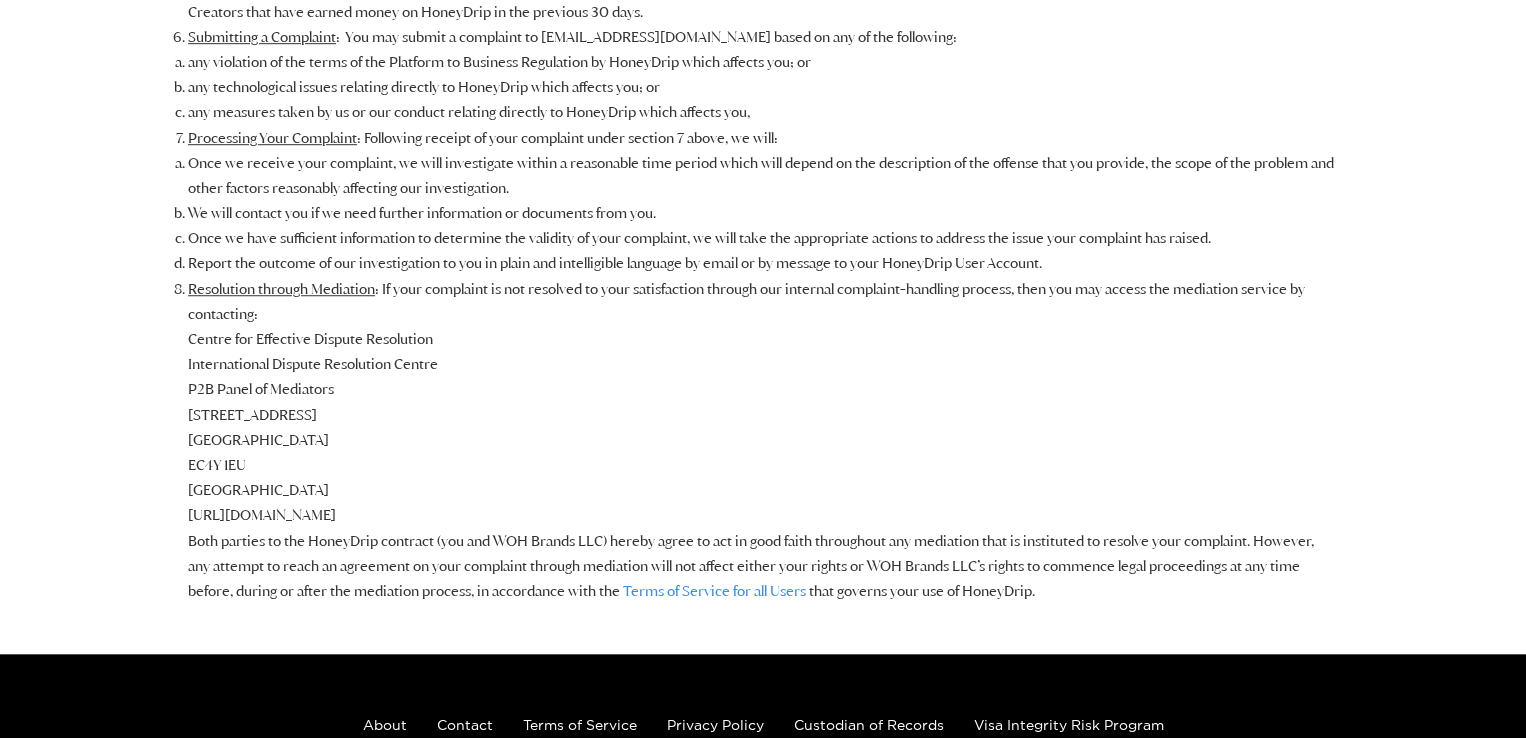 scroll, scrollTop: 11940, scrollLeft: 0, axis: vertical 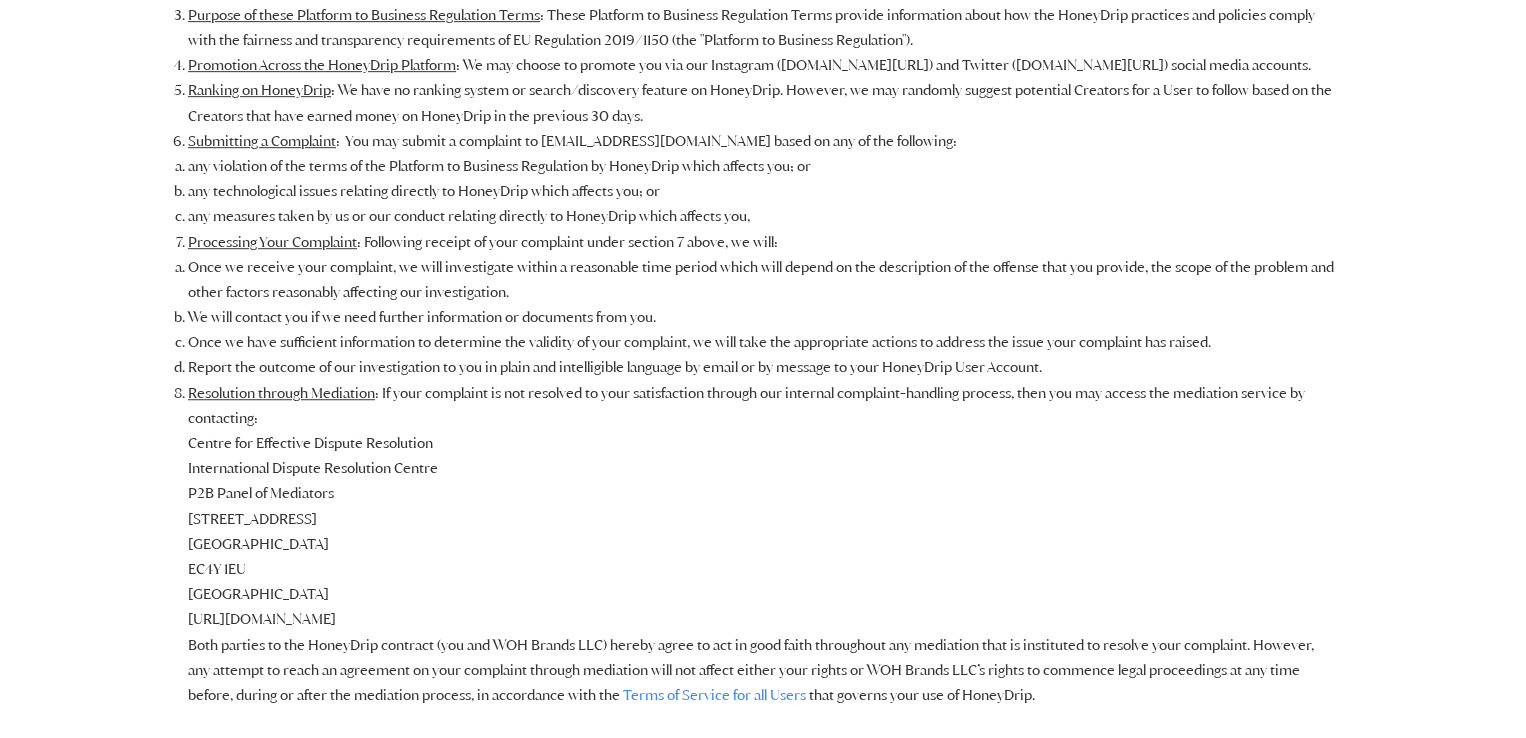 click on "any violation of the terms of the Platform to Business Regulation by HoneyDrip which affects you; or" at bounding box center (763, 166) 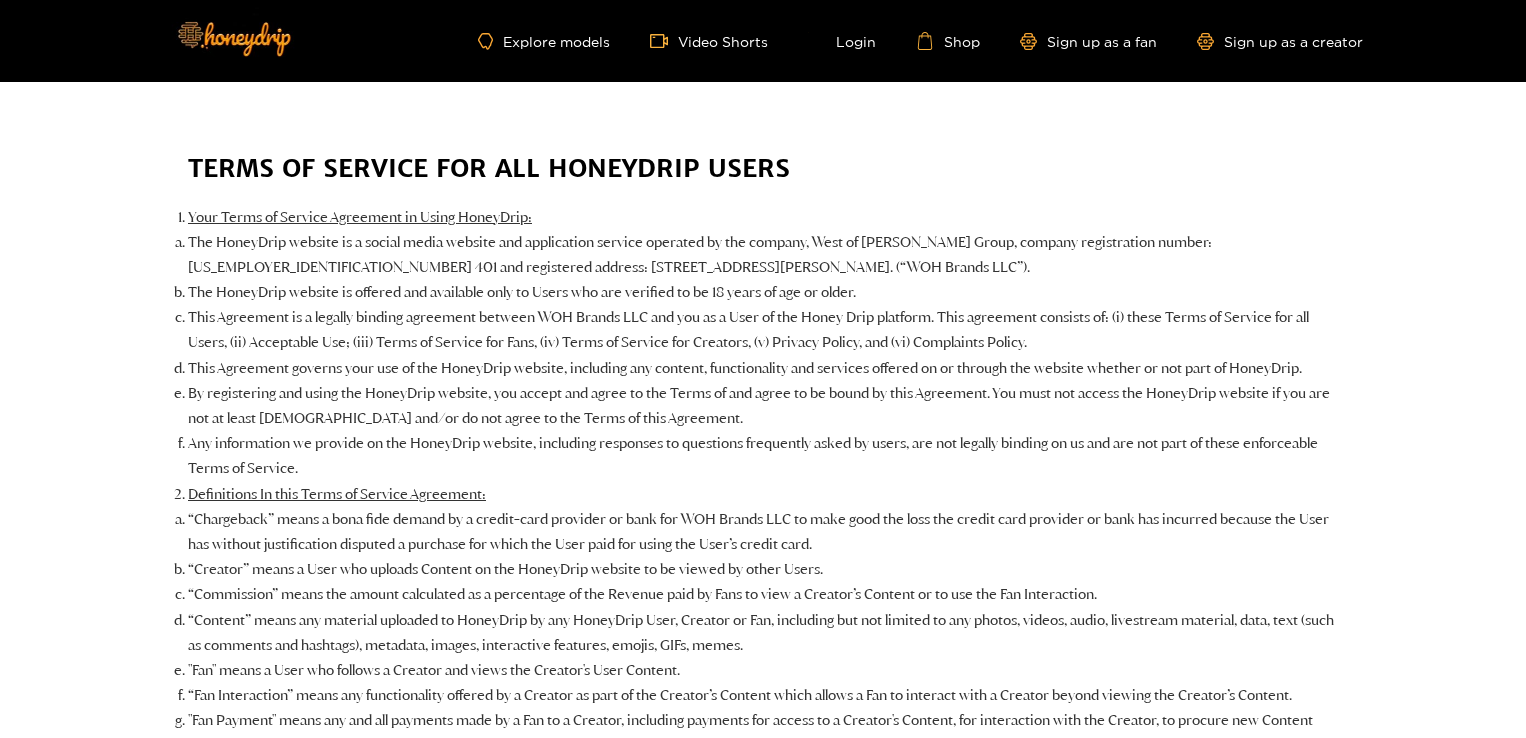 scroll, scrollTop: 0, scrollLeft: 0, axis: both 